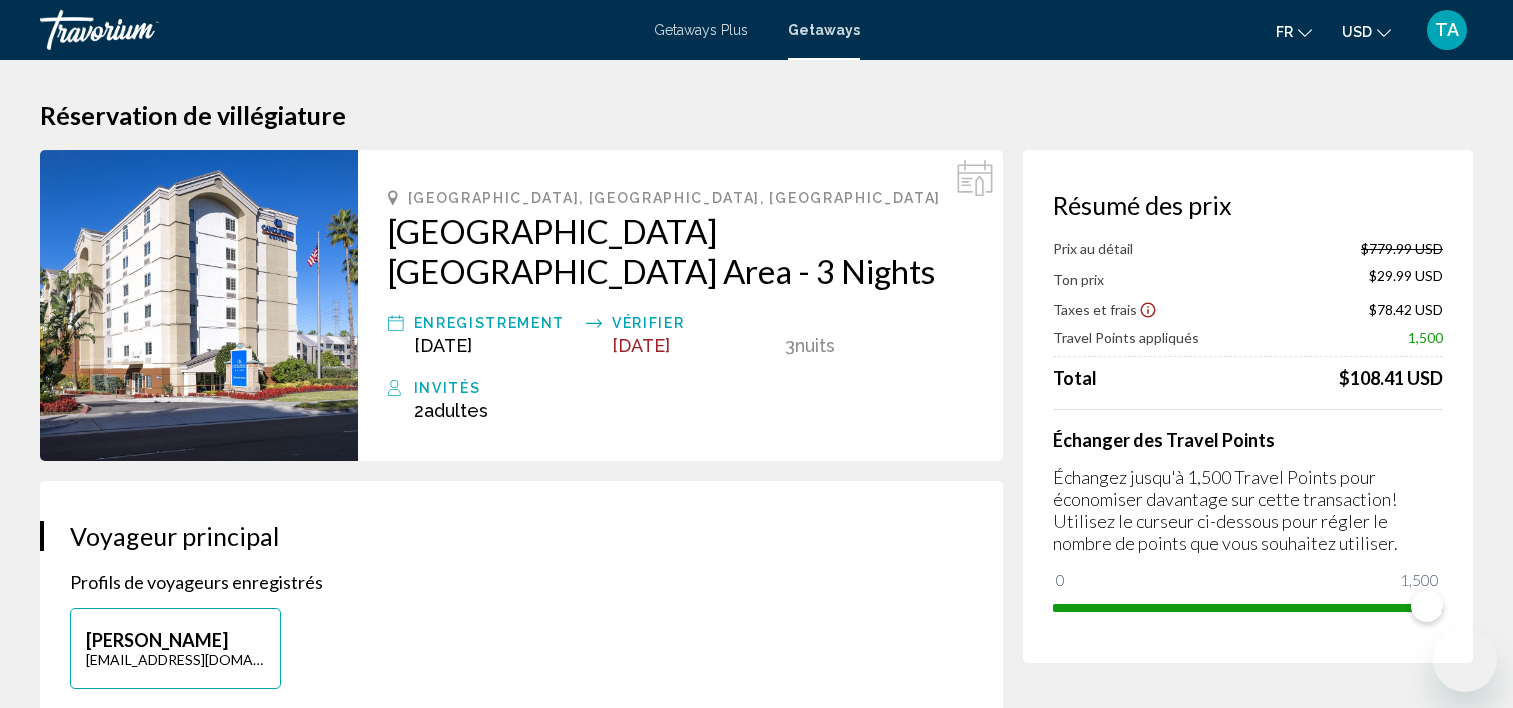scroll, scrollTop: 362, scrollLeft: 0, axis: vertical 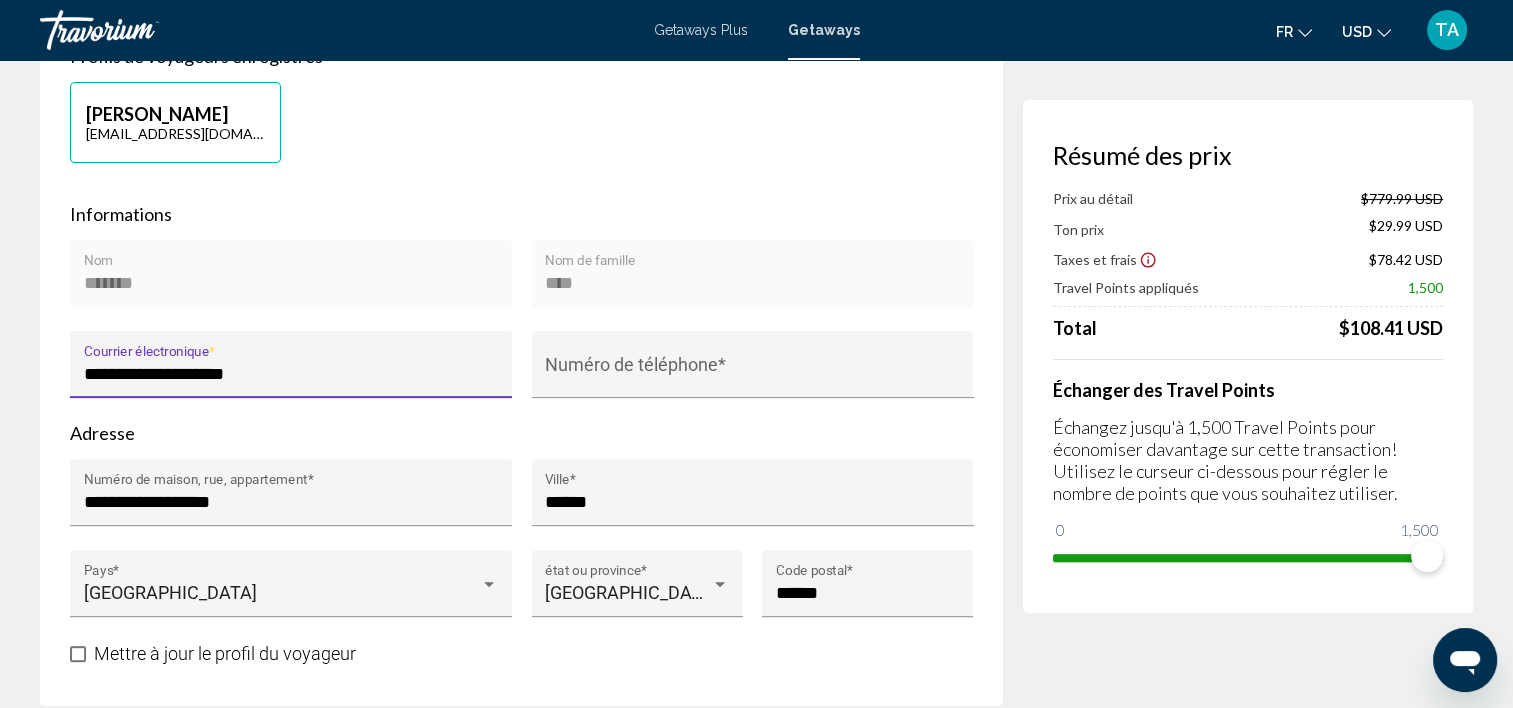 click on "**********" at bounding box center [291, 374] 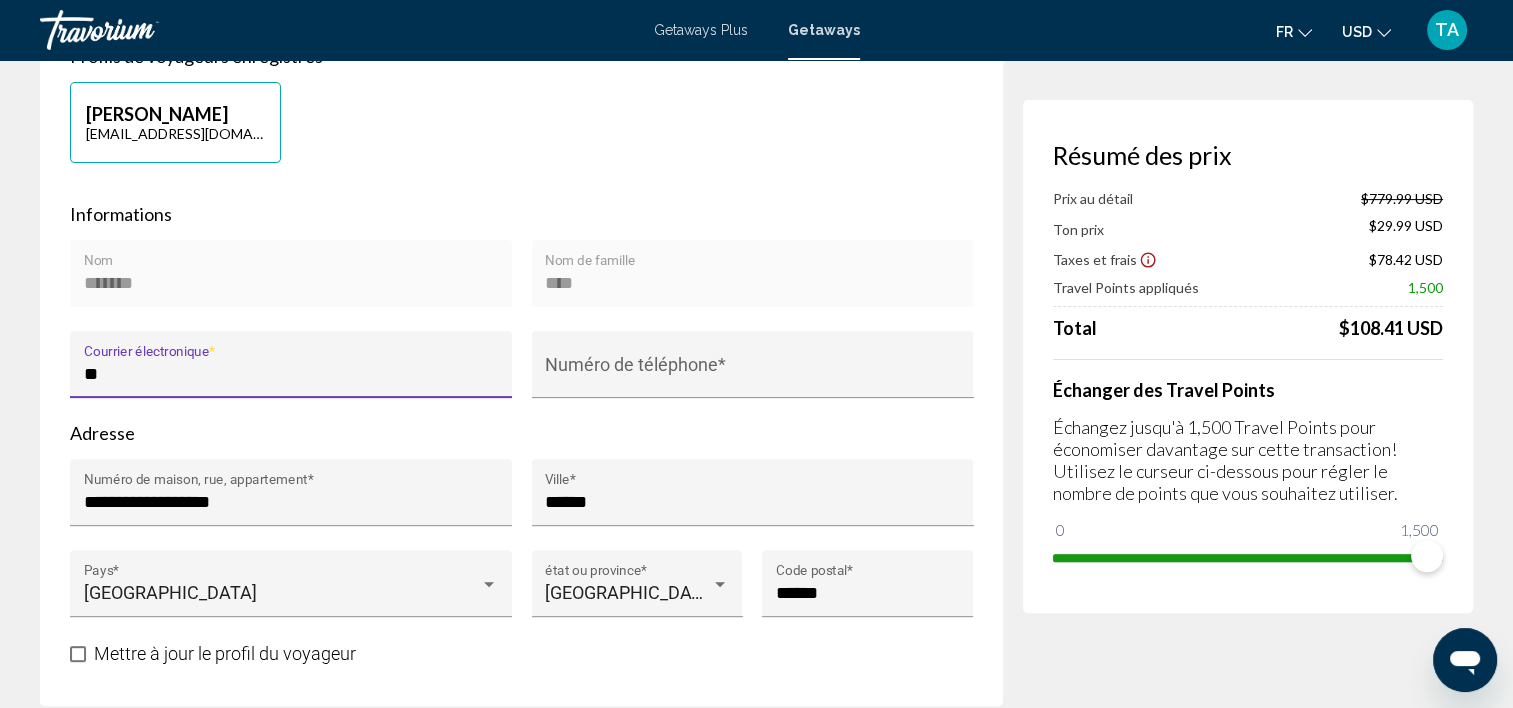 type on "*" 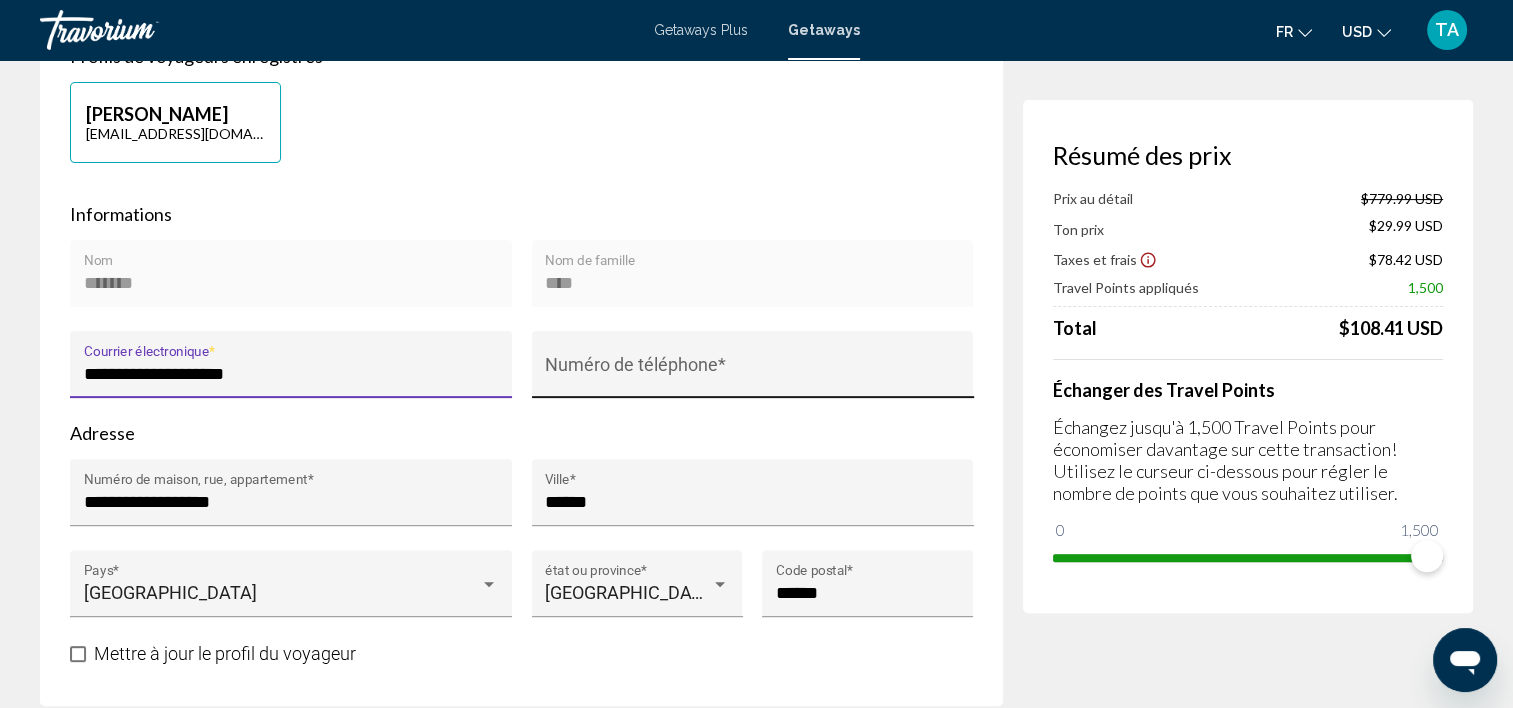 type on "**********" 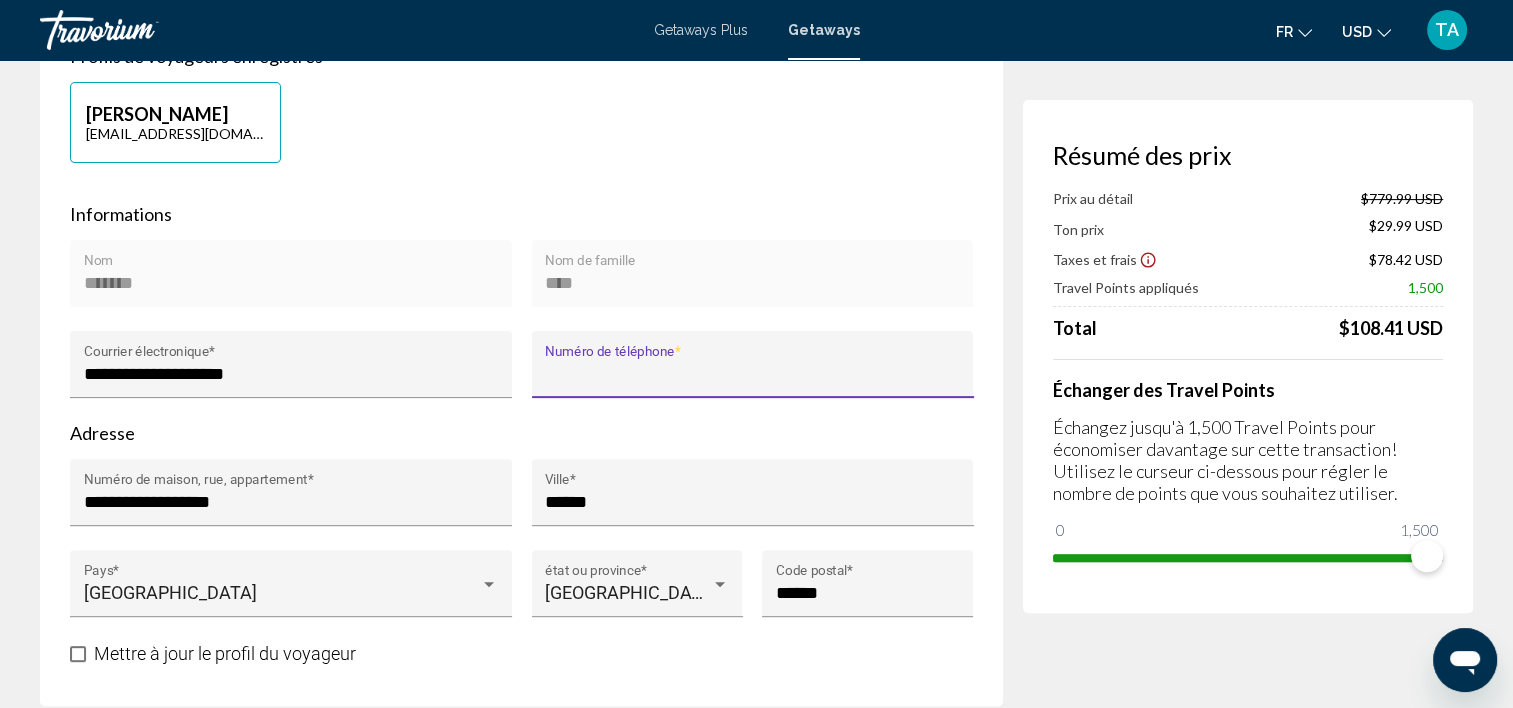 click on "Numéro de téléphone  *" at bounding box center [752, 374] 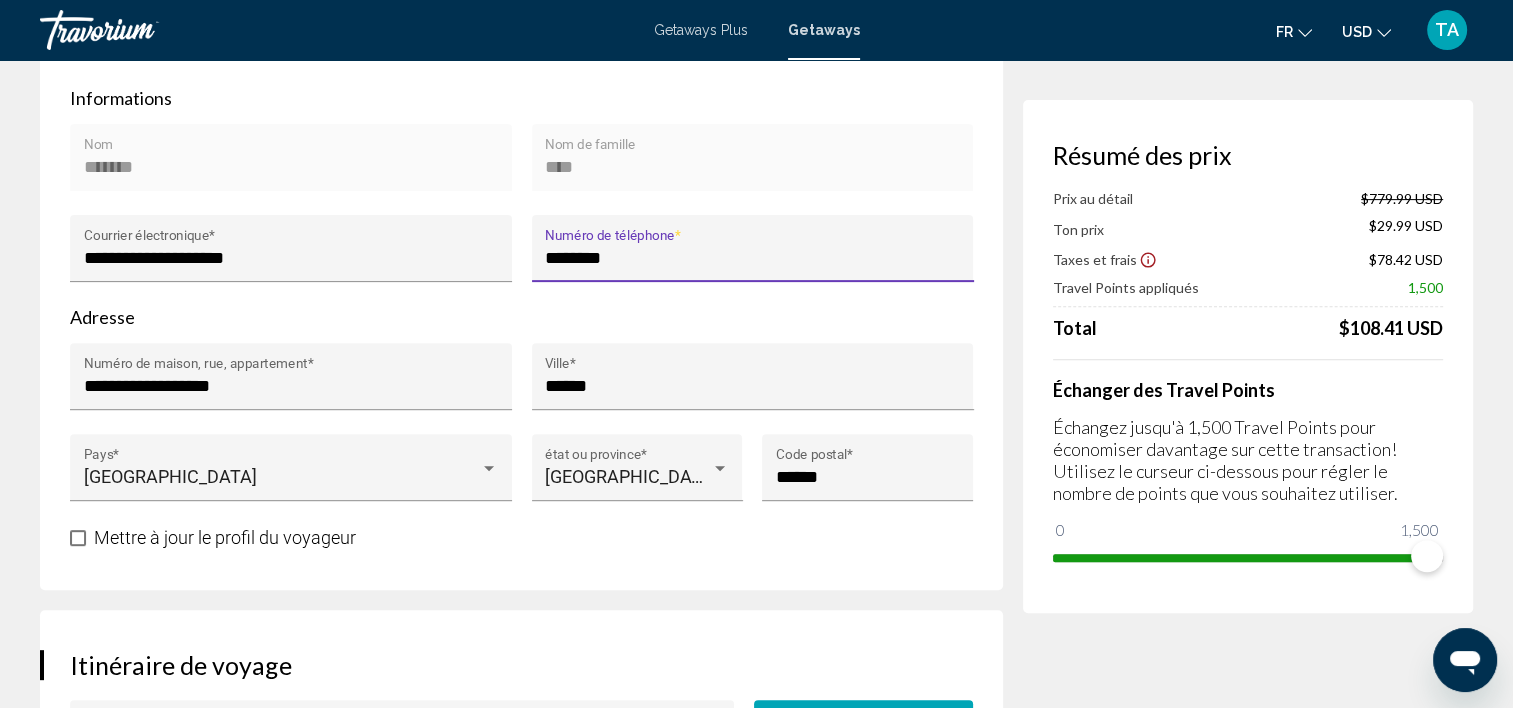 scroll, scrollTop: 691, scrollLeft: 0, axis: vertical 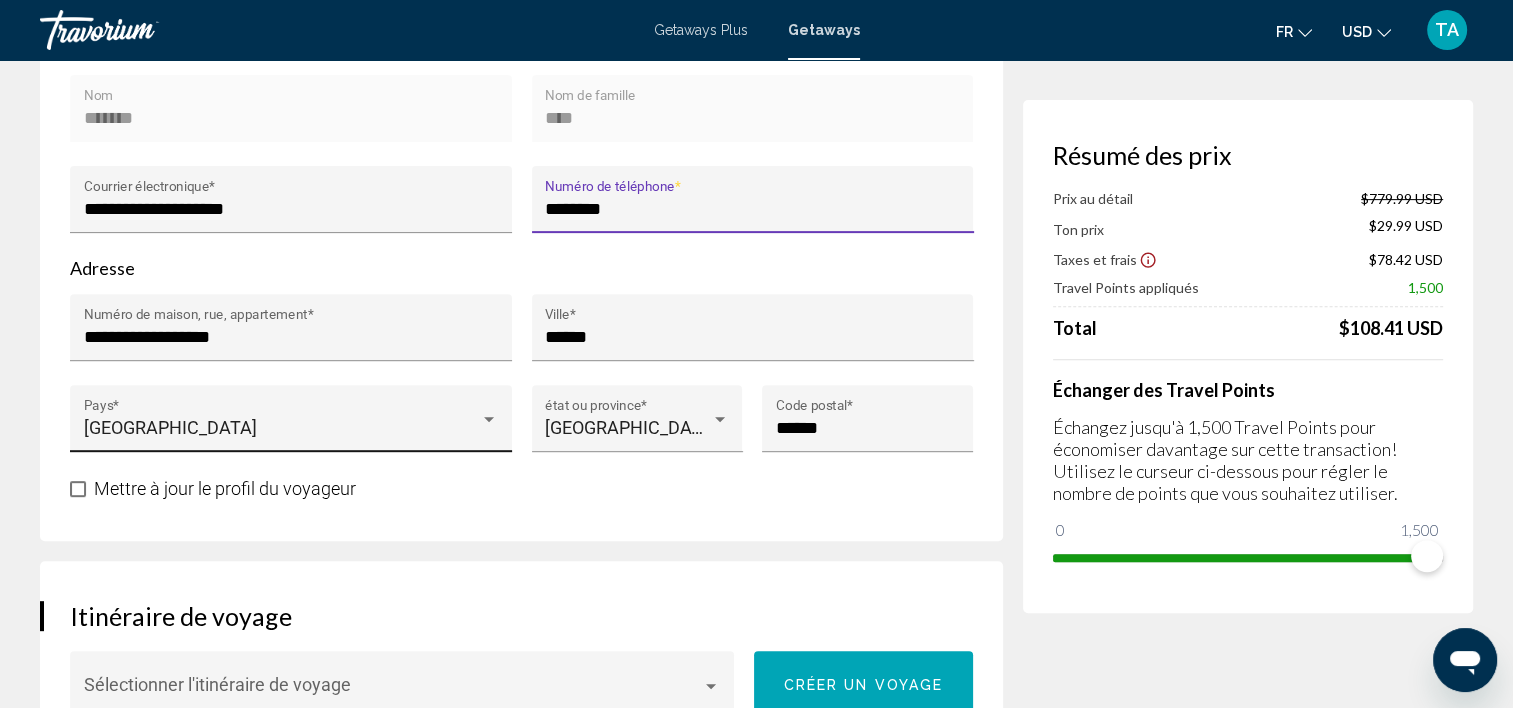 type on "********" 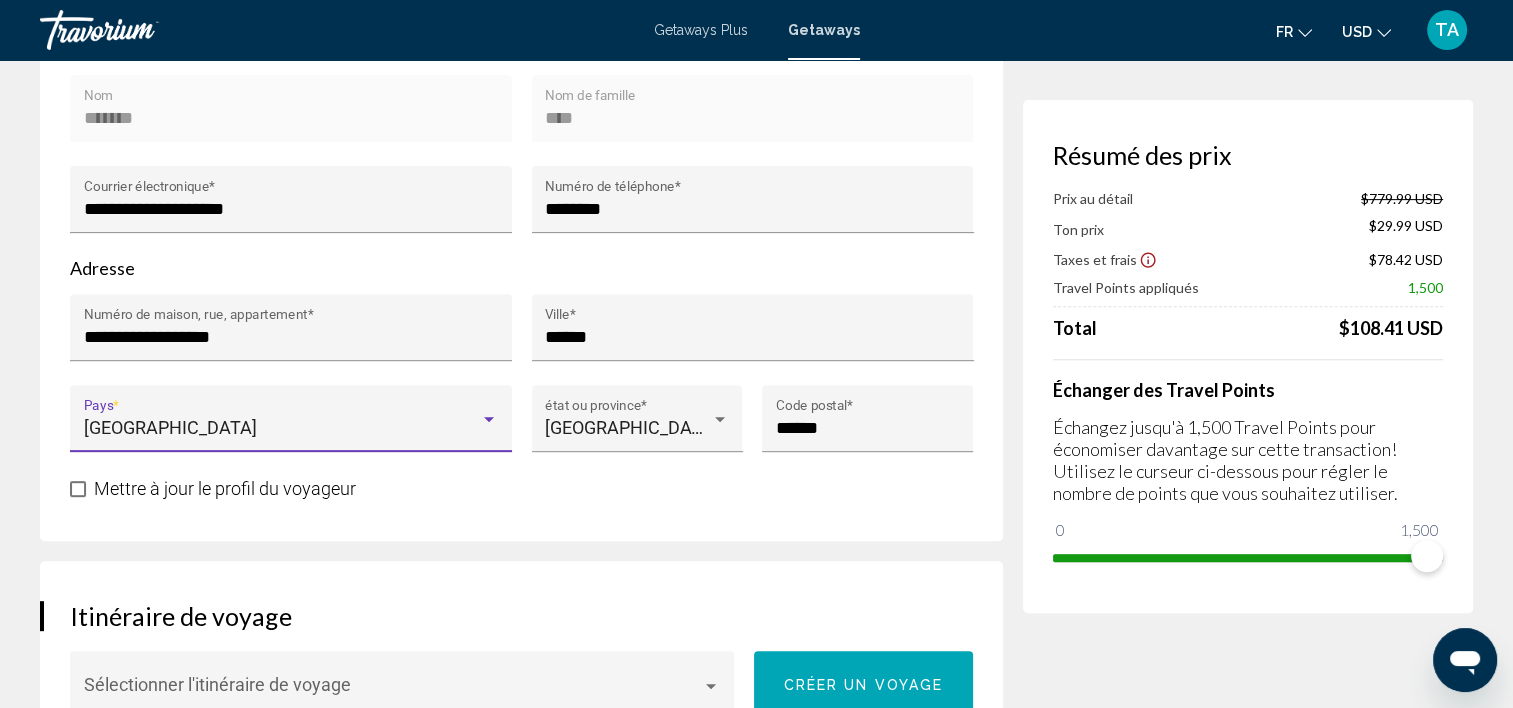 click on "[GEOGRAPHIC_DATA]" at bounding box center (282, 428) 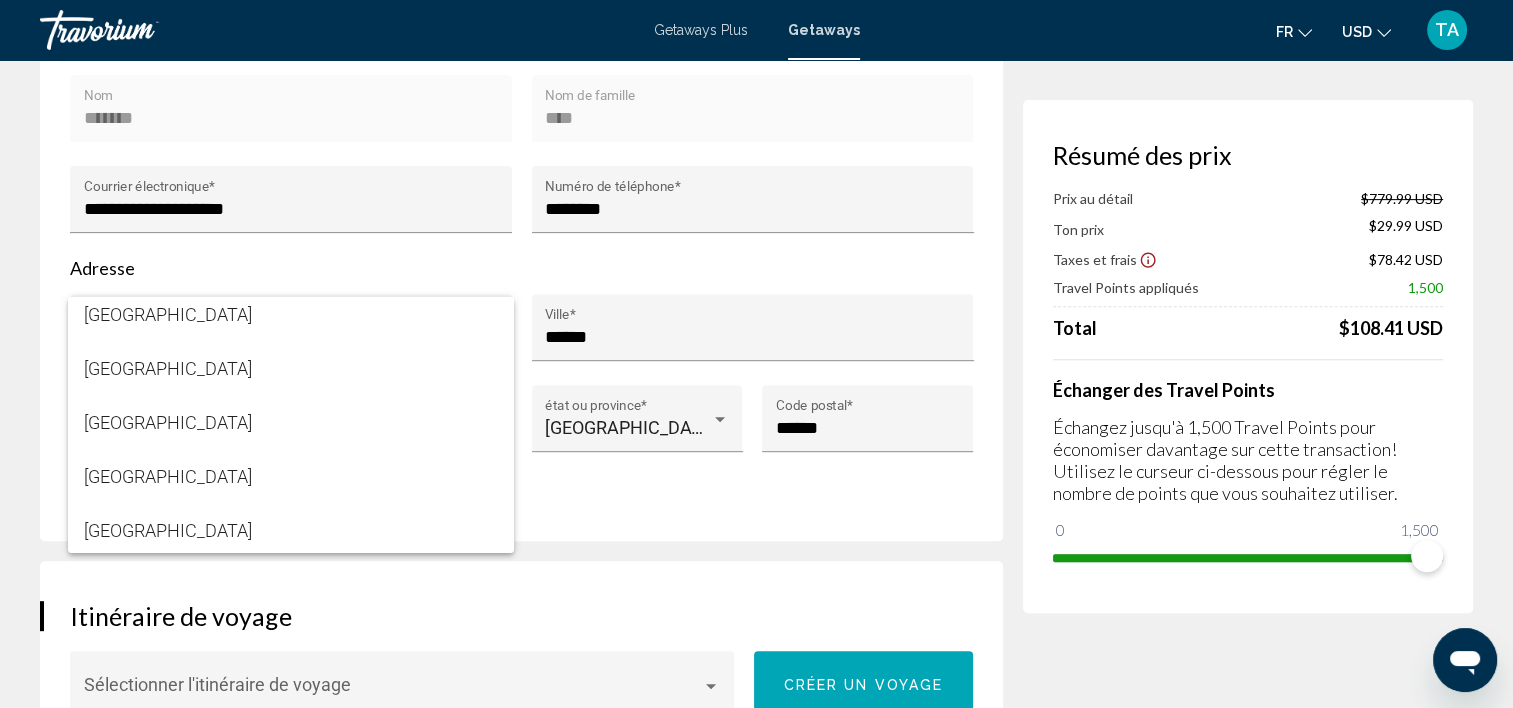 scroll, scrollTop: 4061, scrollLeft: 0, axis: vertical 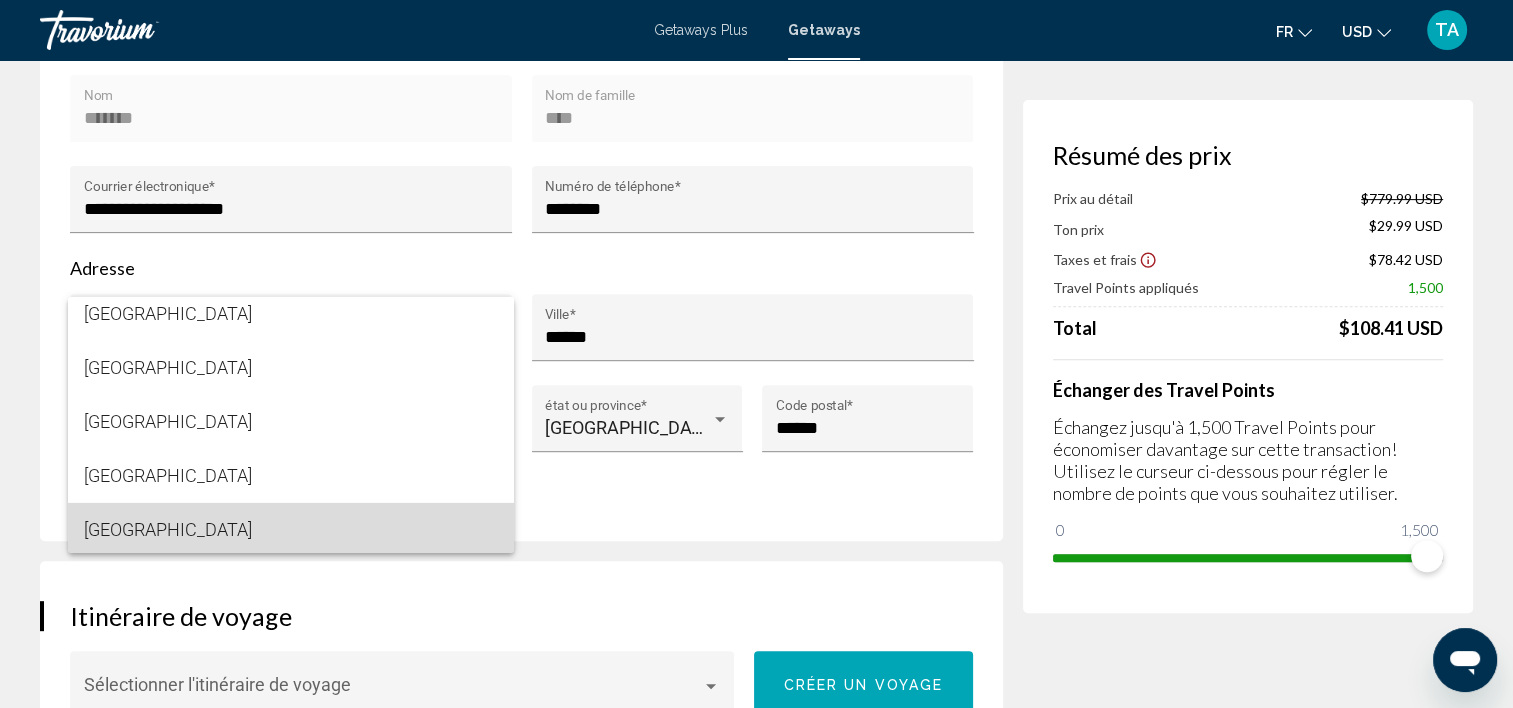 click on "[GEOGRAPHIC_DATA]" at bounding box center (291, 529) 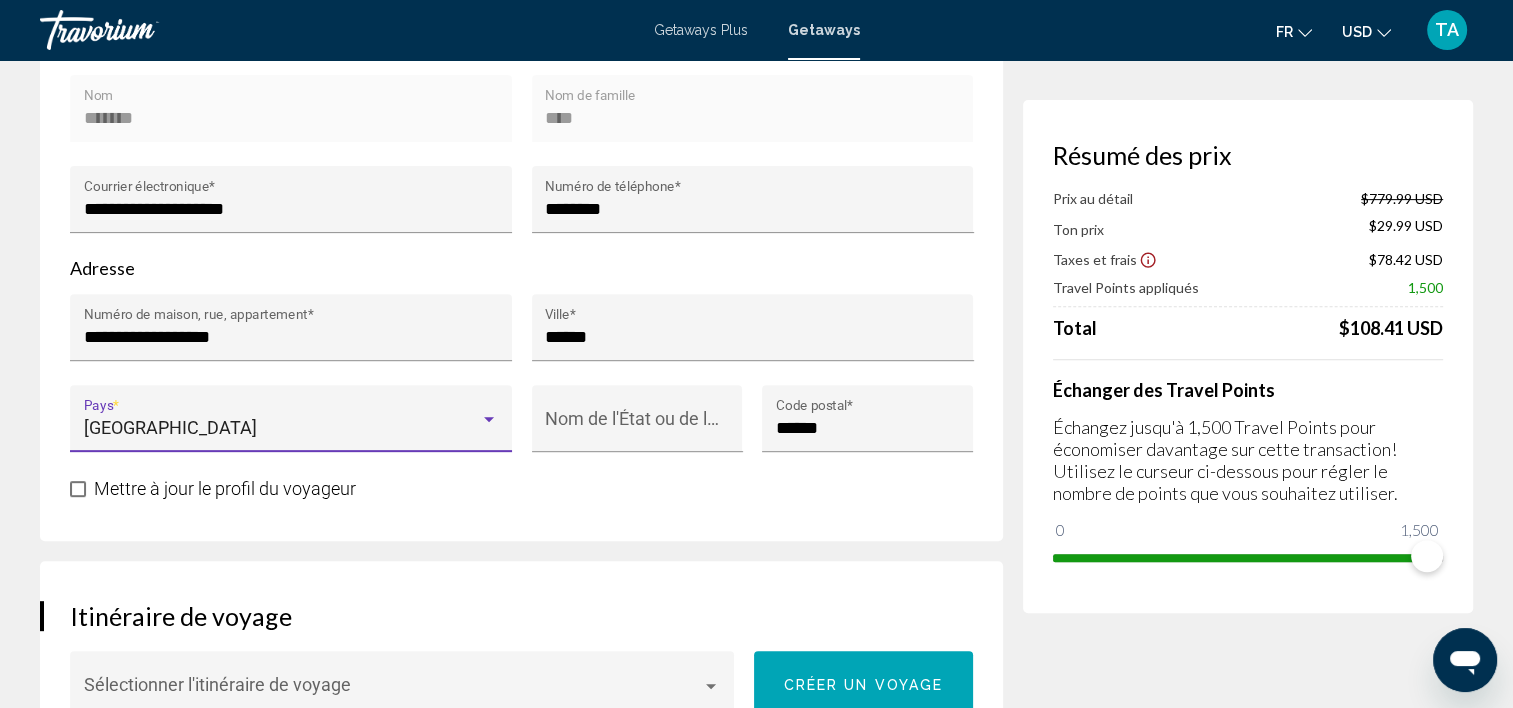 scroll, scrollTop: 4064, scrollLeft: 0, axis: vertical 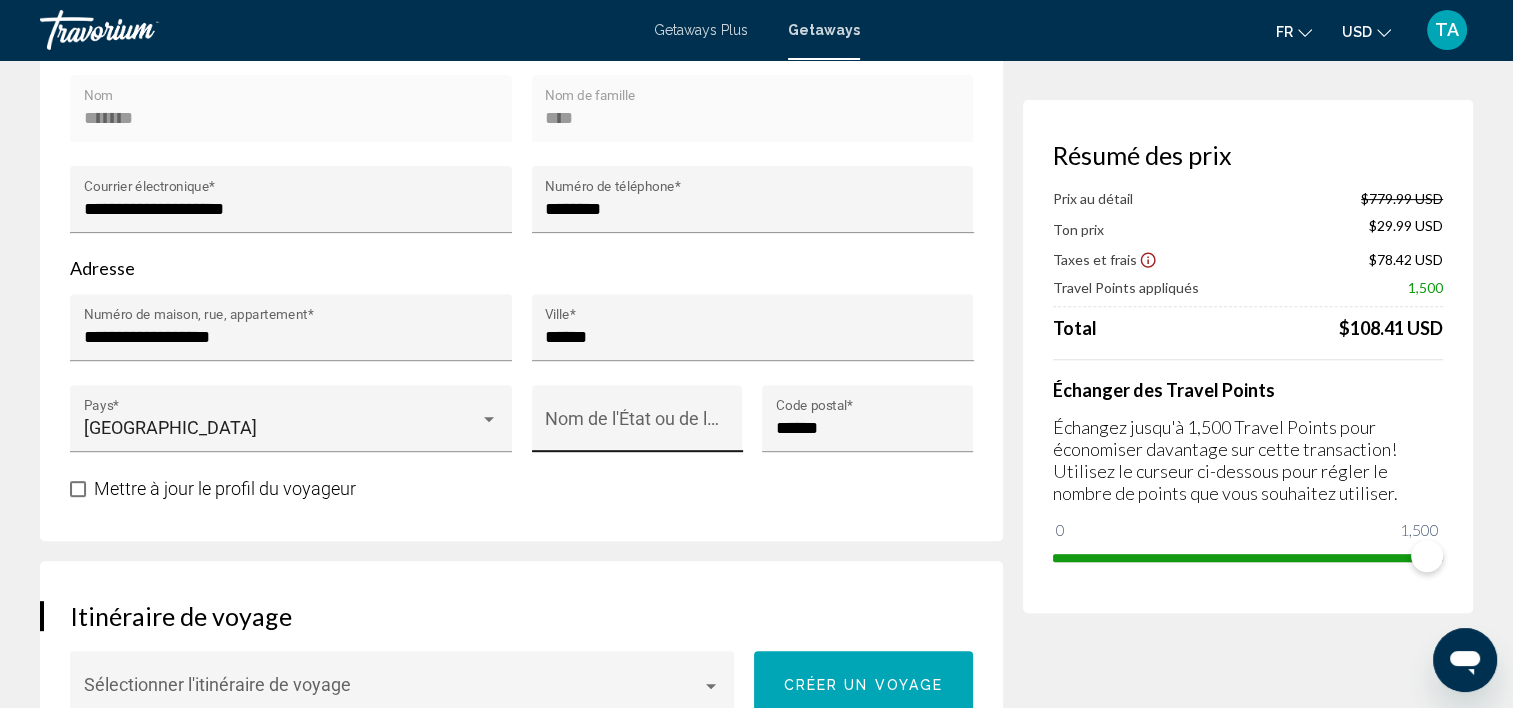 click on "Nom de l'État ou de la province" at bounding box center [637, 424] 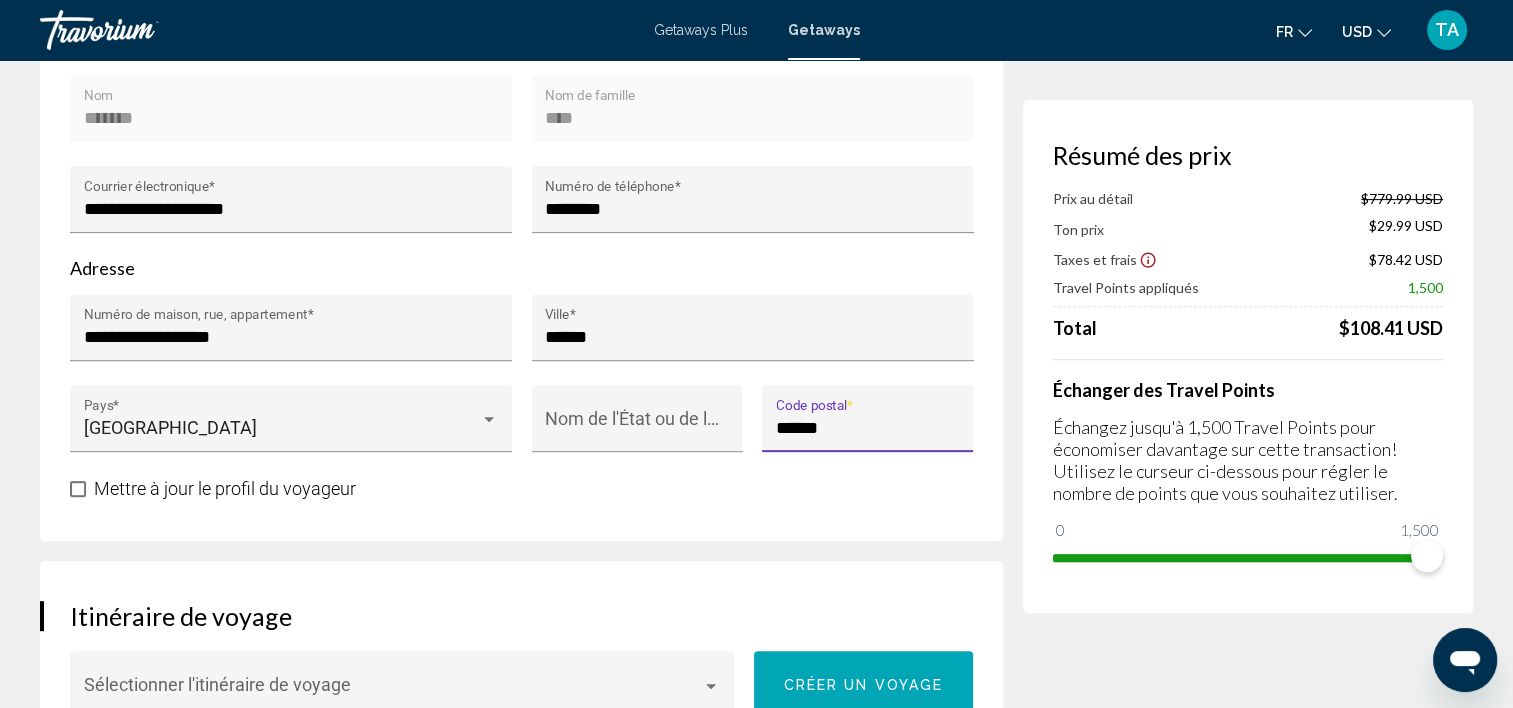 click on "******" at bounding box center (868, 428) 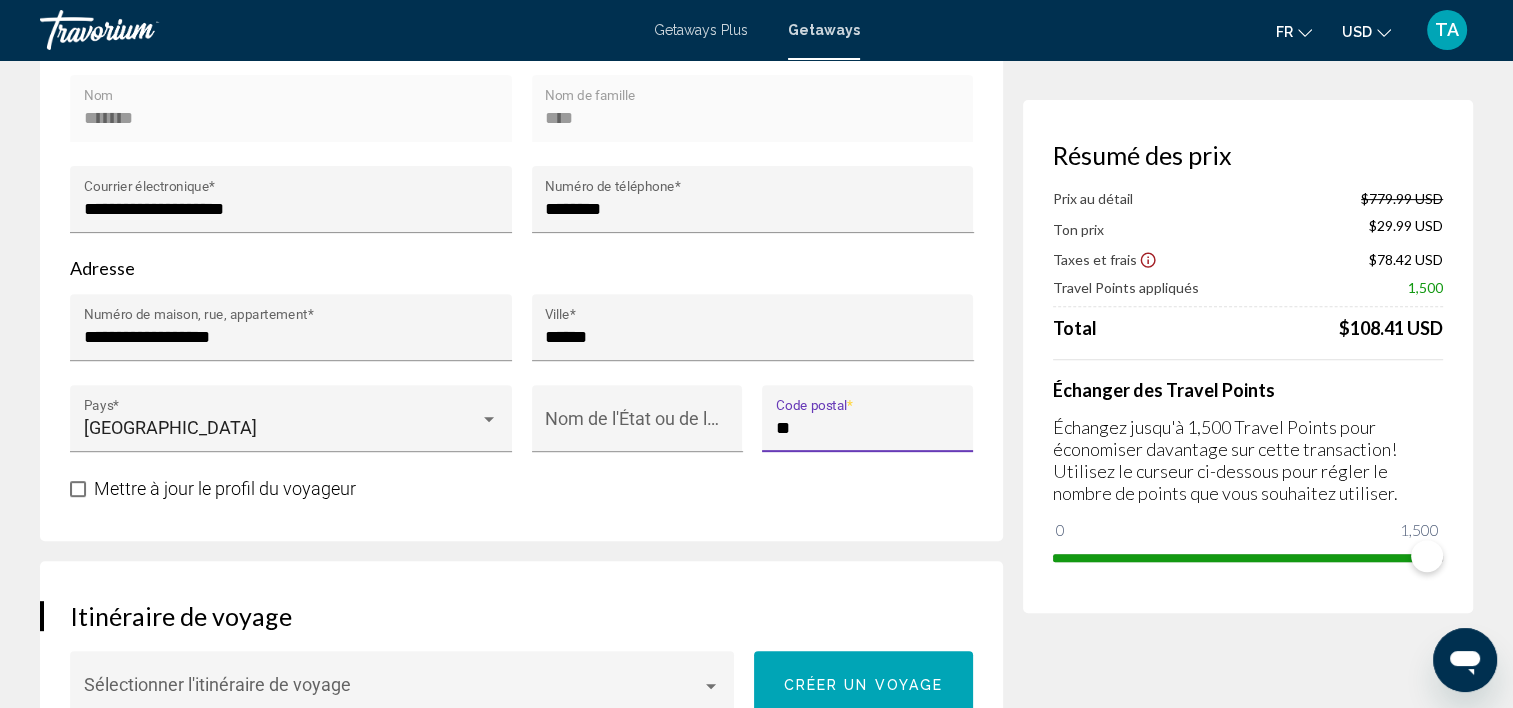 type on "*" 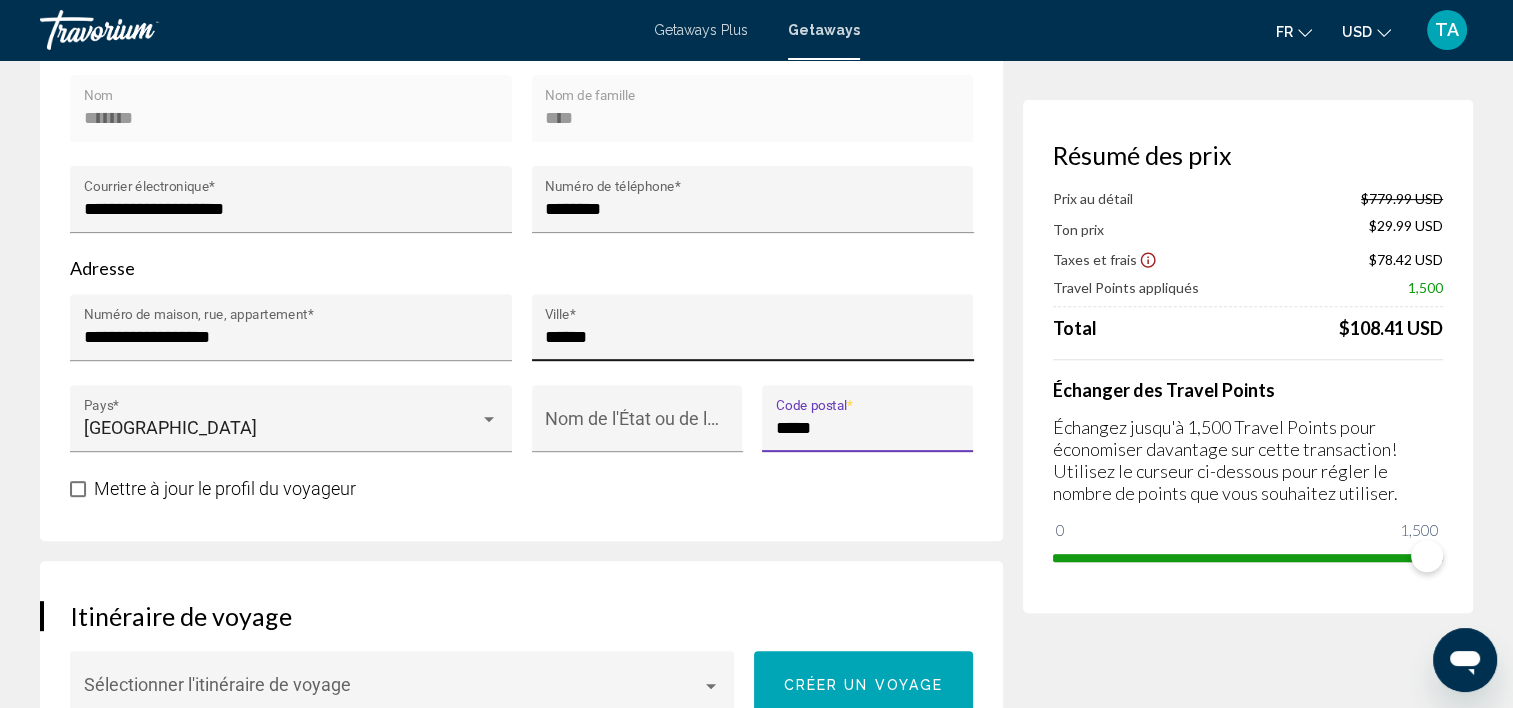 type on "*****" 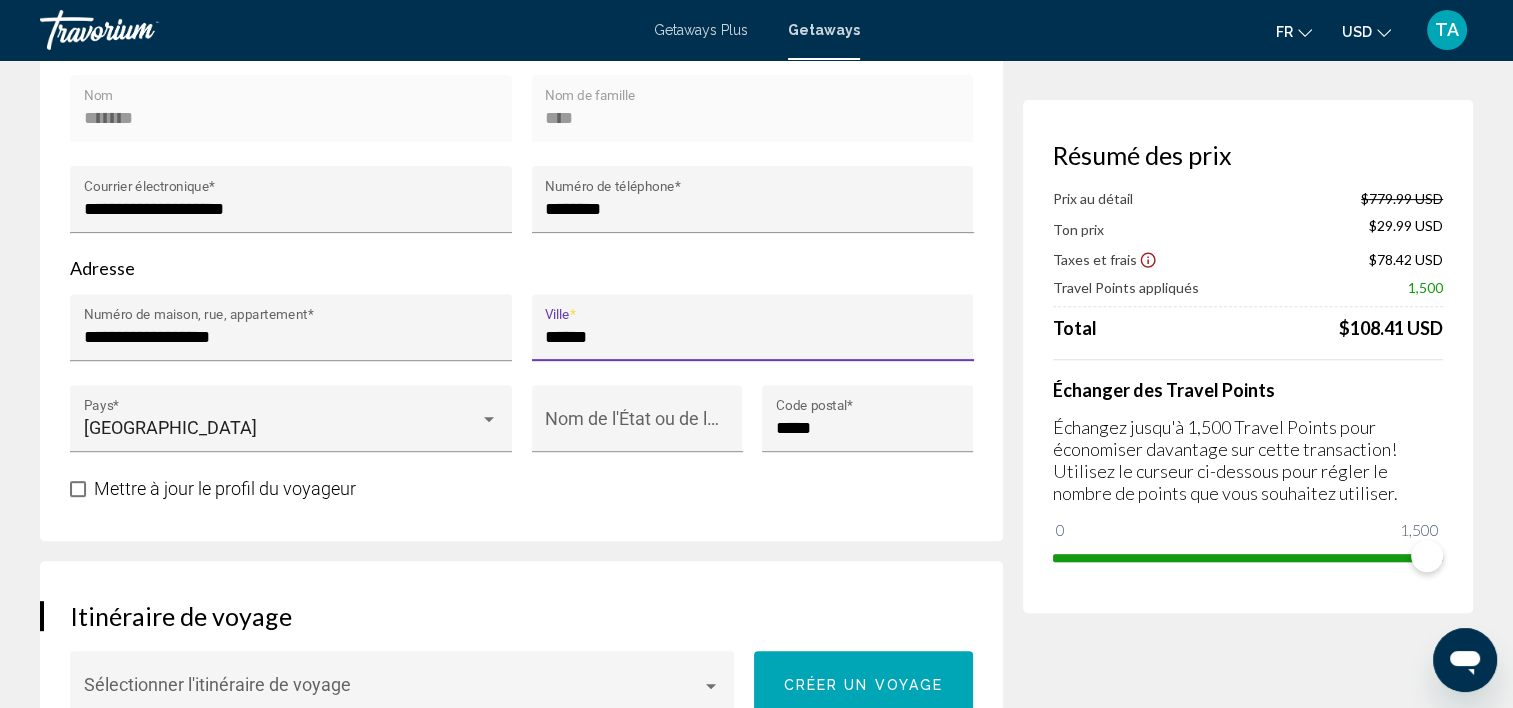 click on "******" at bounding box center [752, 337] 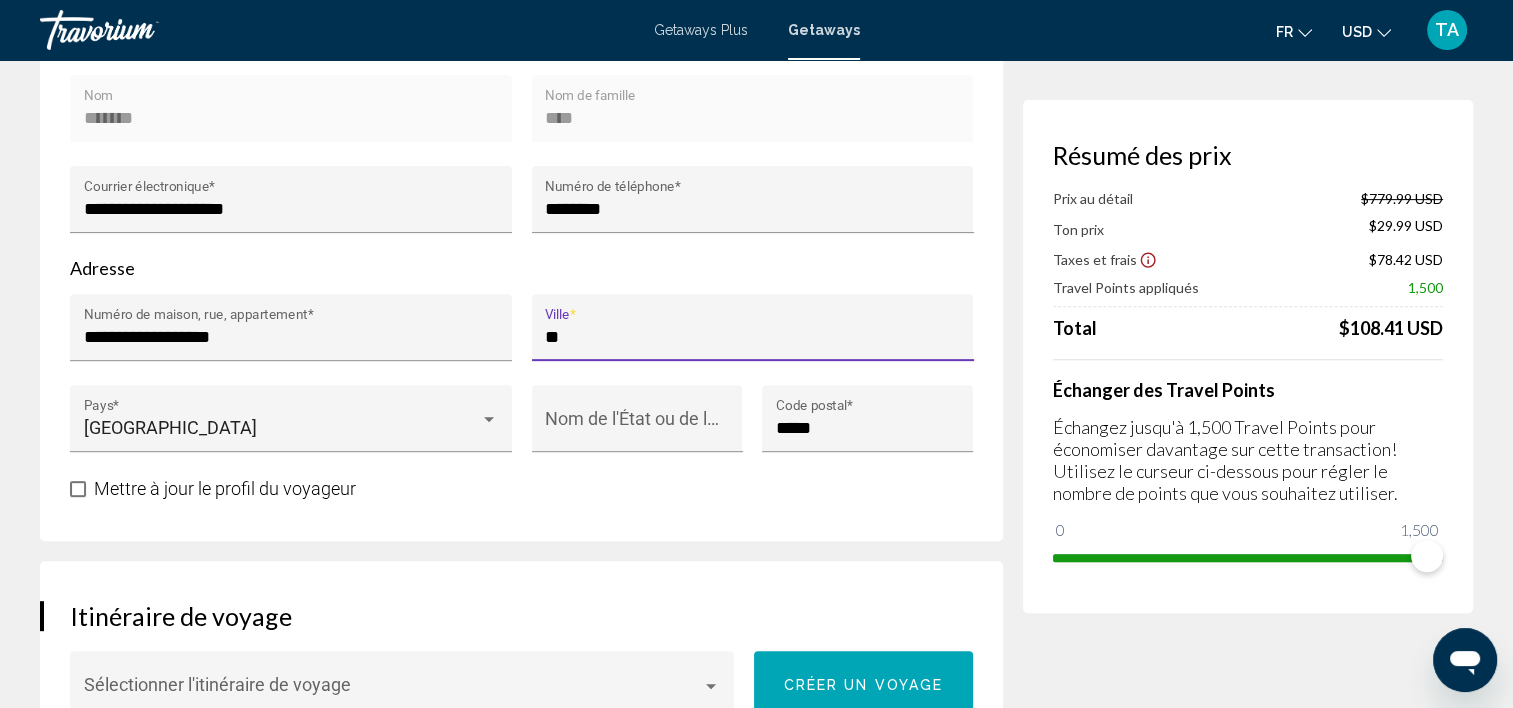 type on "*" 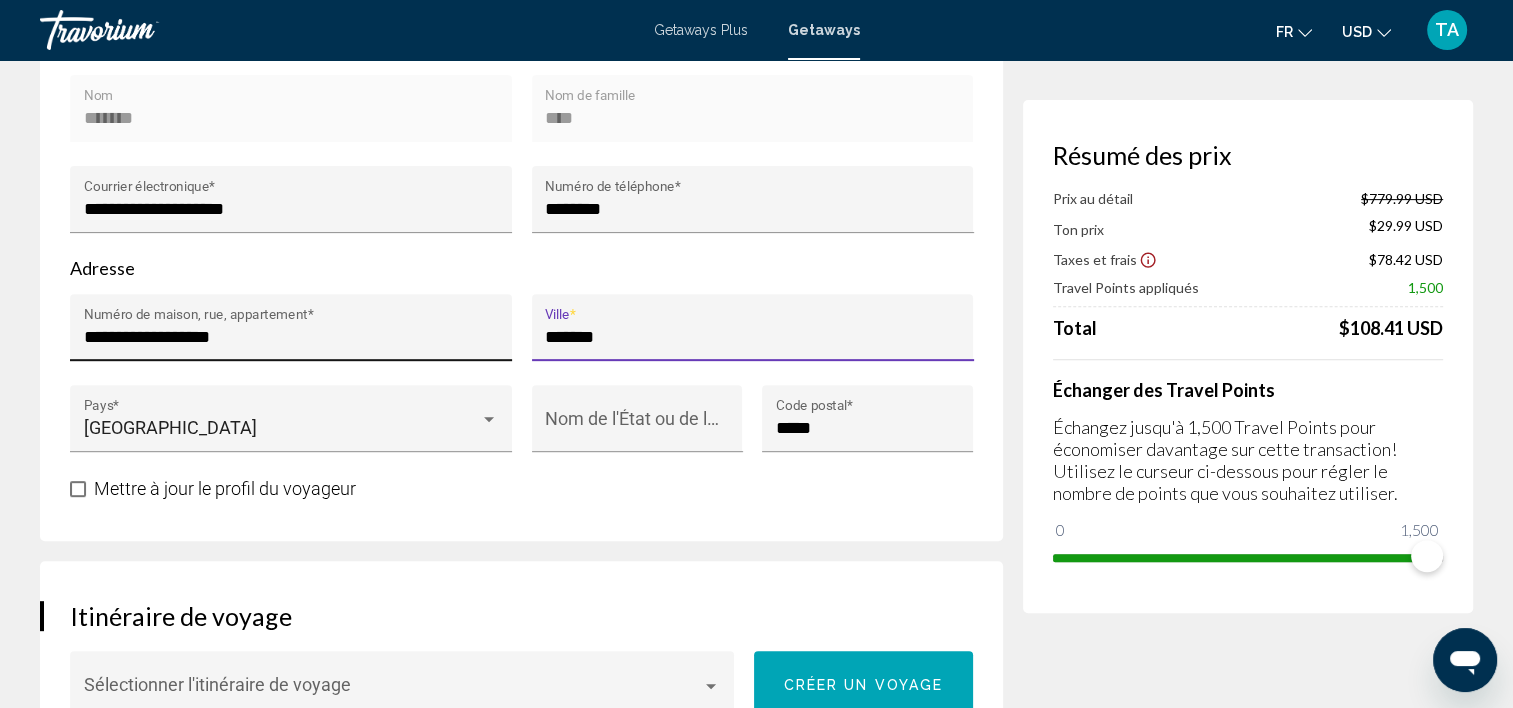 type on "*******" 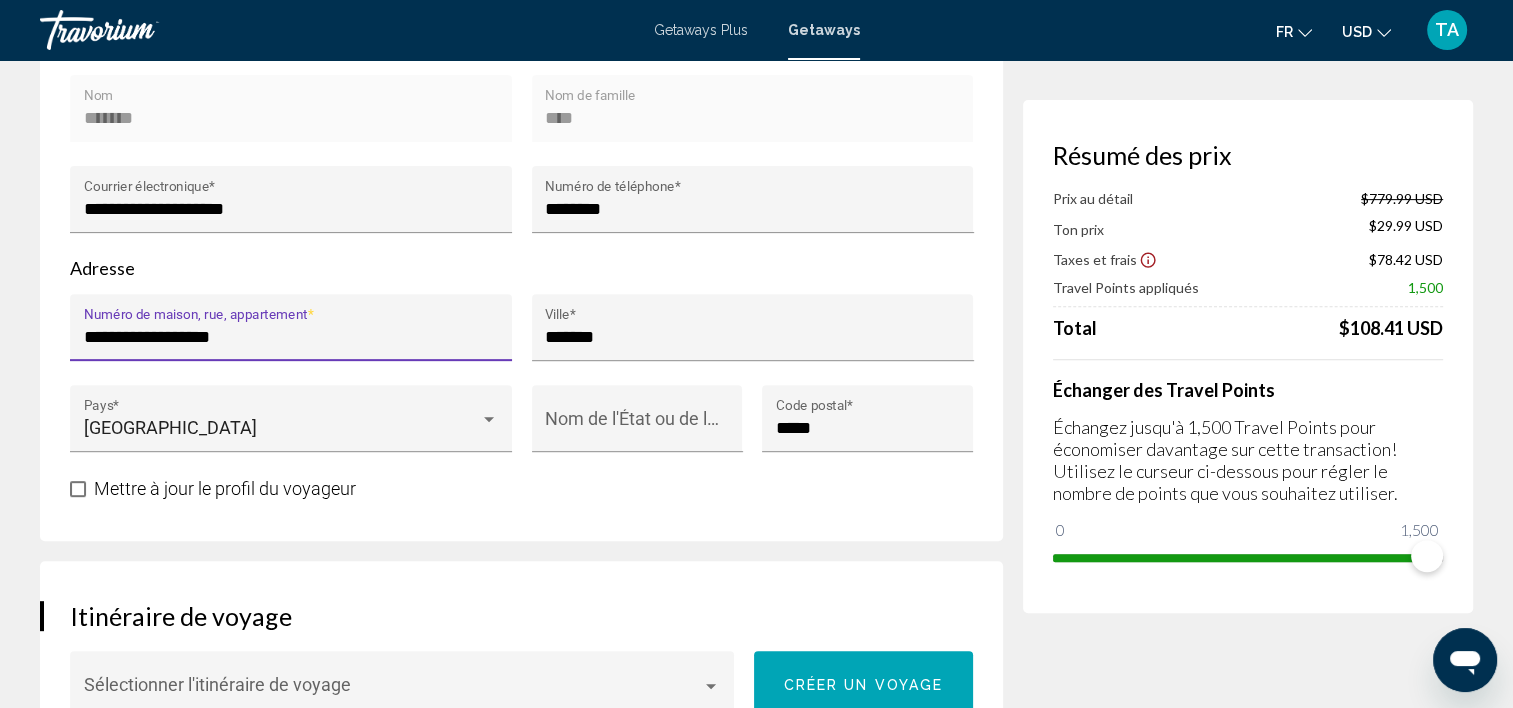 click on "**********" at bounding box center [291, 337] 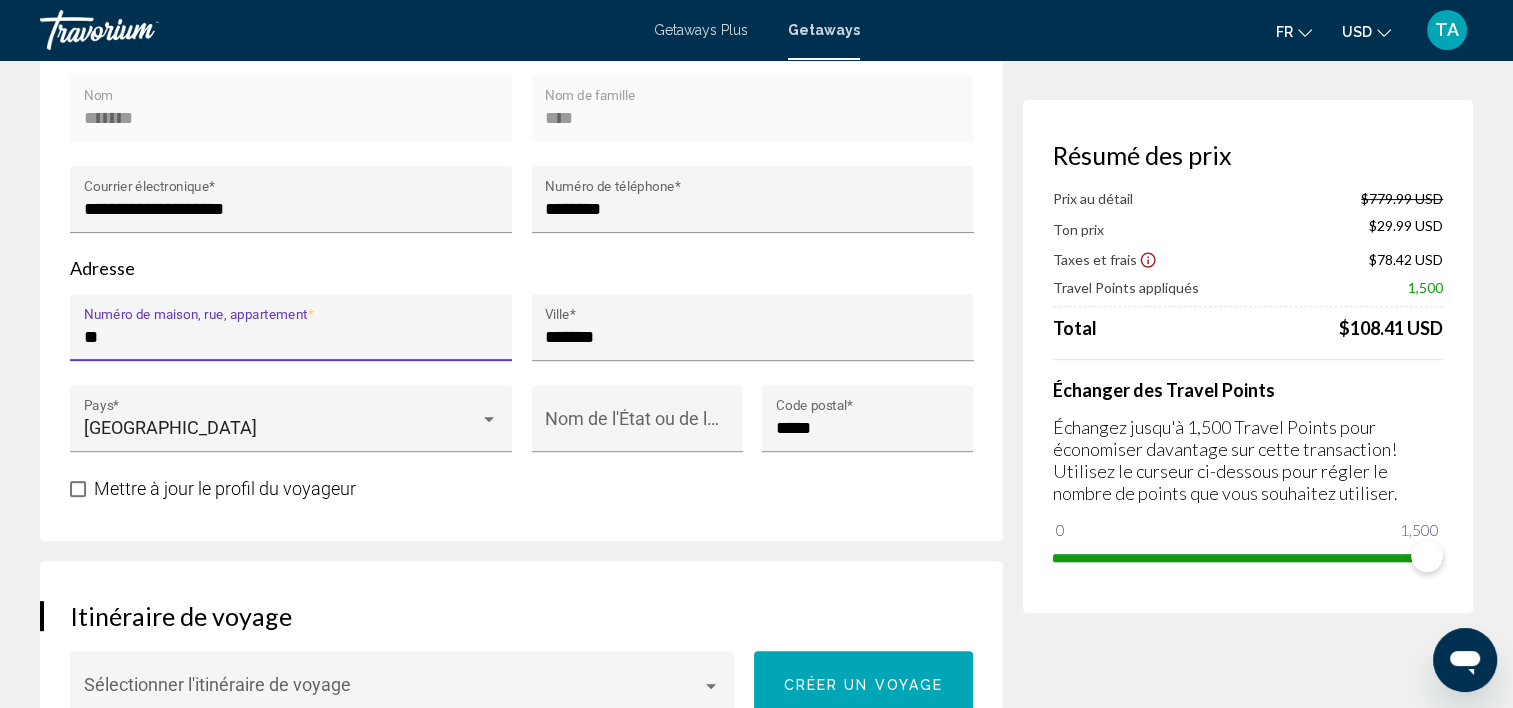 type on "*" 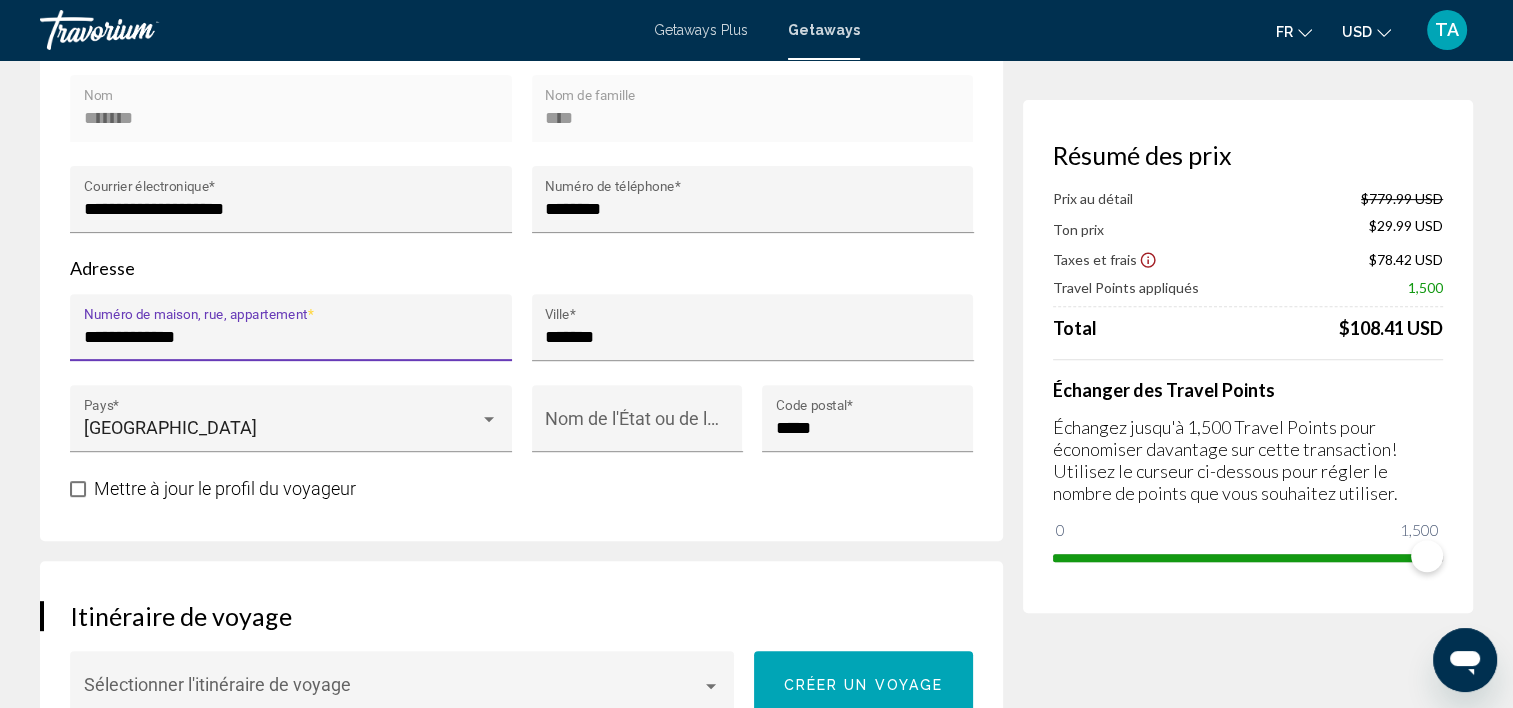 type on "**********" 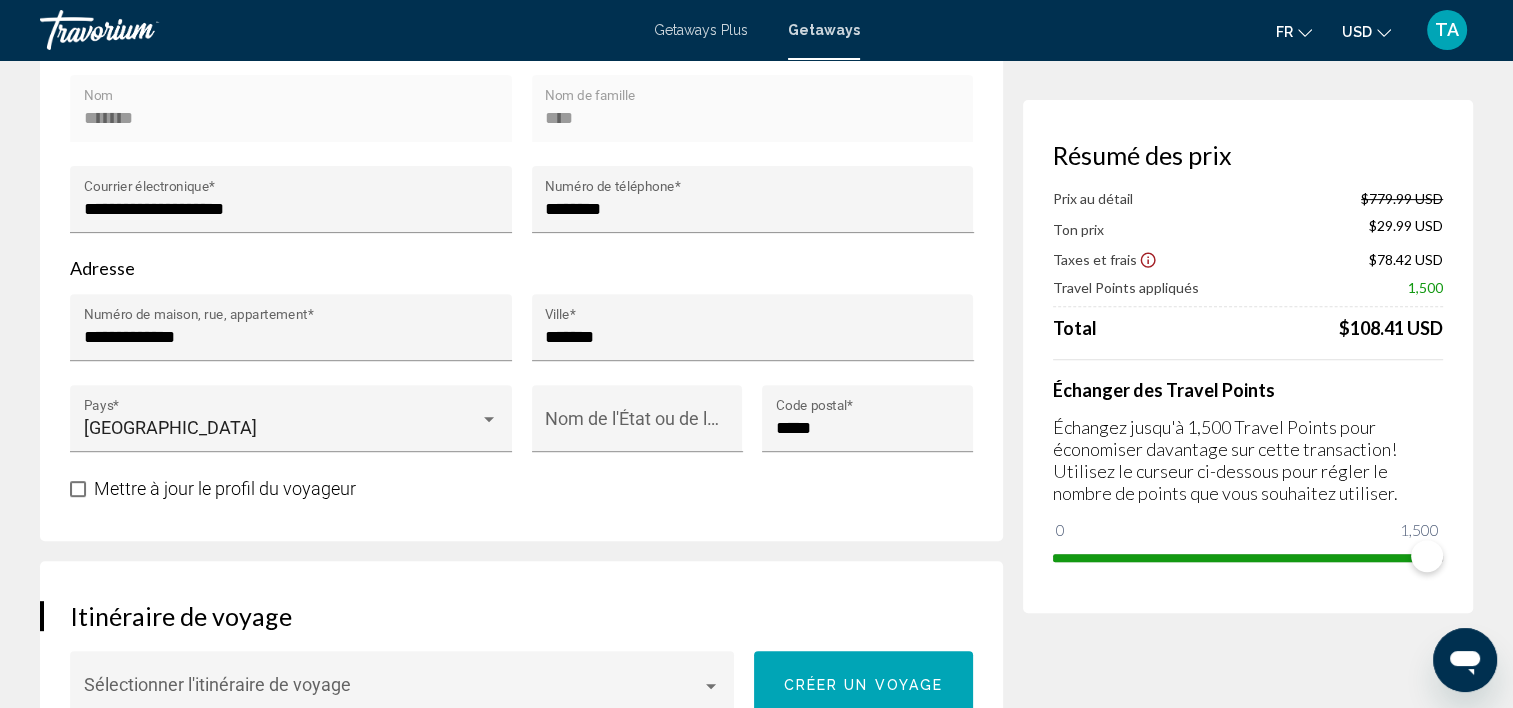 click on "Itinéraire de voyage Sélectionner l'itinéraire de voyage Créer un voyage" at bounding box center (521, 671) 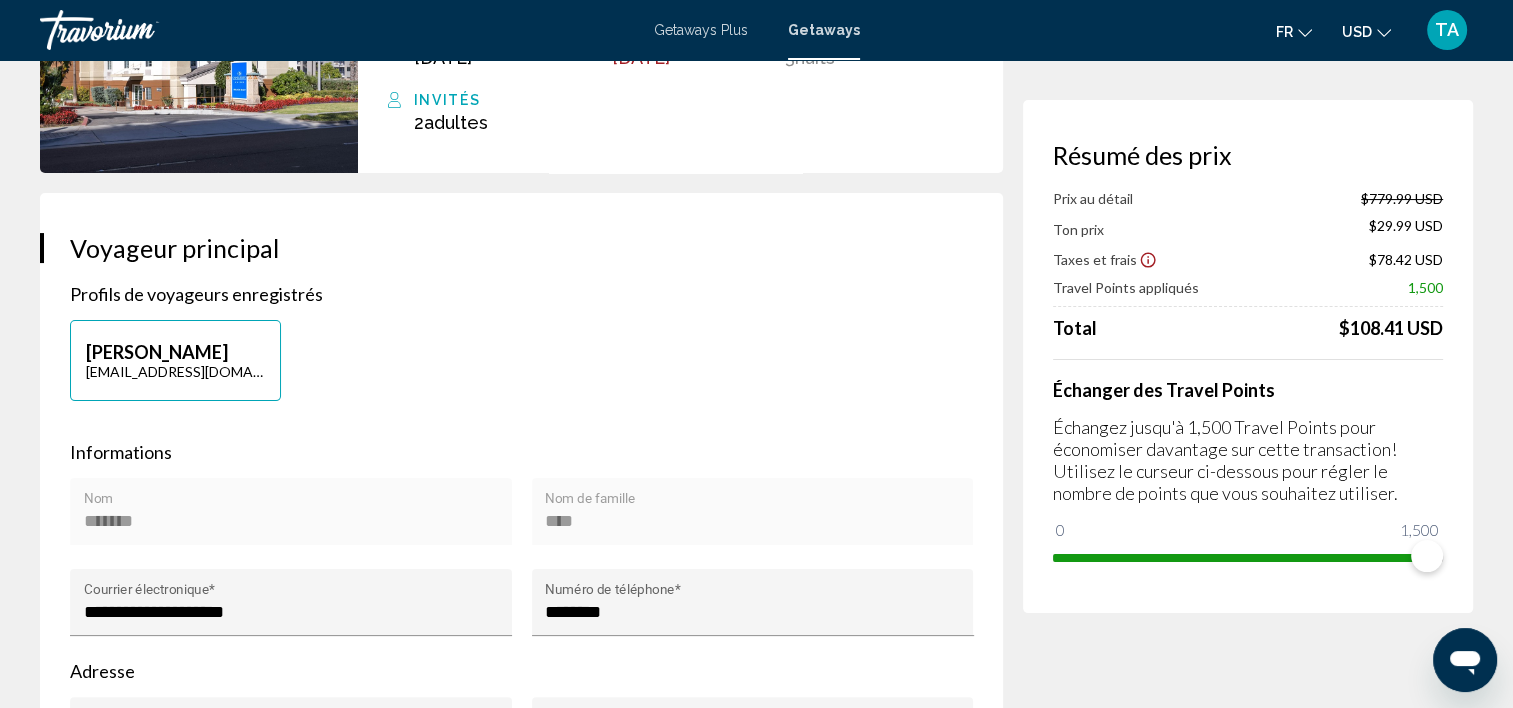 scroll, scrollTop: 290, scrollLeft: 0, axis: vertical 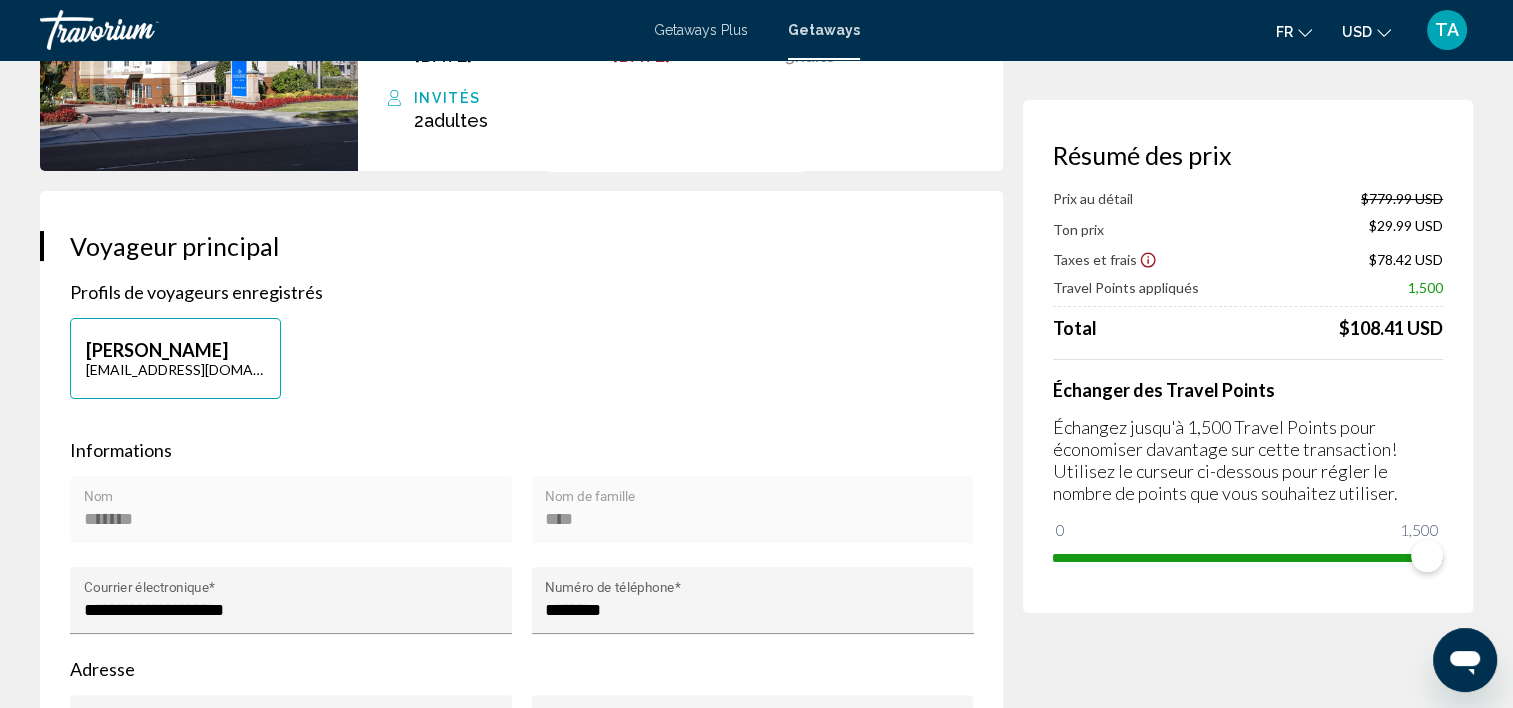 click 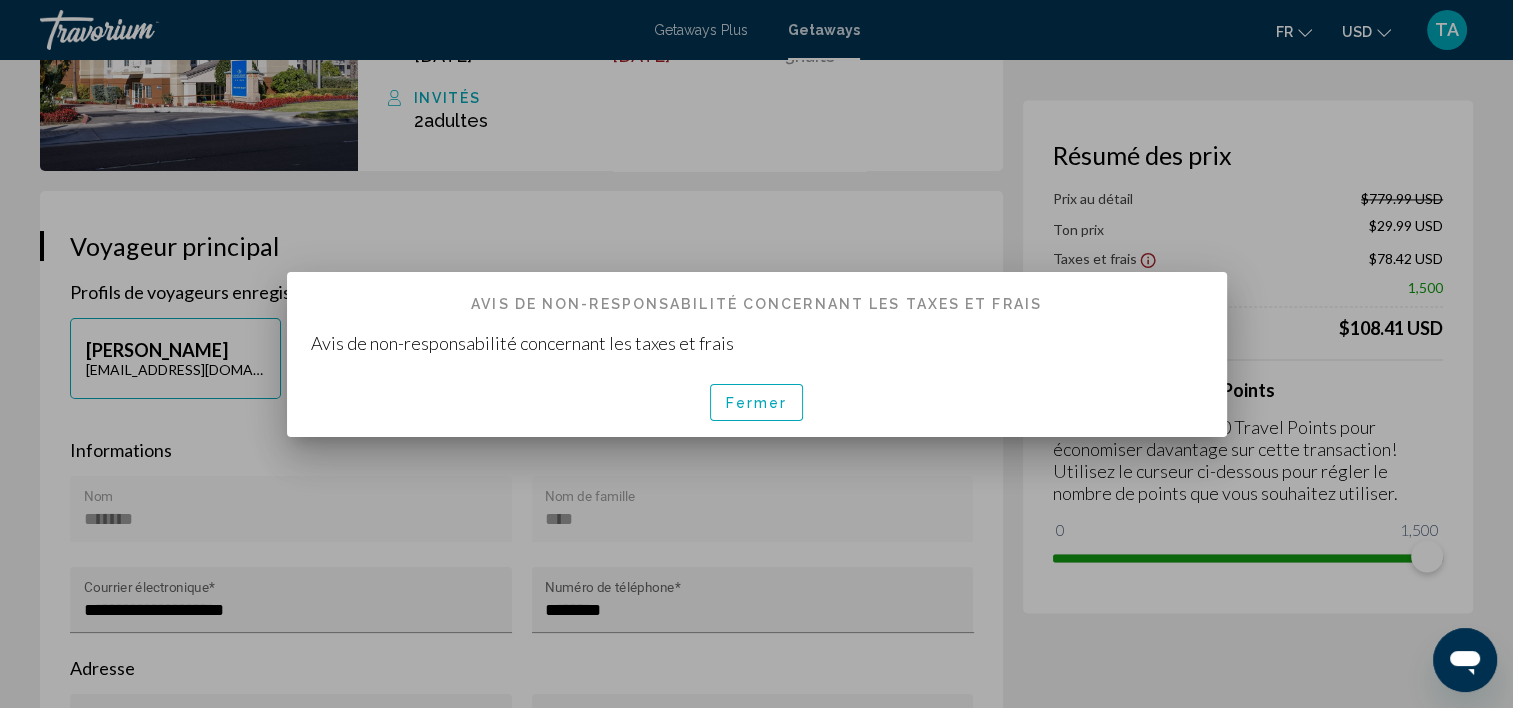 scroll, scrollTop: 0, scrollLeft: 0, axis: both 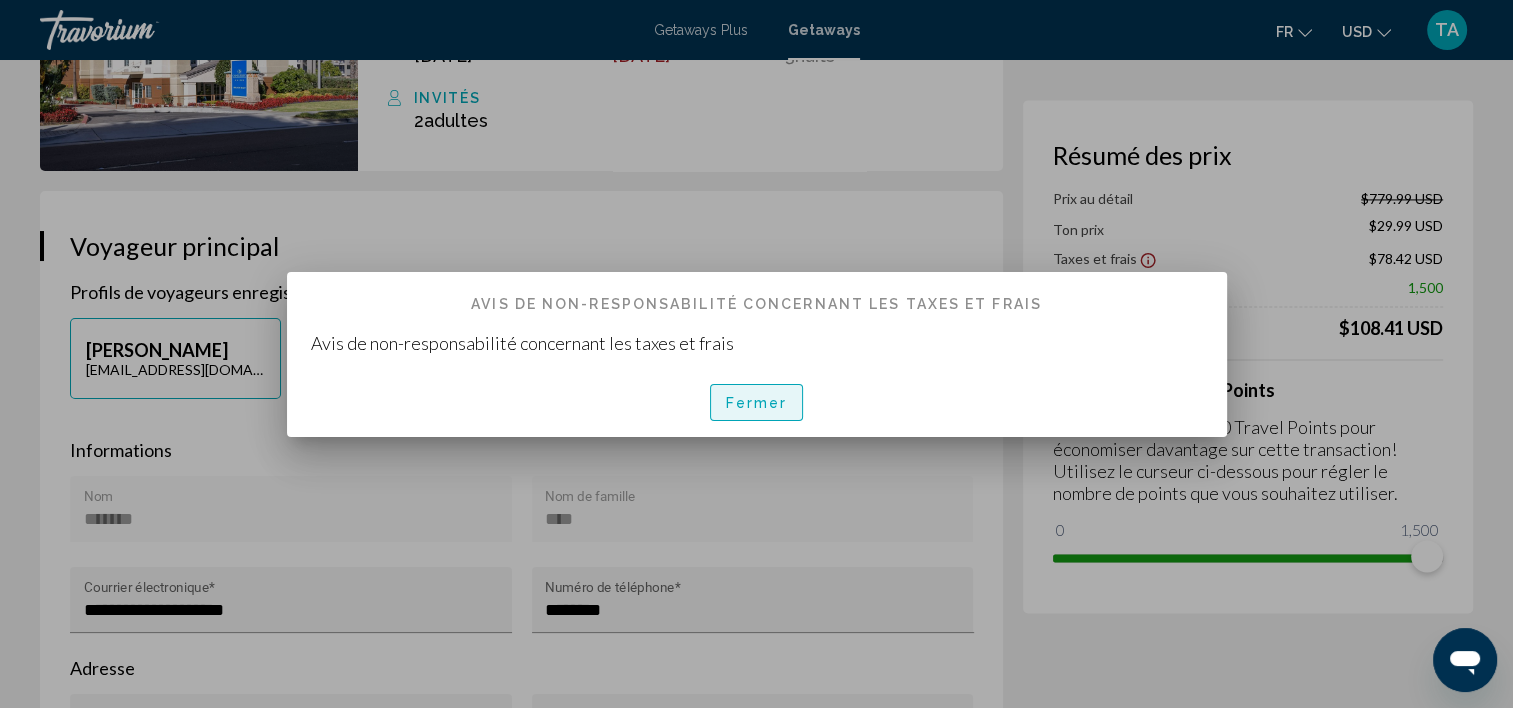 click on "Fermer" at bounding box center [757, 403] 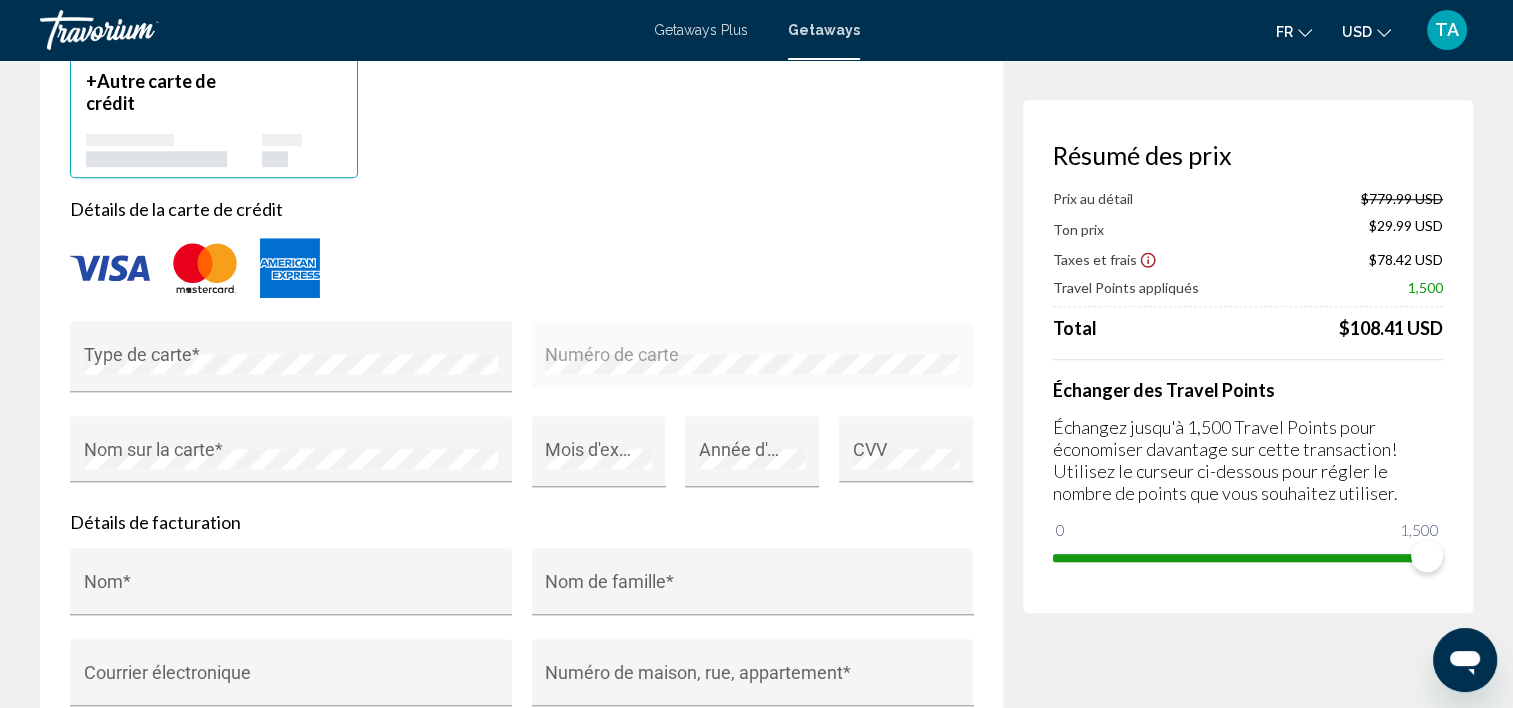 scroll, scrollTop: 1632, scrollLeft: 0, axis: vertical 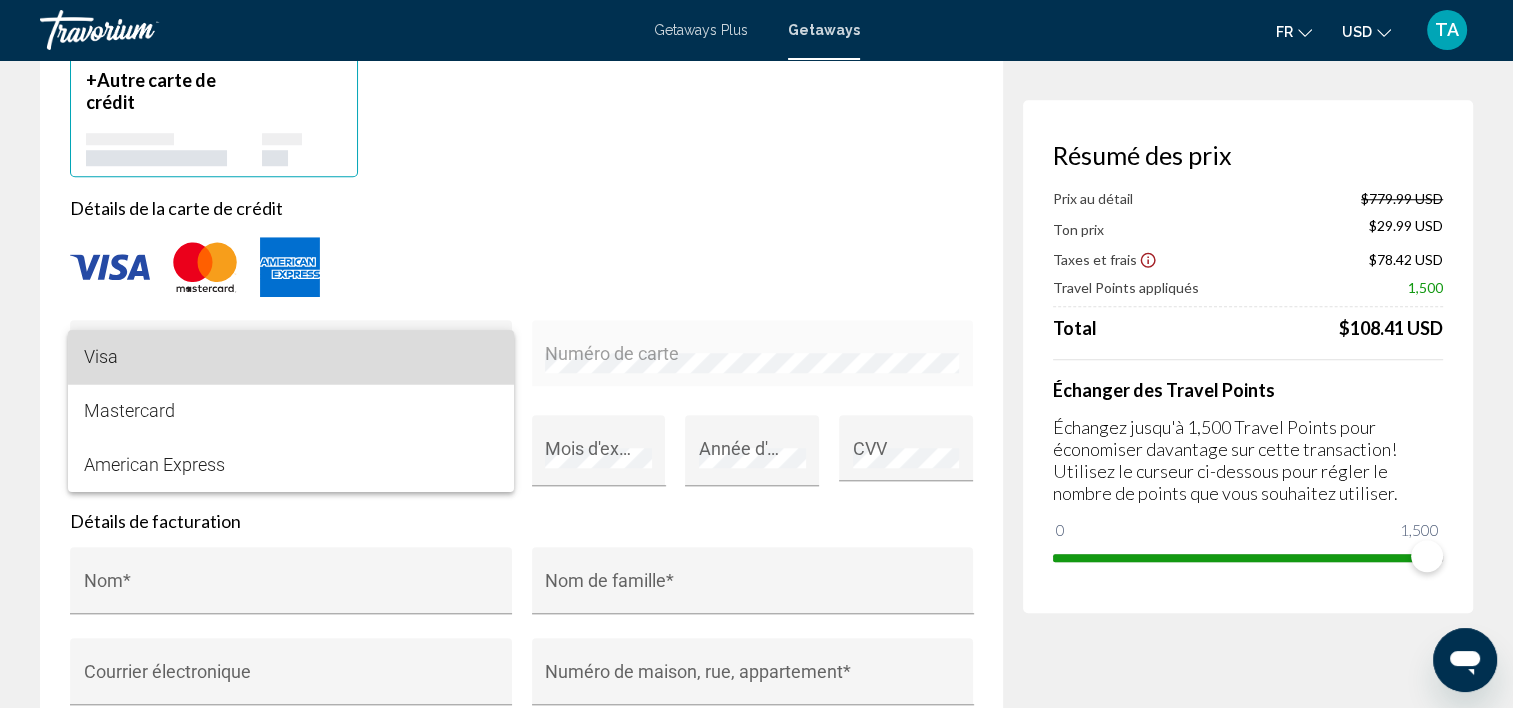 click on "Visa" at bounding box center [291, 357] 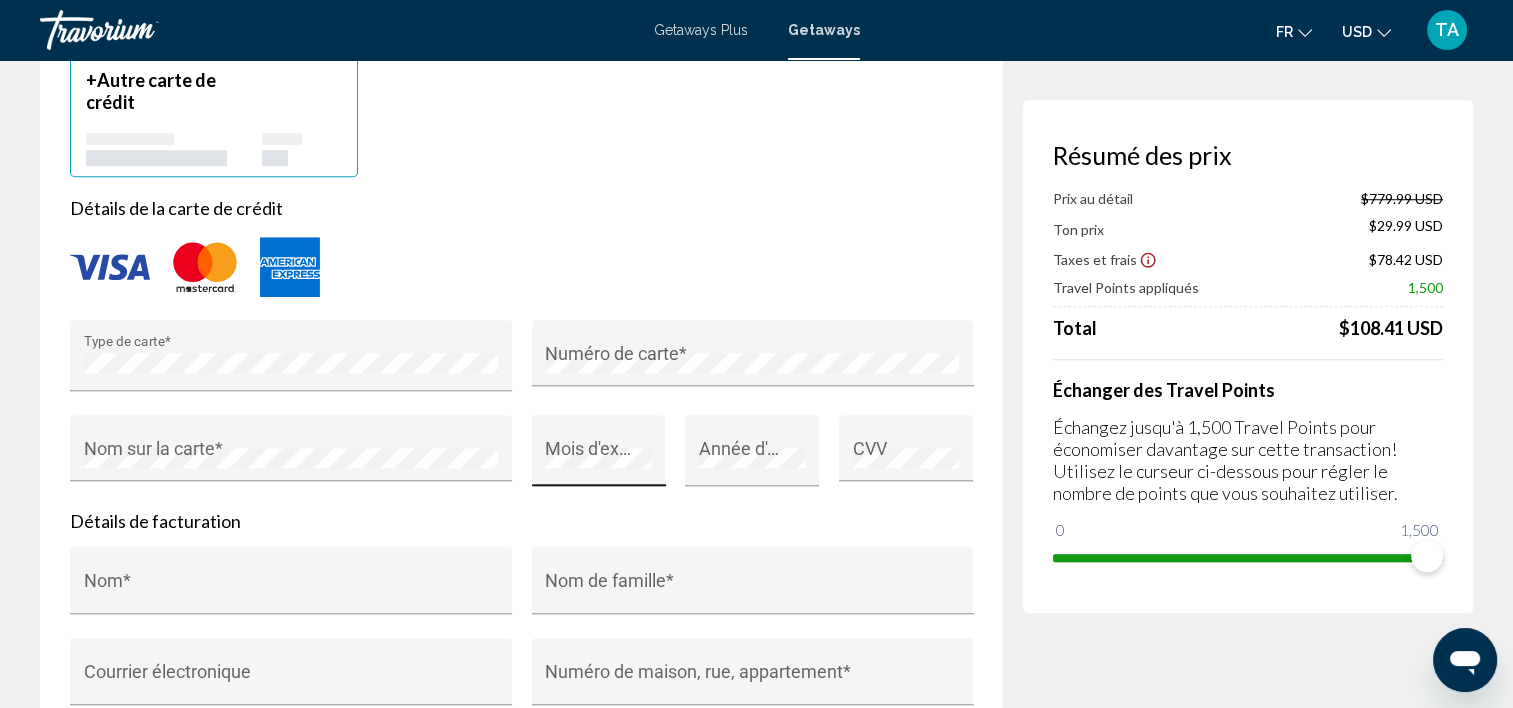 click on "Mois d'expiration  *" at bounding box center (598, 457) 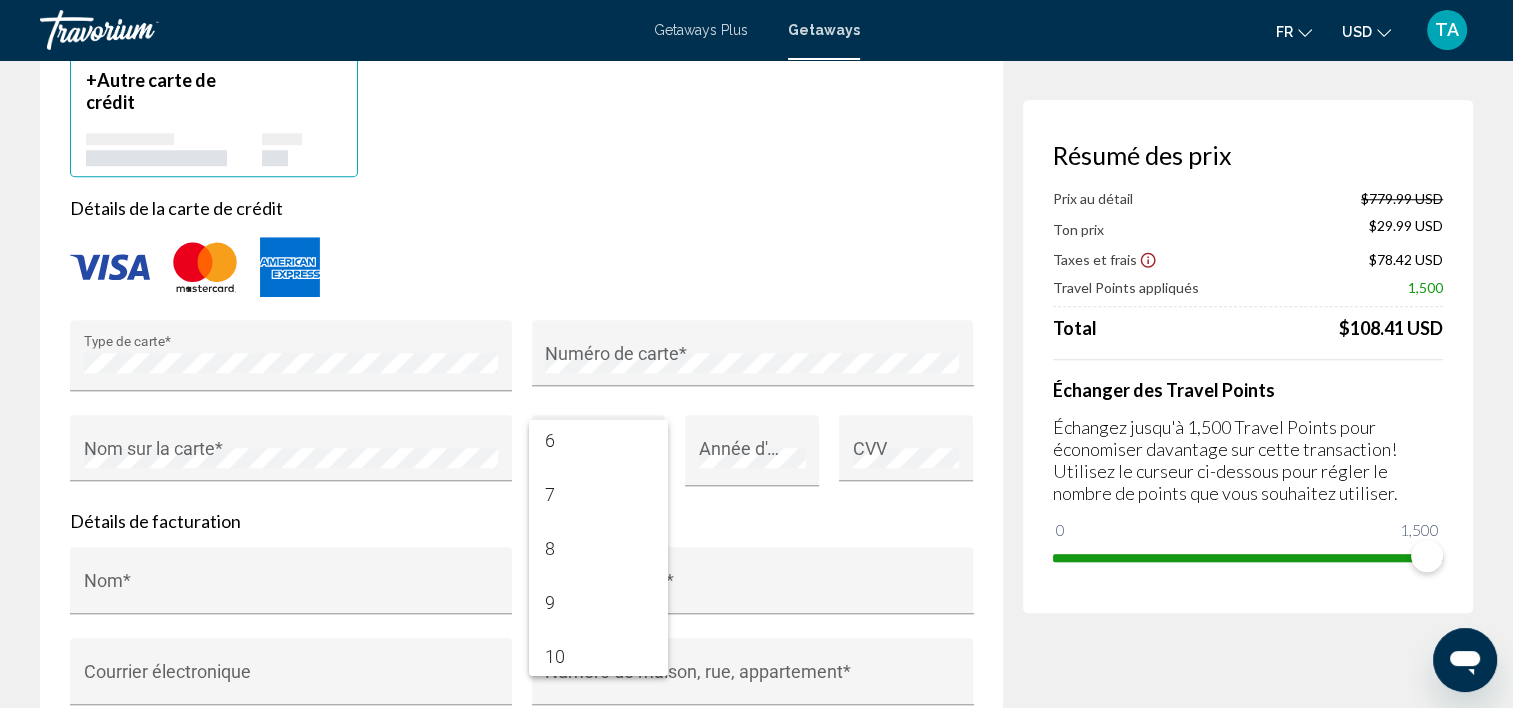scroll, scrollTop: 278, scrollLeft: 0, axis: vertical 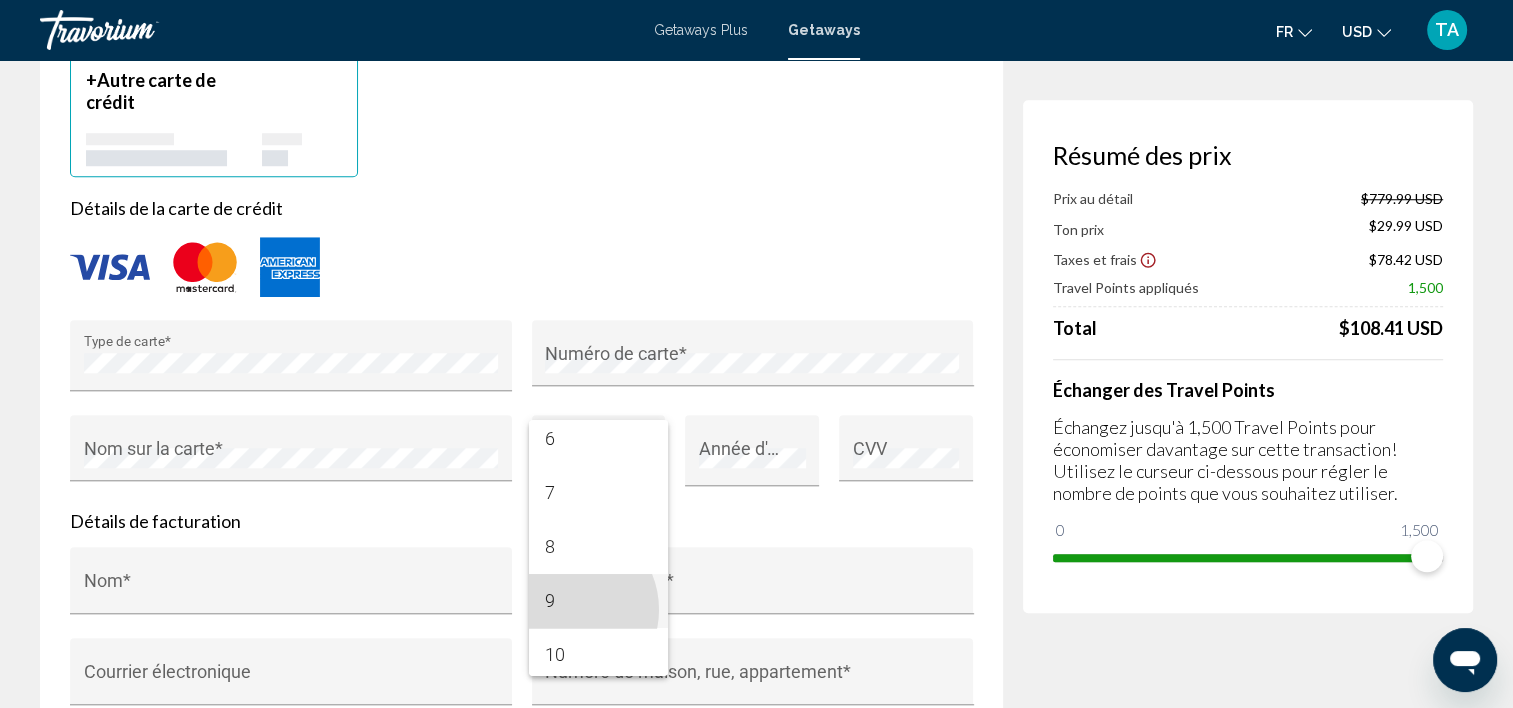 click on "9" at bounding box center [598, 601] 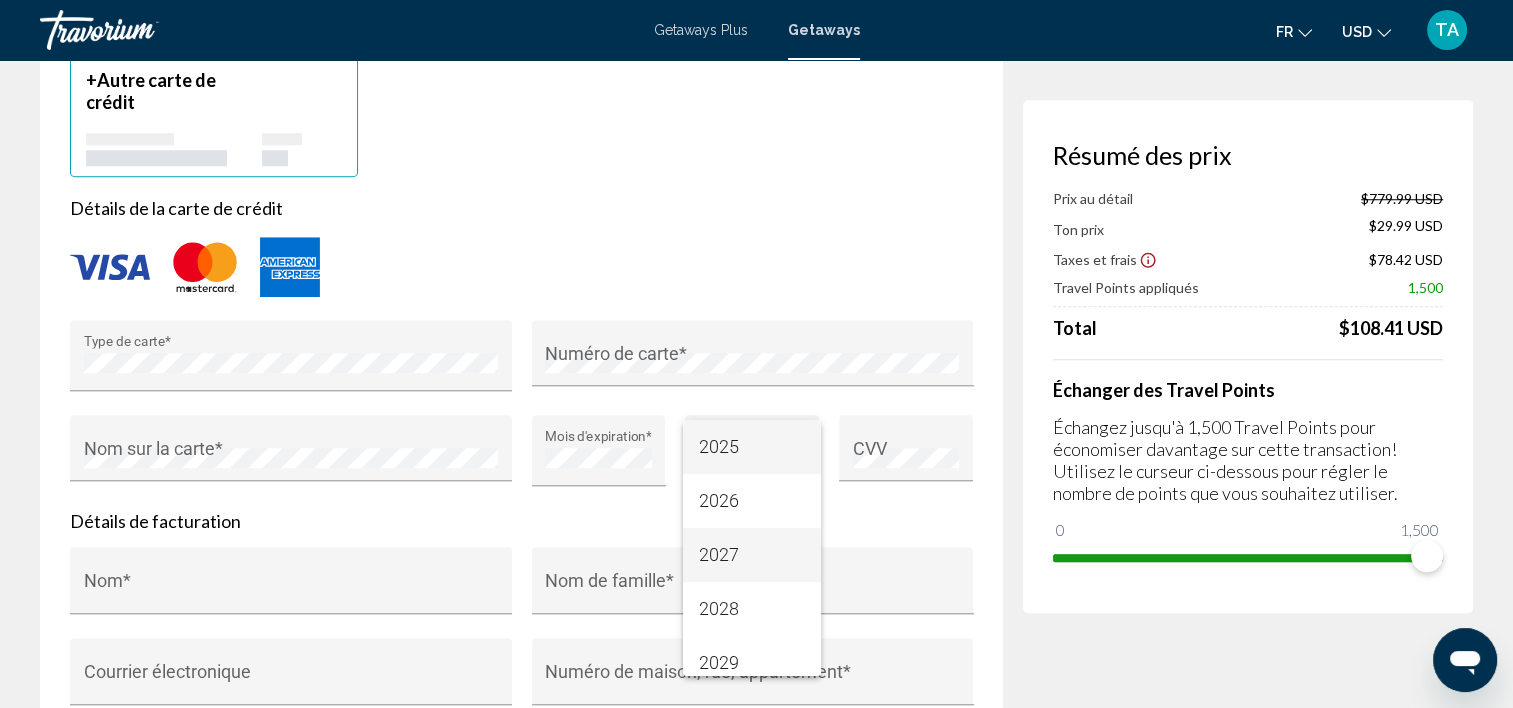 click on "2027" at bounding box center [752, 555] 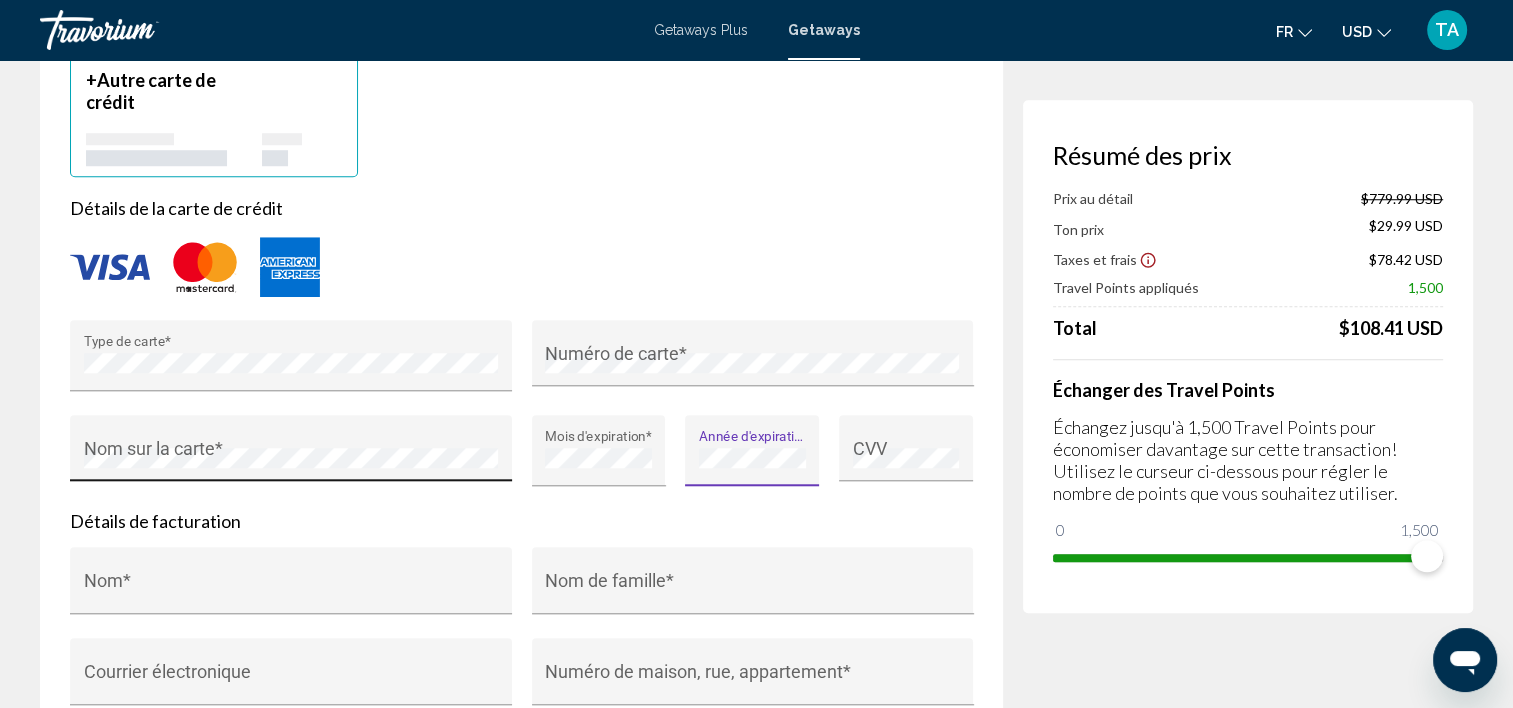 click on "Nom sur la carte  *" at bounding box center [291, 454] 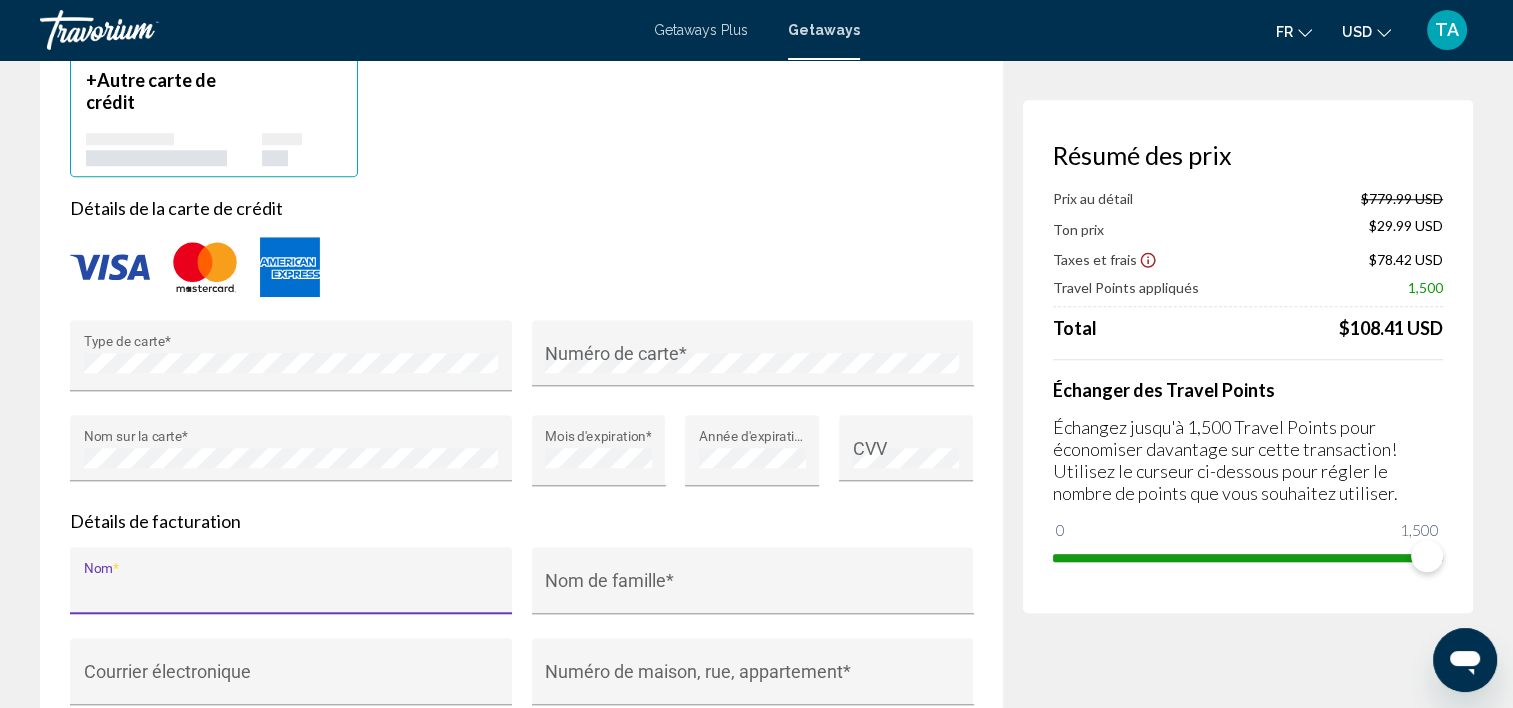 click on "Nom  *" at bounding box center [291, 590] 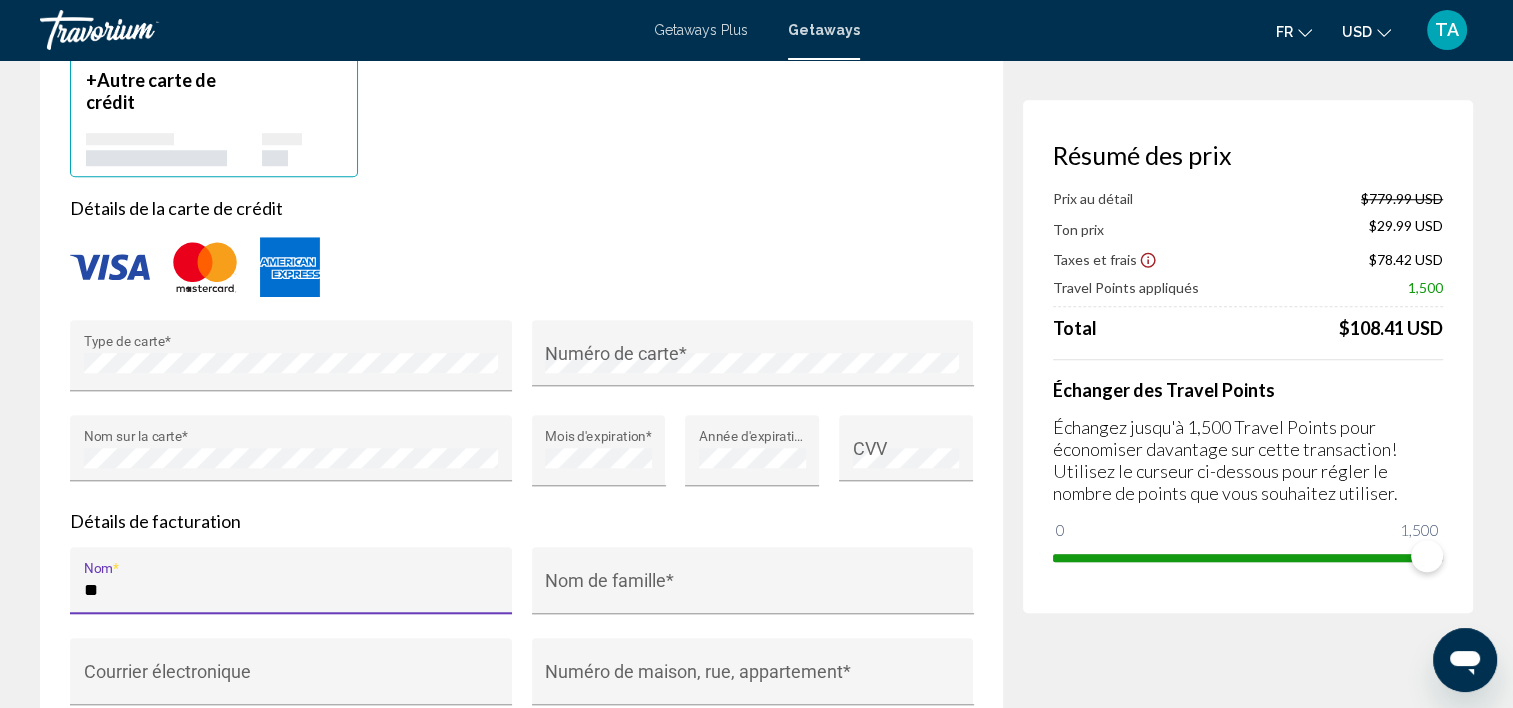 type on "*" 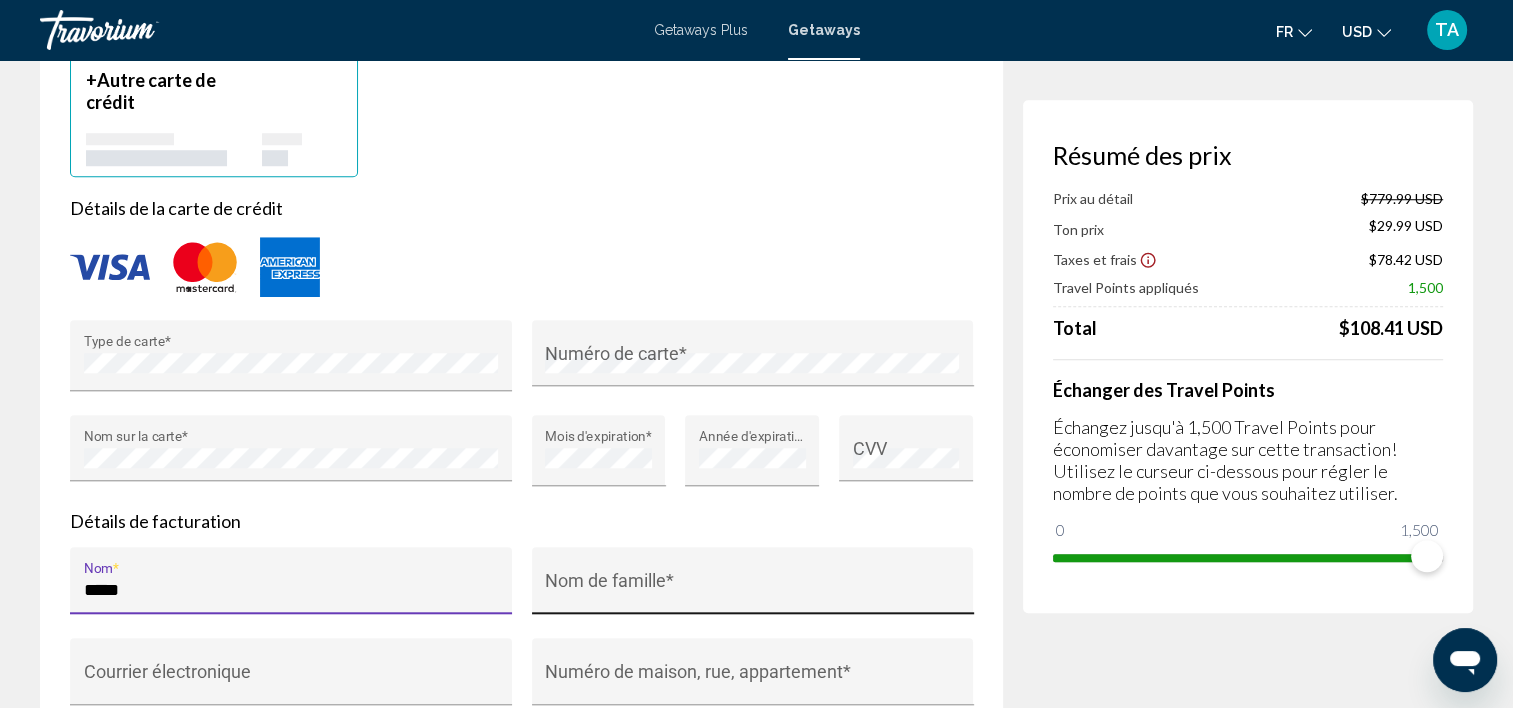 type on "*****" 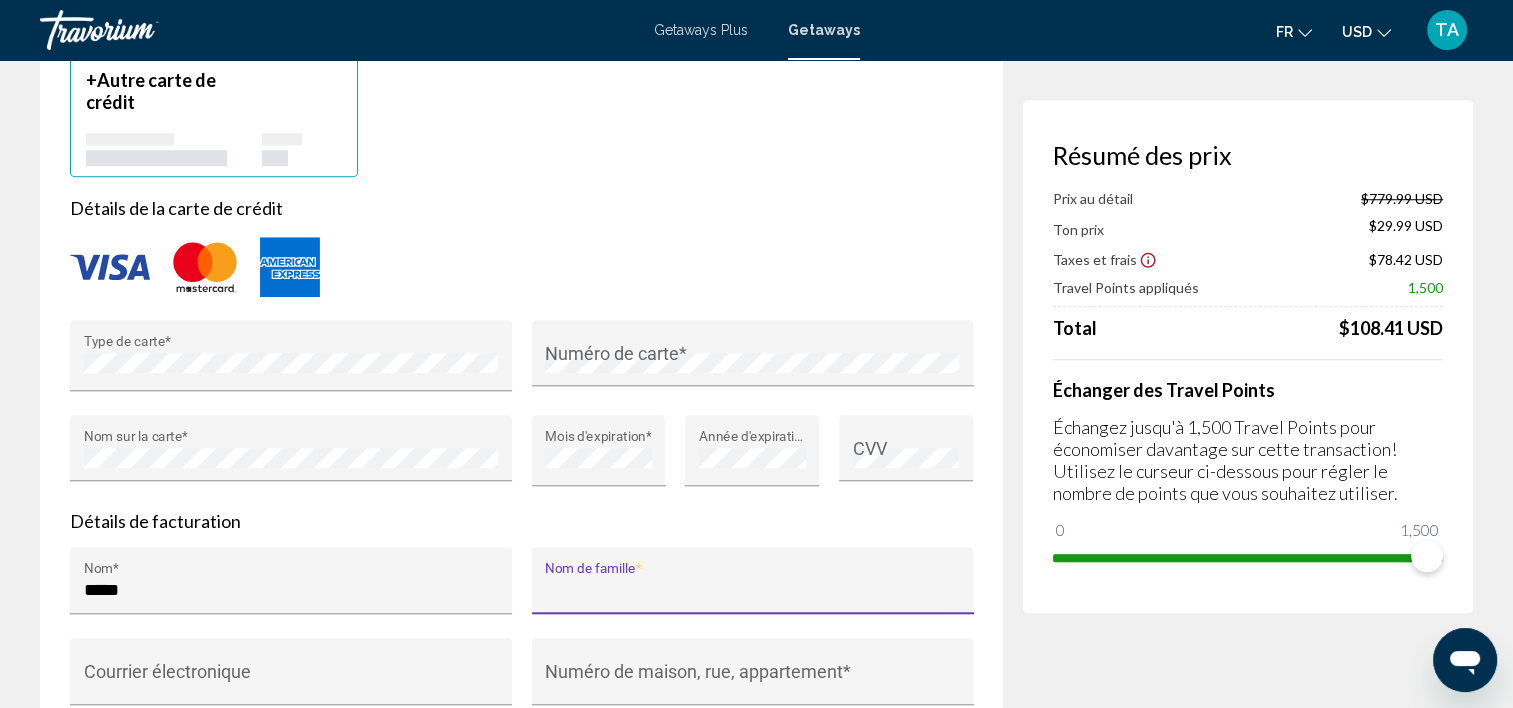 click on "Nom de famille  *" at bounding box center [752, 590] 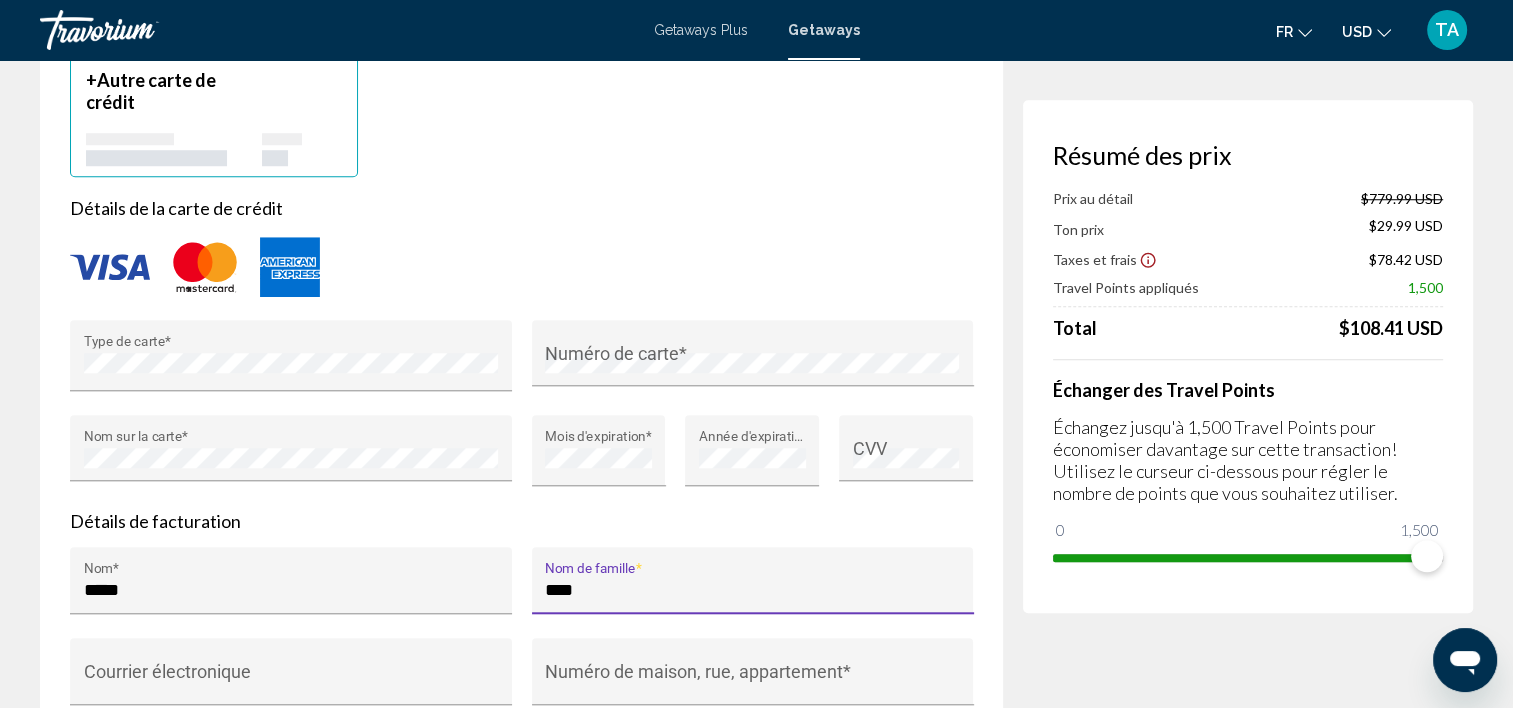 scroll, scrollTop: 0, scrollLeft: 0, axis: both 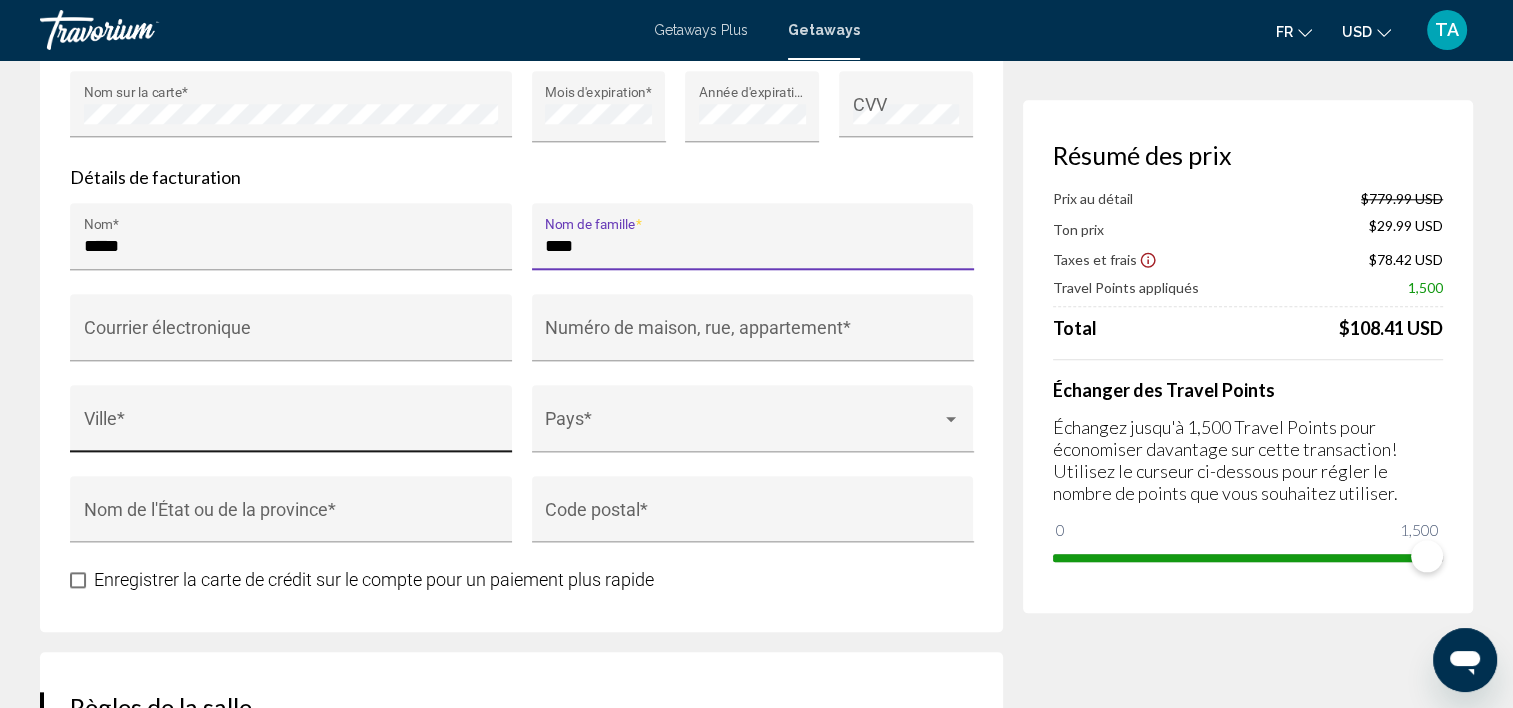 type on "****" 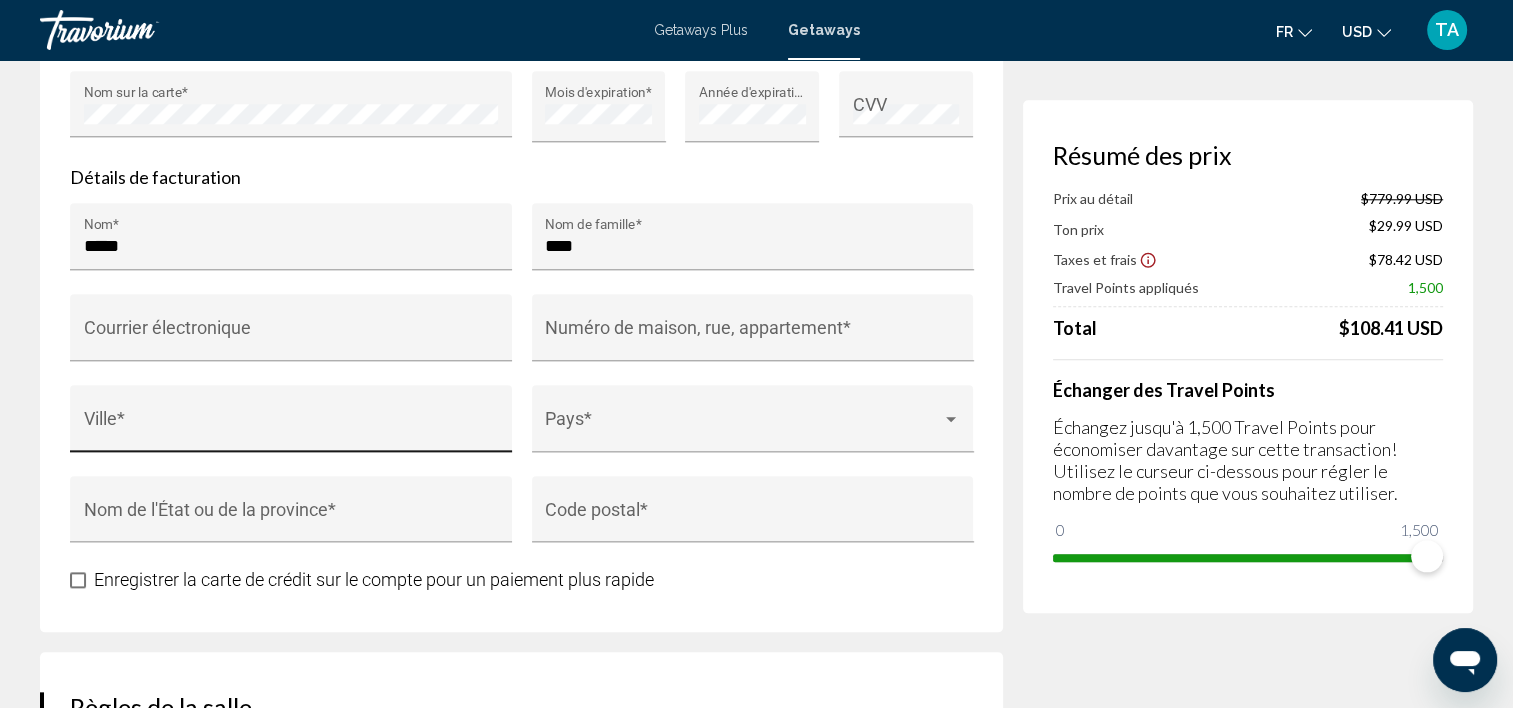 click on "Ville  *" at bounding box center (291, 424) 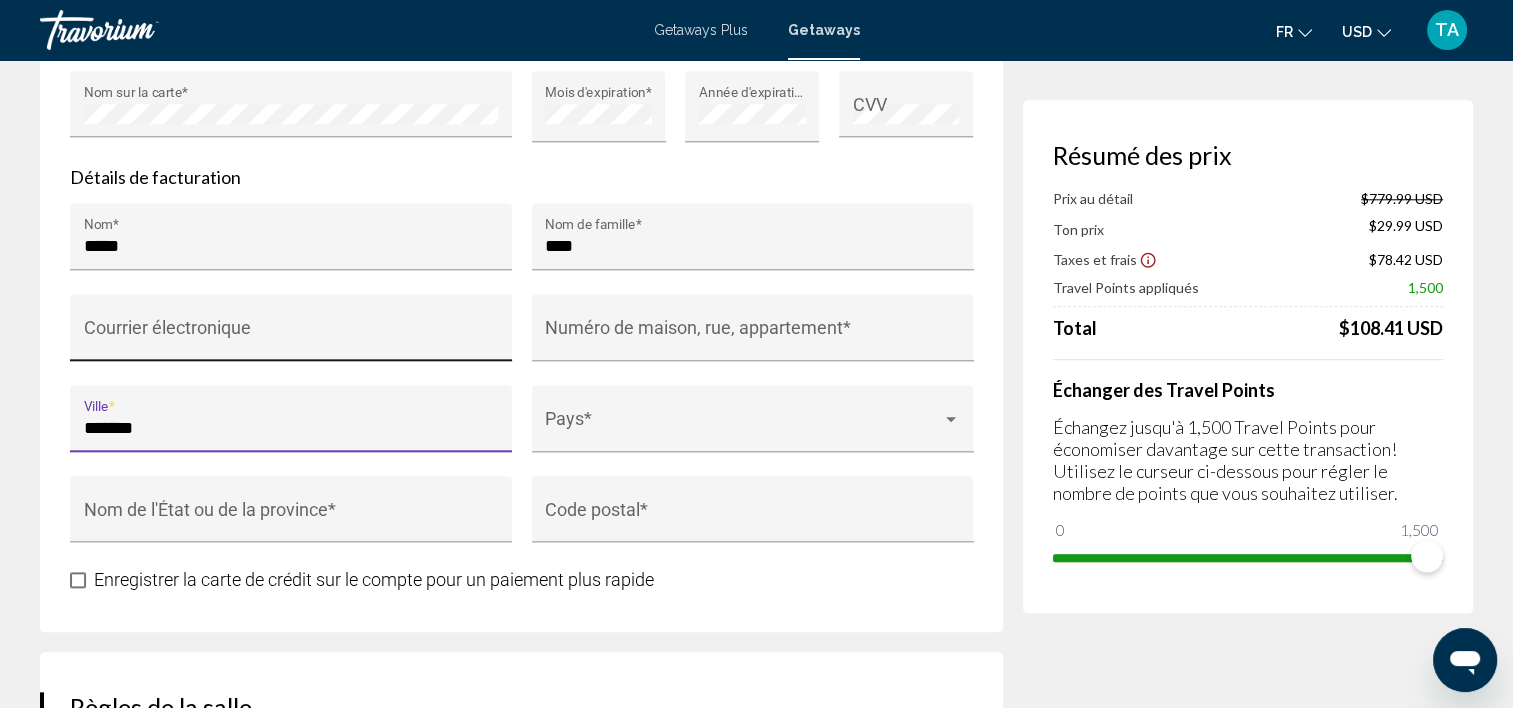 type on "*******" 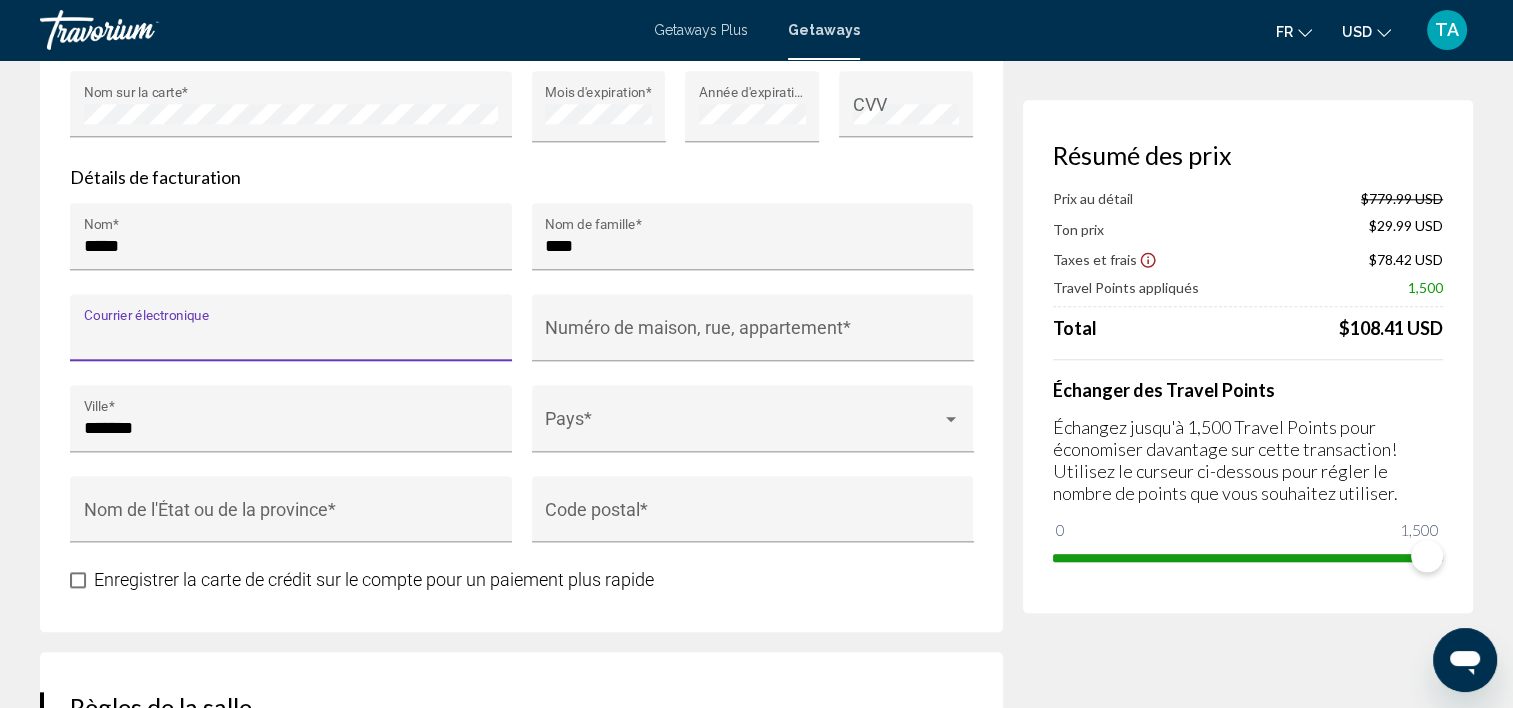 click on "Courrier électronique" at bounding box center (291, 337) 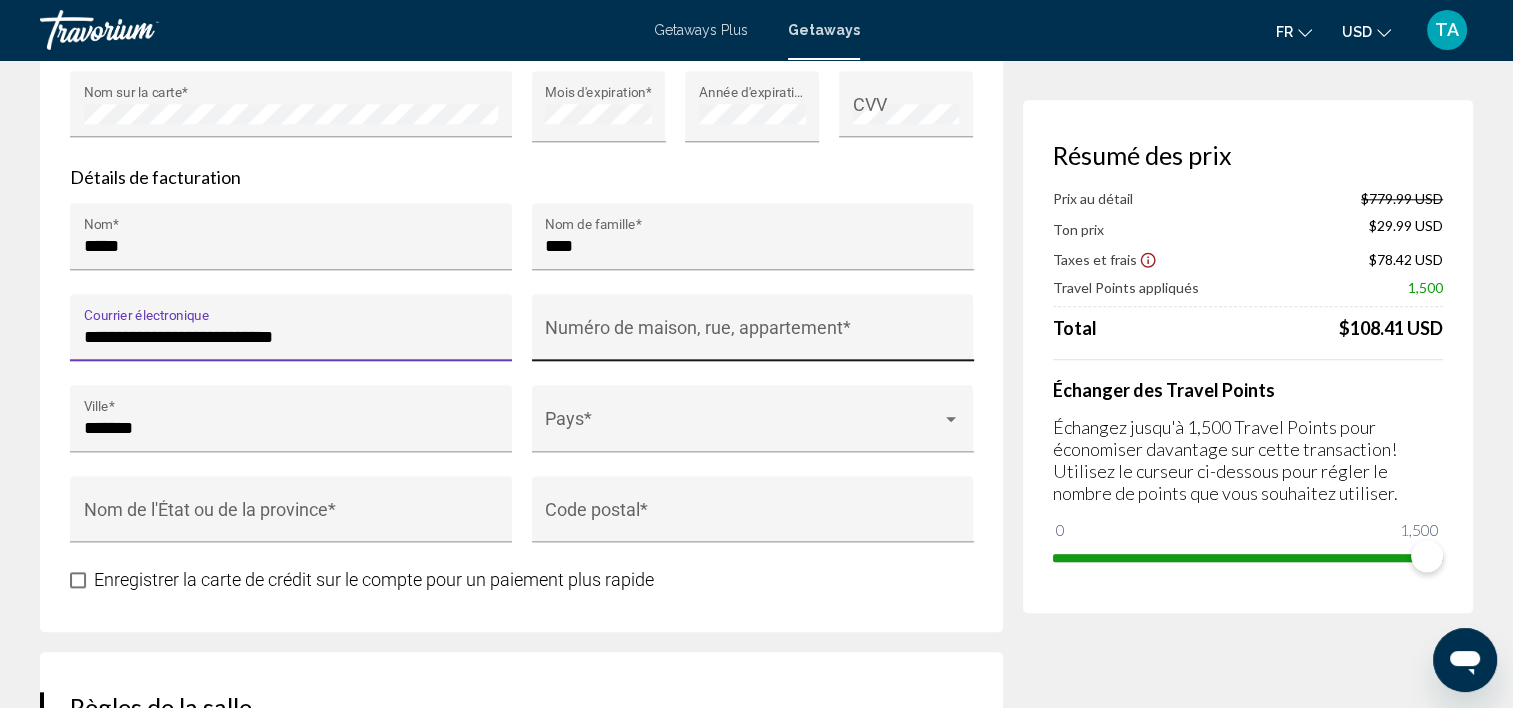 type on "**********" 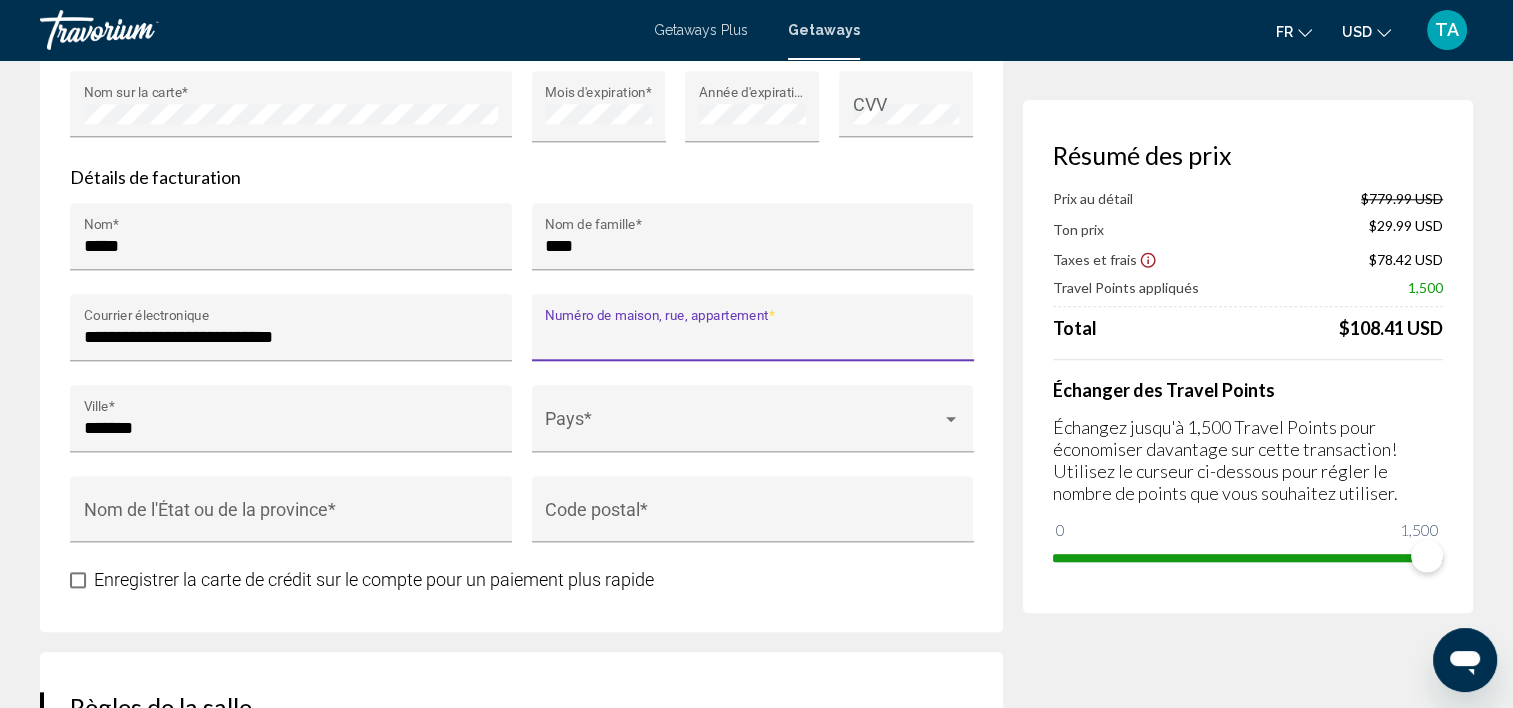 click on "Numéro de maison, rue, appartement  *" at bounding box center (752, 337) 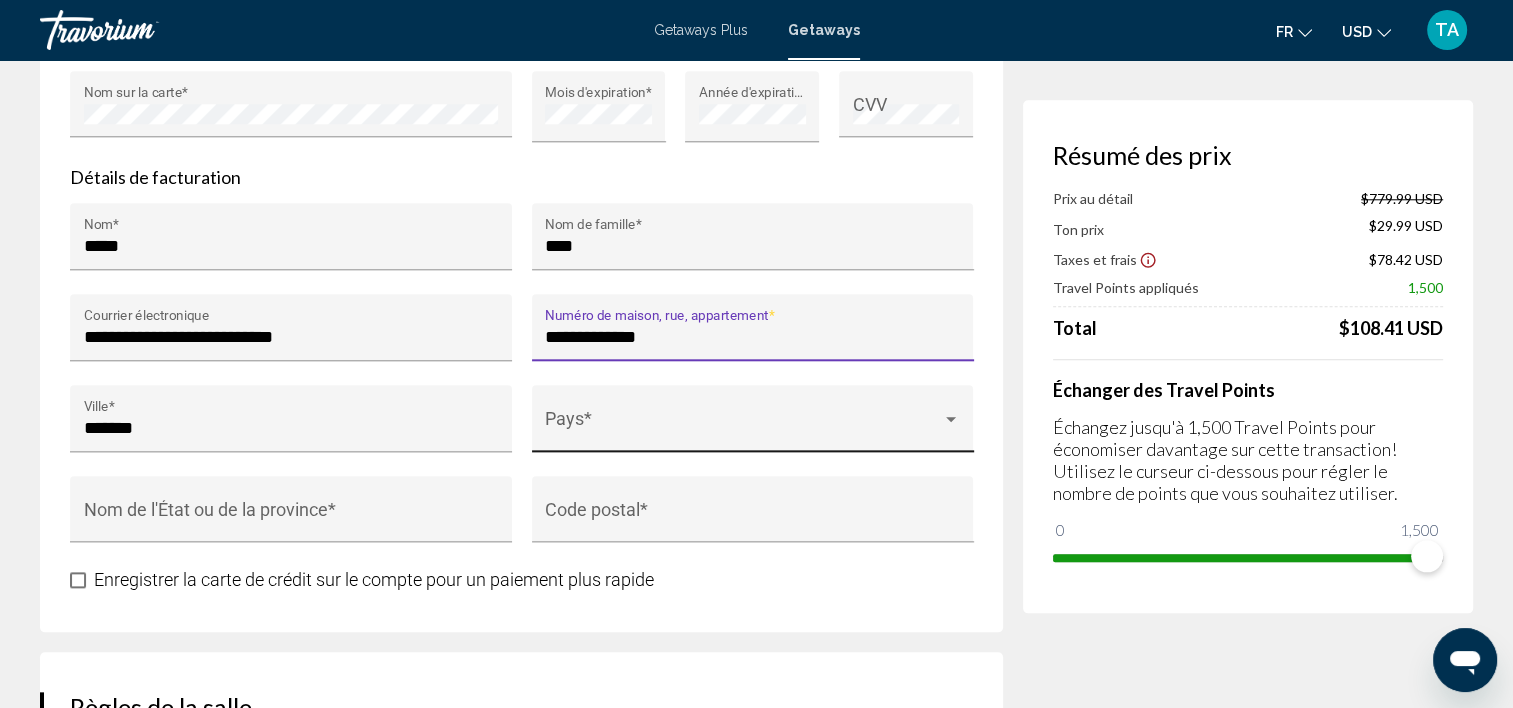 type on "**********" 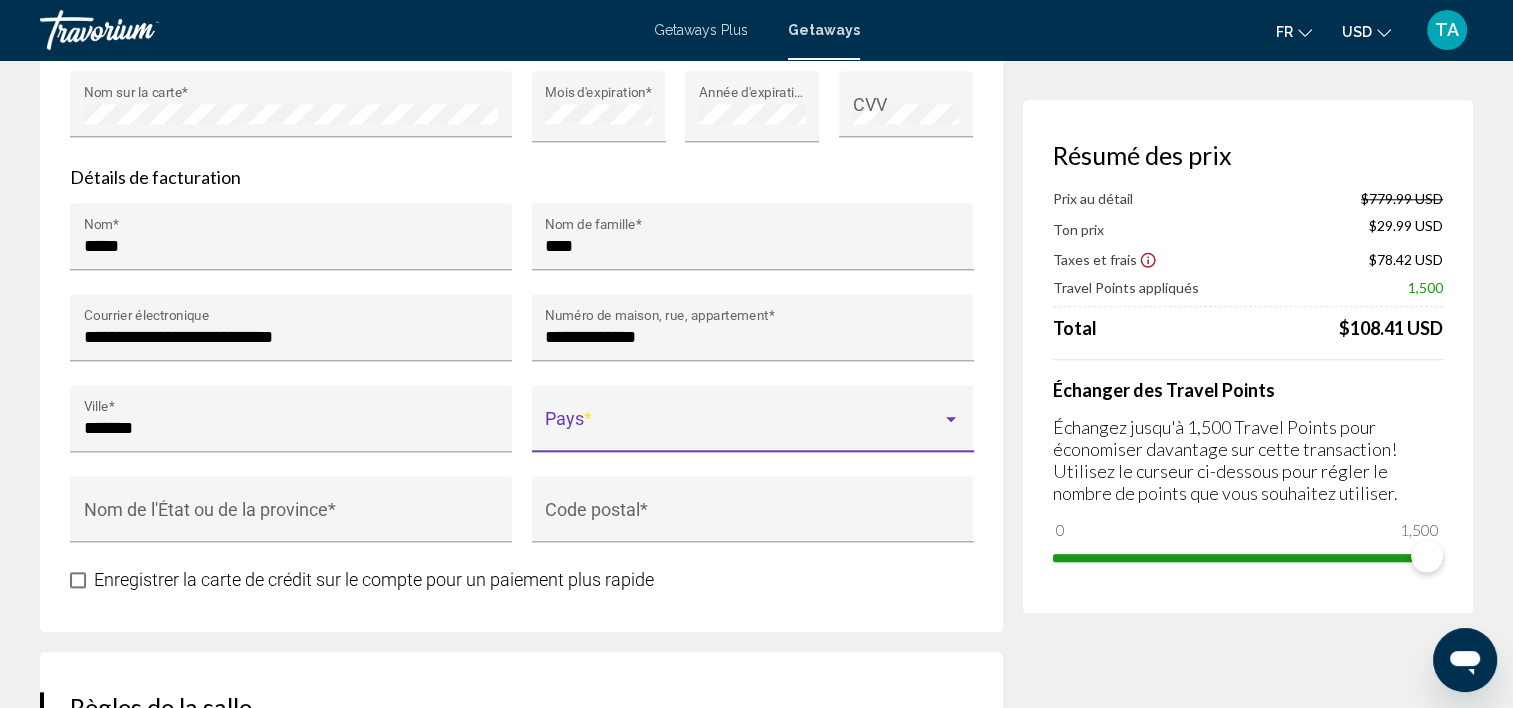 click at bounding box center [743, 428] 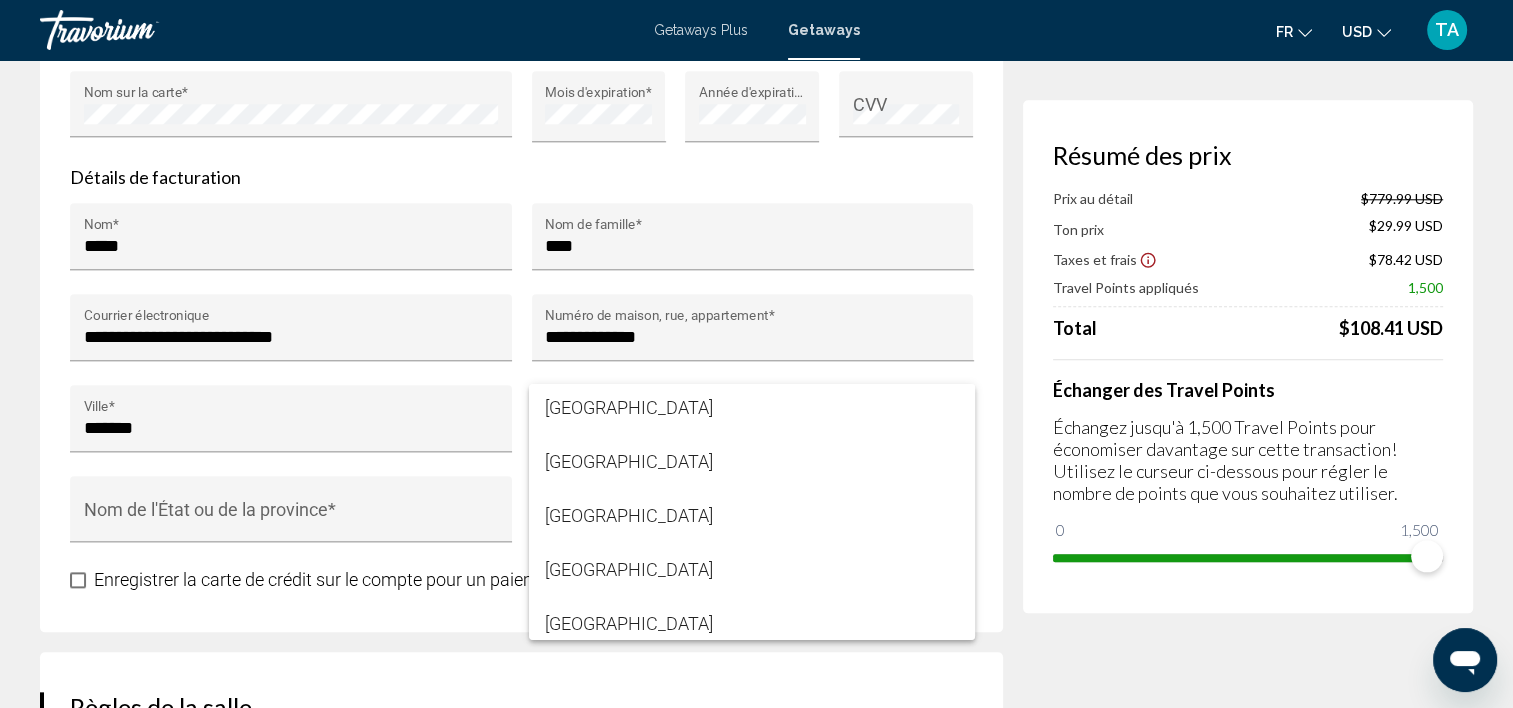 scroll, scrollTop: 4195, scrollLeft: 0, axis: vertical 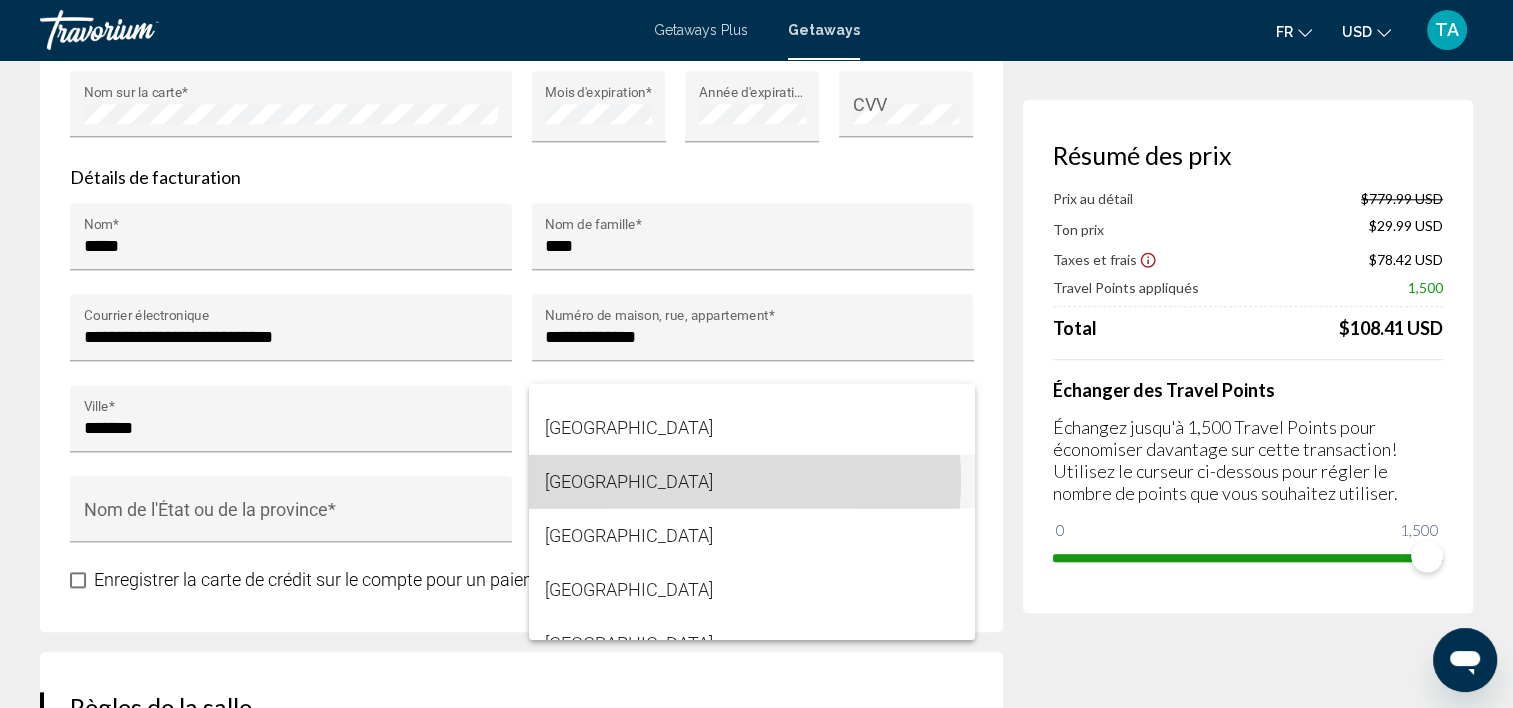 click on "[GEOGRAPHIC_DATA]" at bounding box center (752, 482) 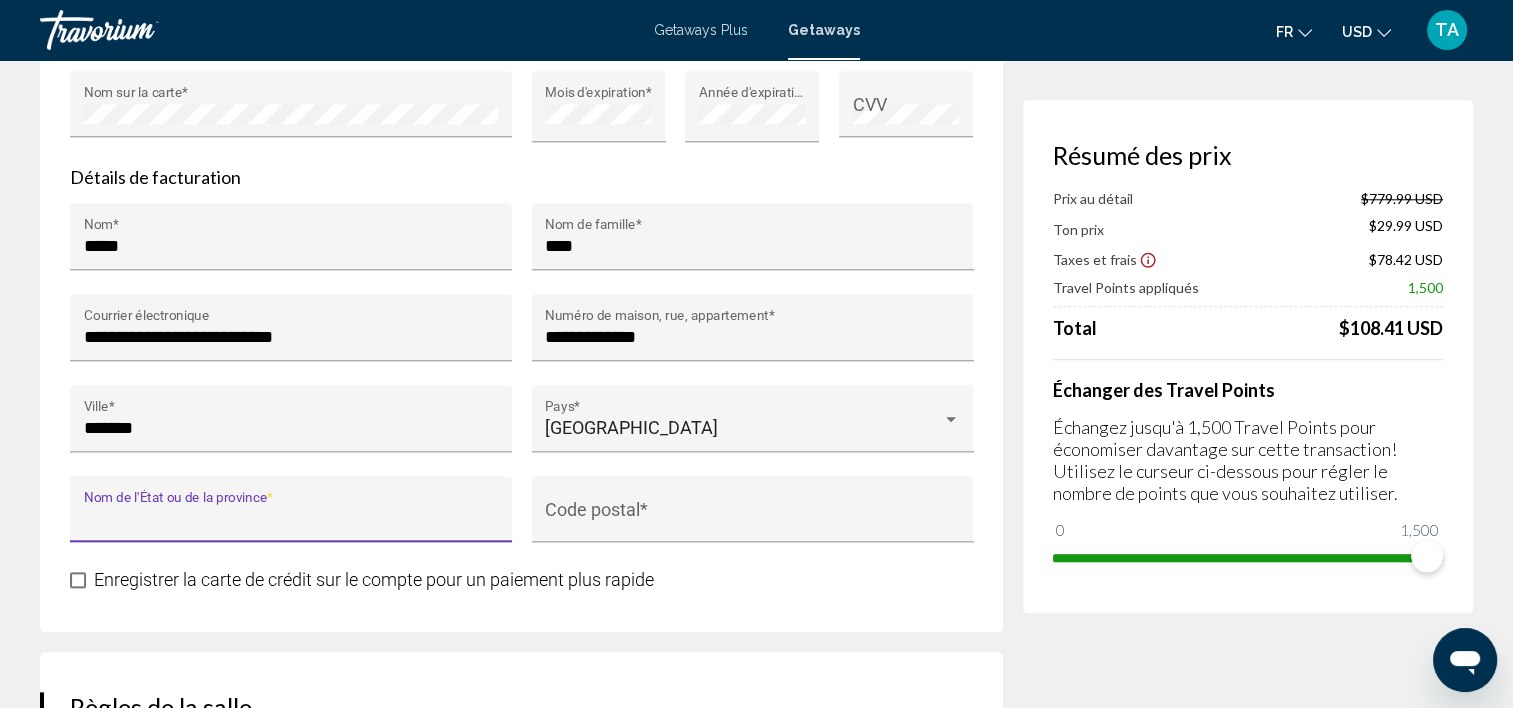 click on "Nom de l'État ou de la province  *" at bounding box center [291, 519] 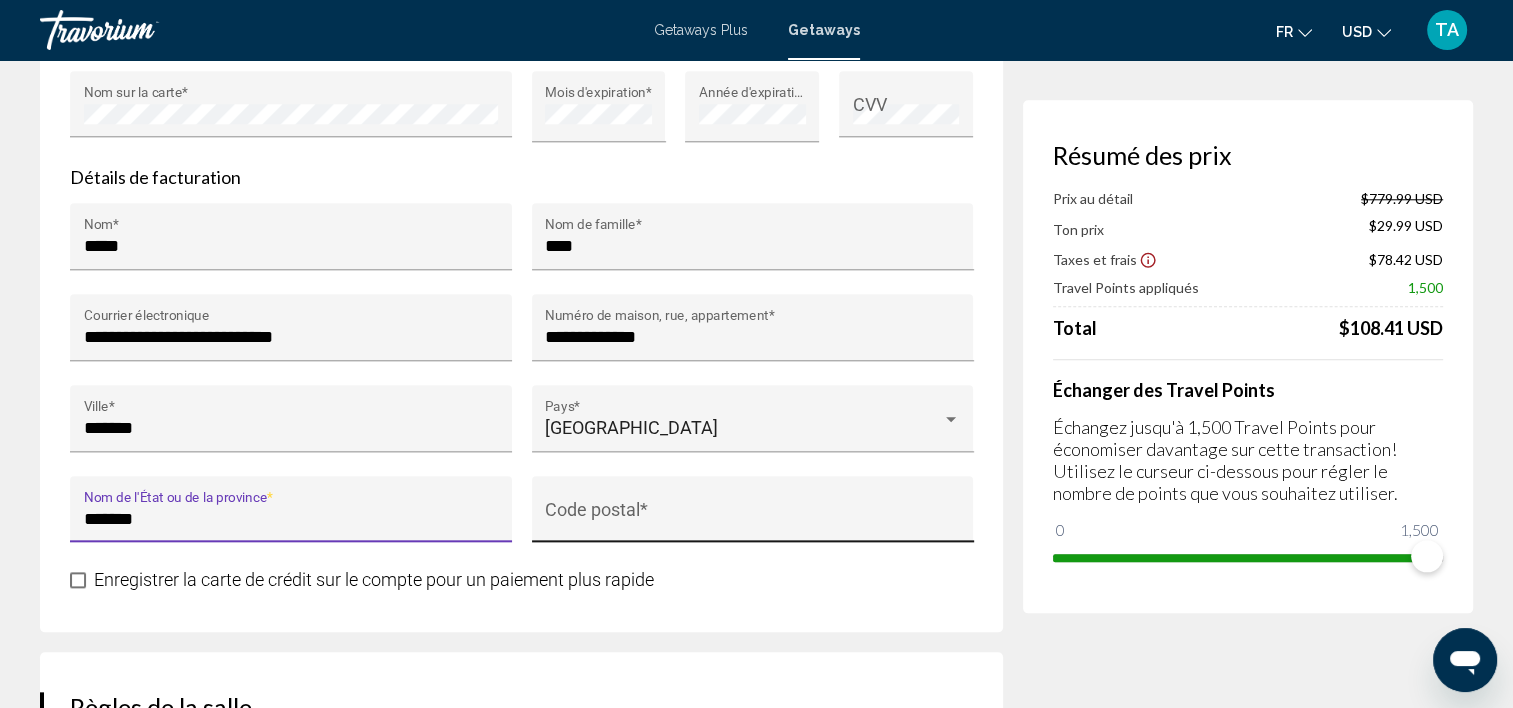 type on "*******" 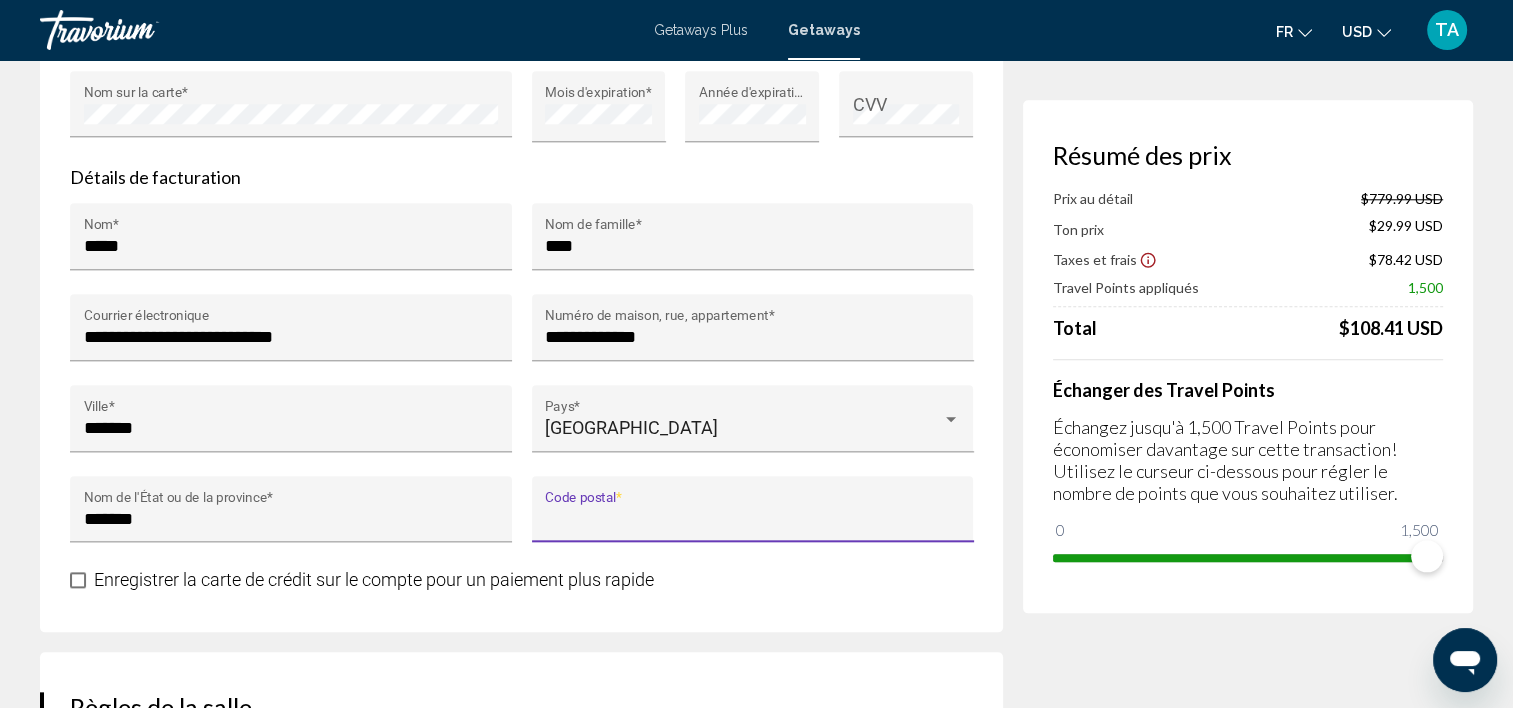click on "Code postal  *" at bounding box center (752, 519) 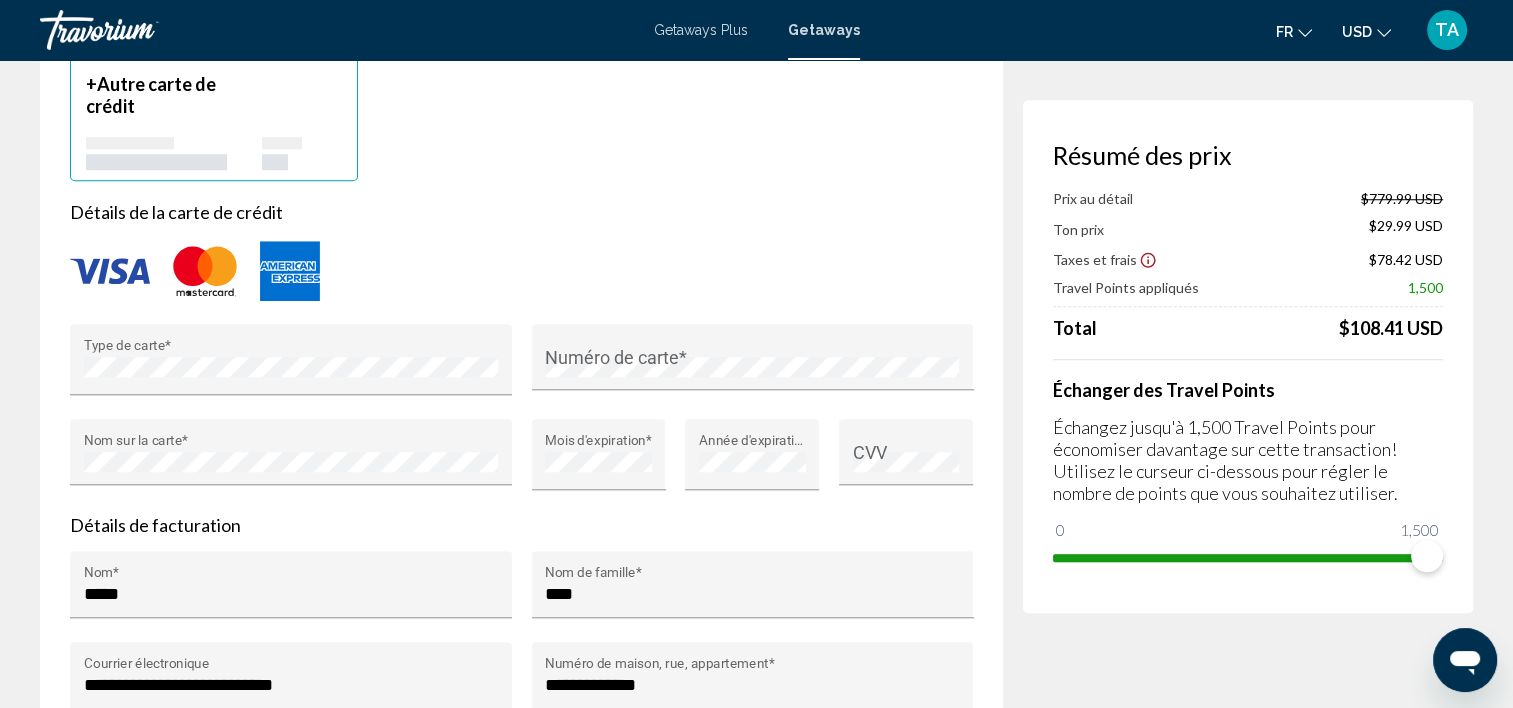 scroll, scrollTop: 1624, scrollLeft: 0, axis: vertical 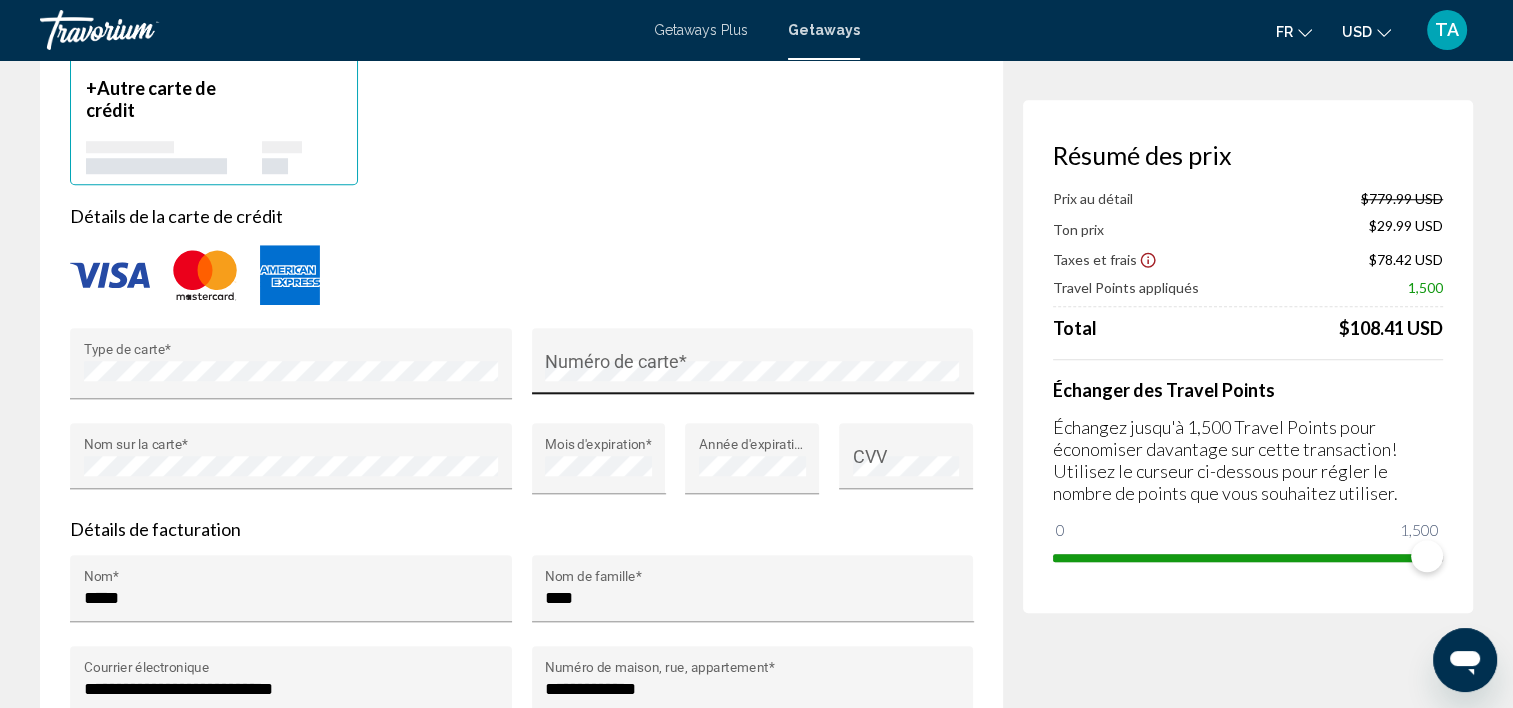 type on "*****" 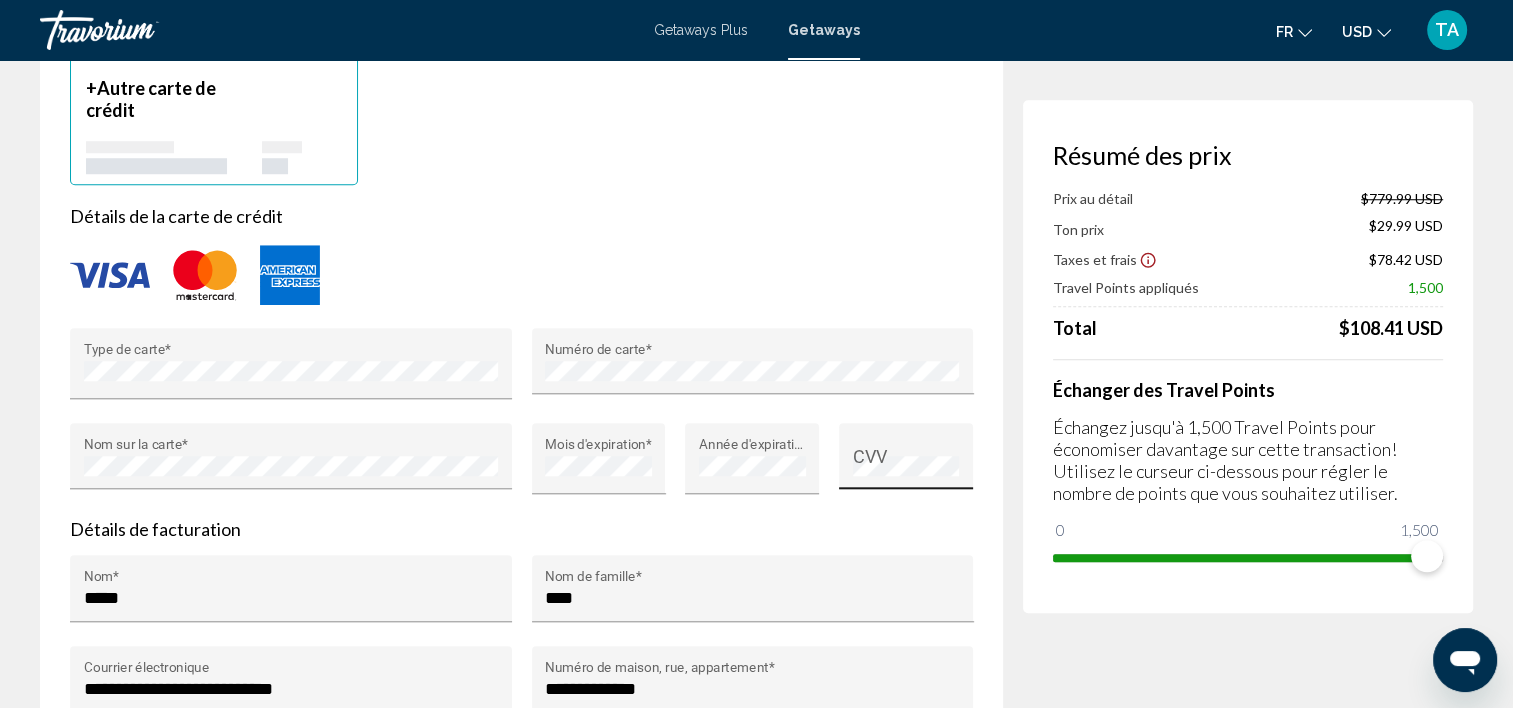 click on "CVV" at bounding box center (906, 462) 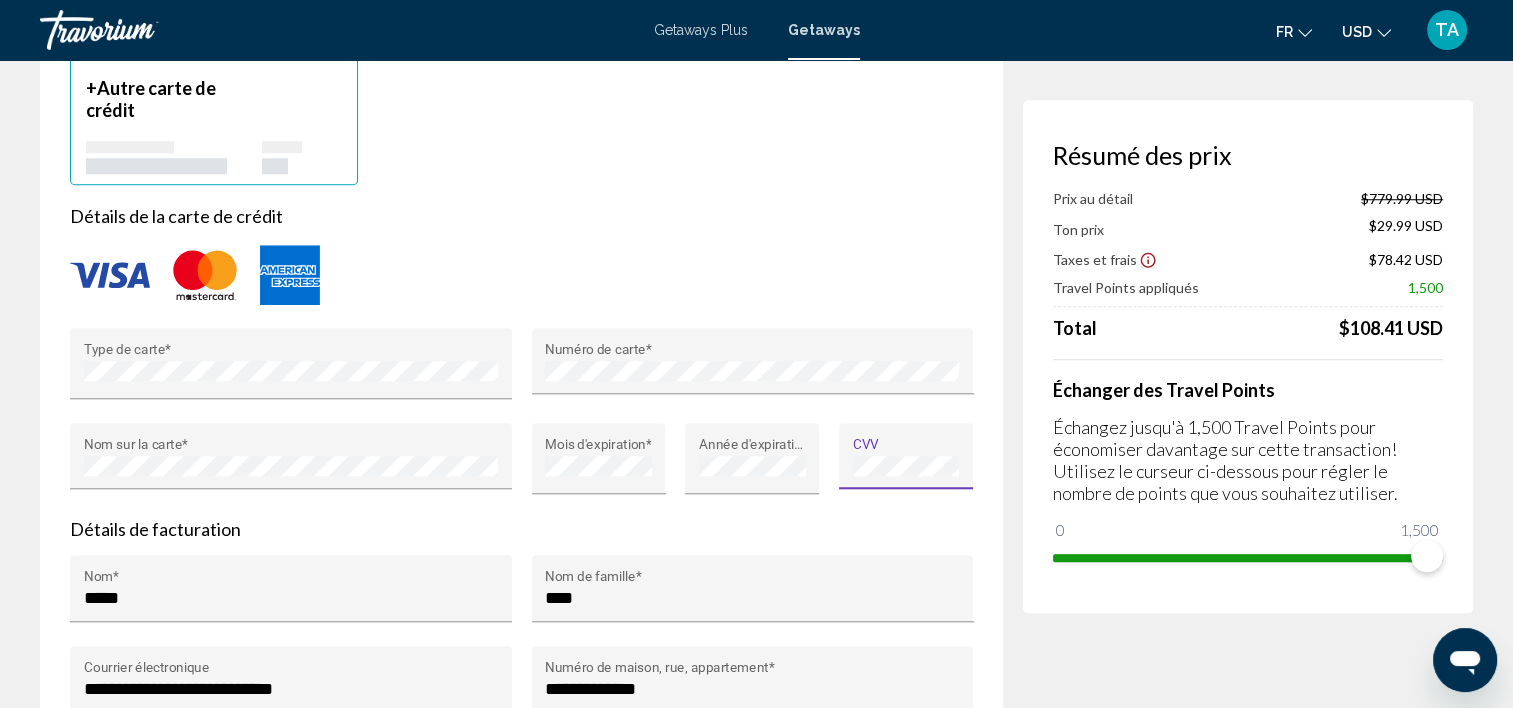 scroll, scrollTop: 0, scrollLeft: 0, axis: both 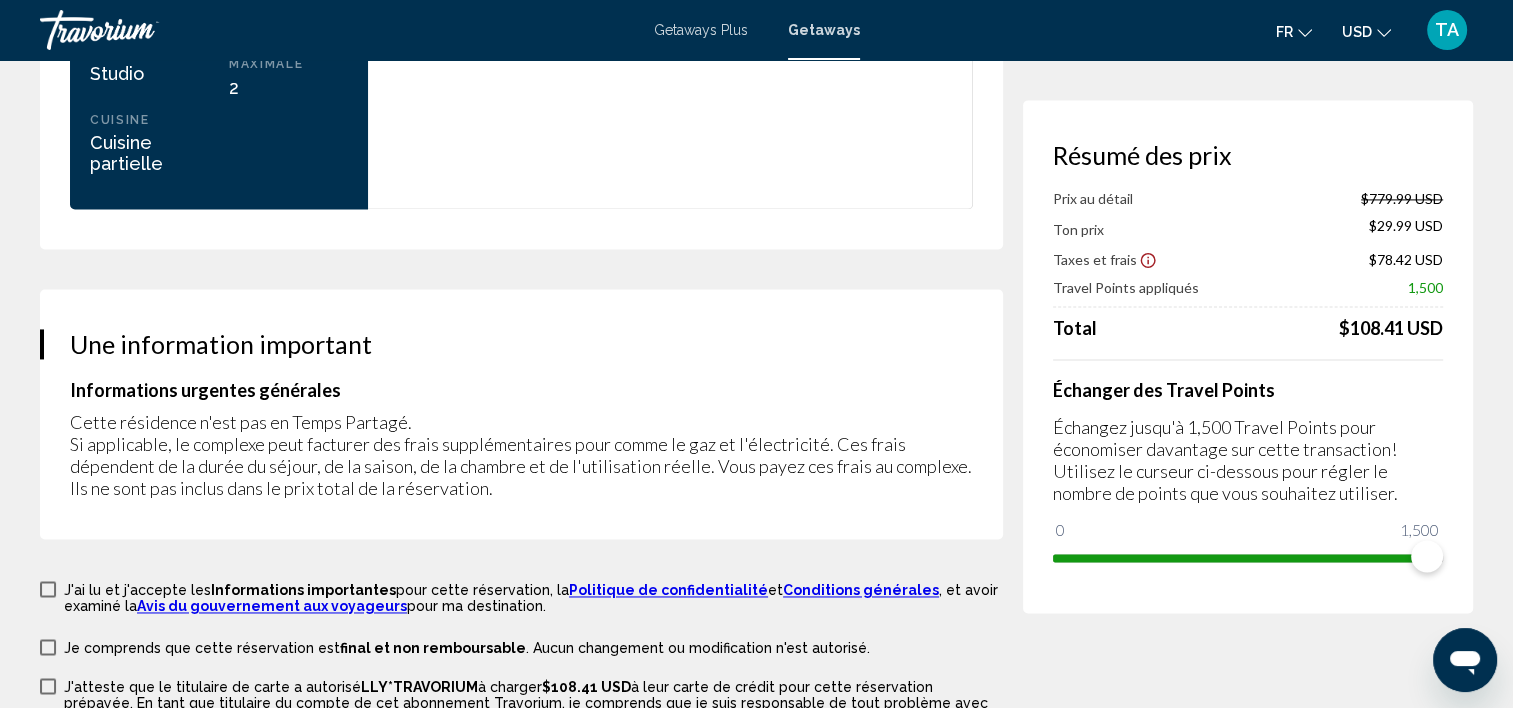 click at bounding box center (48, 589) 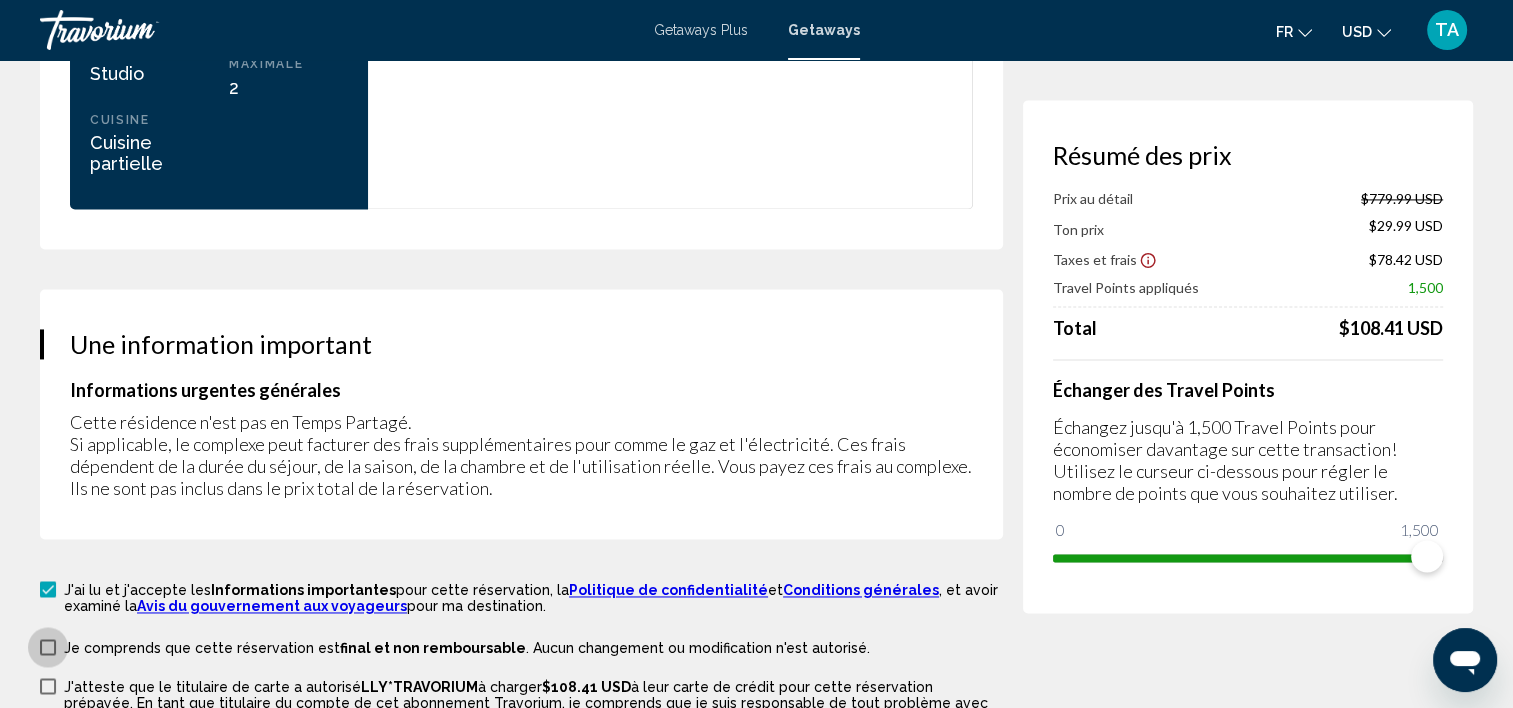 click at bounding box center [48, 647] 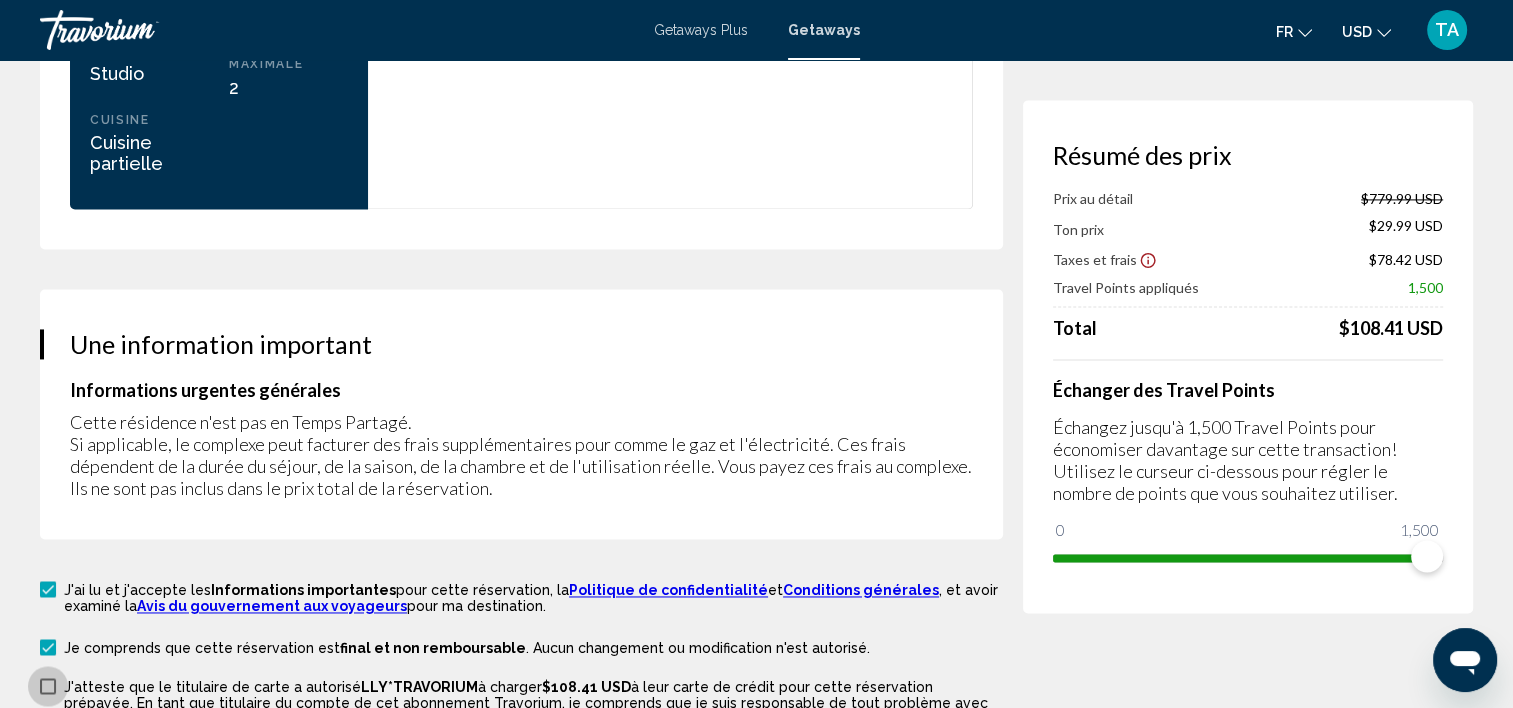 click at bounding box center [48, 686] 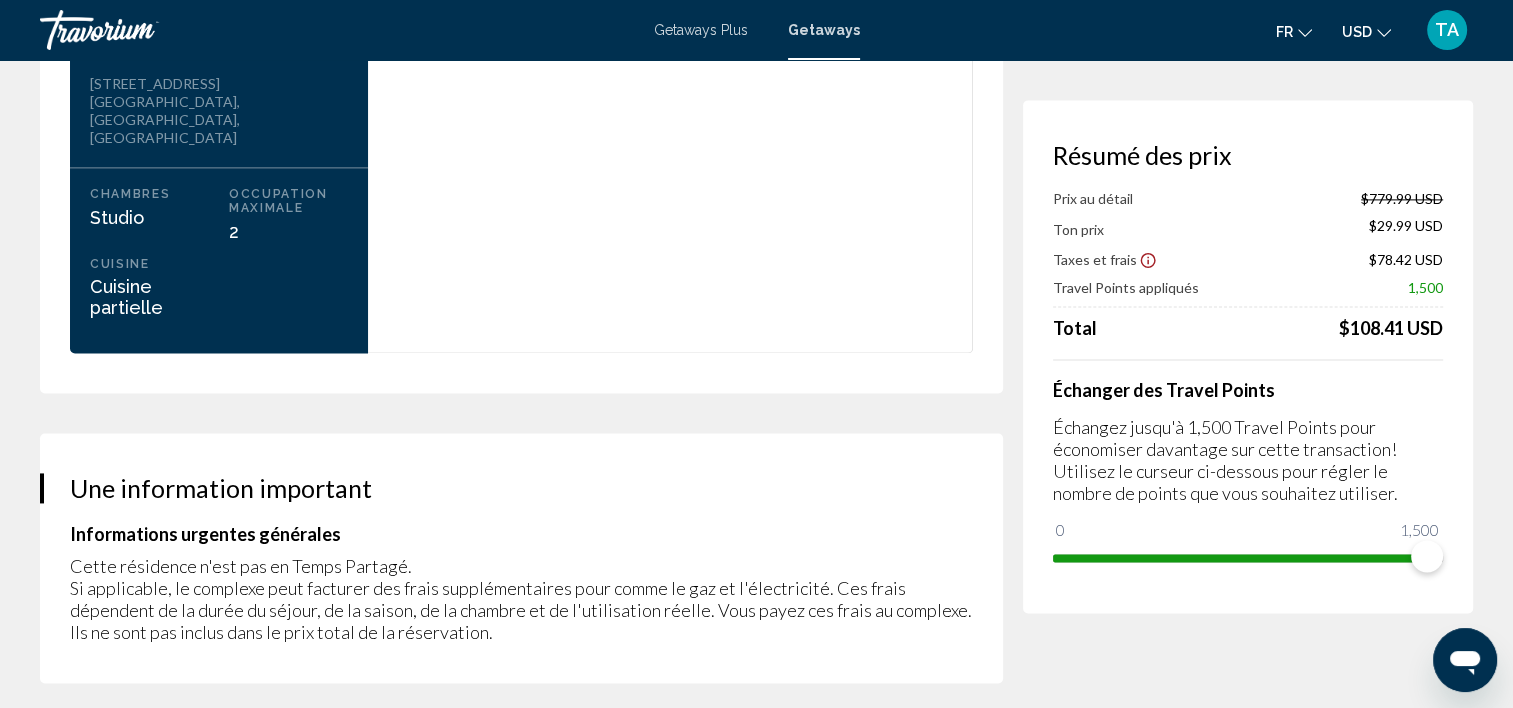 scroll, scrollTop: 3171, scrollLeft: 0, axis: vertical 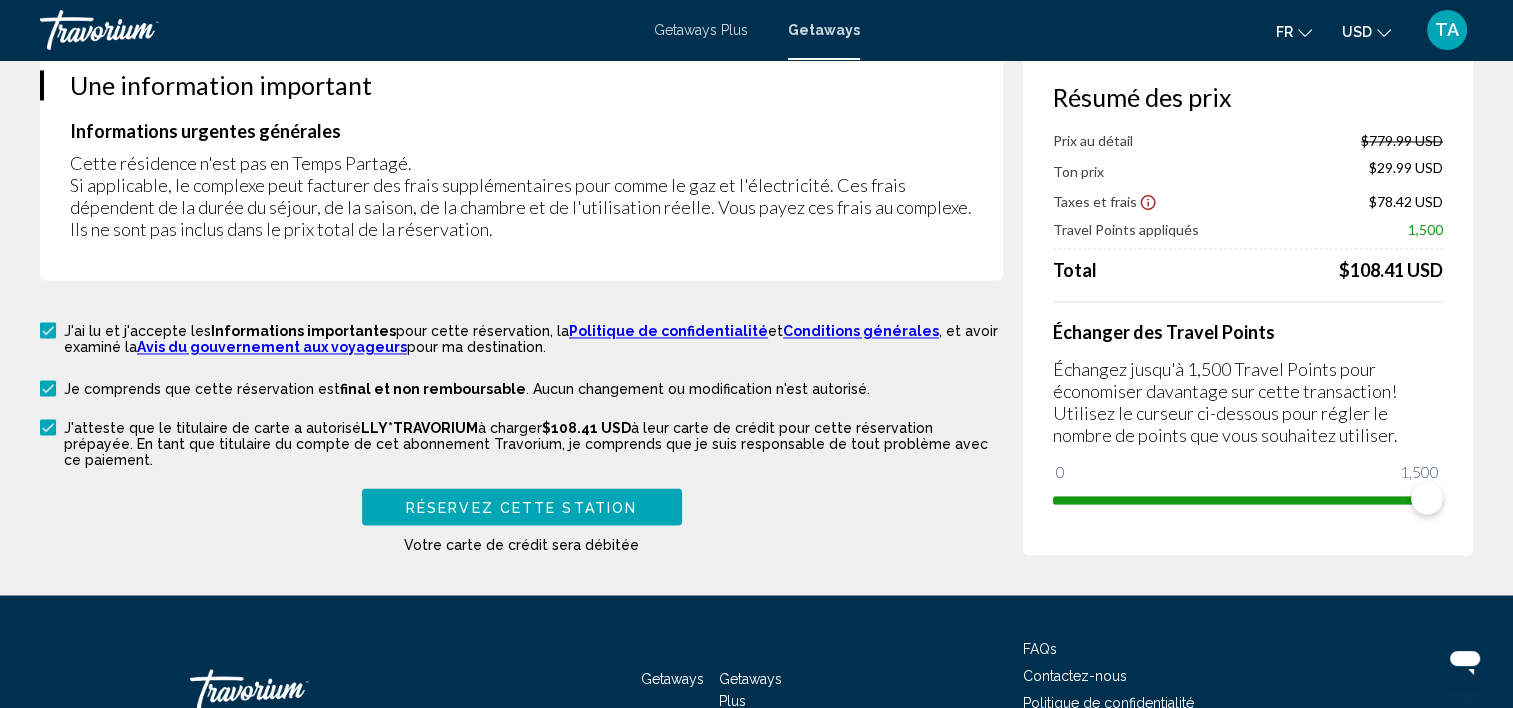 click on "Réservez cette station" at bounding box center [521, 507] 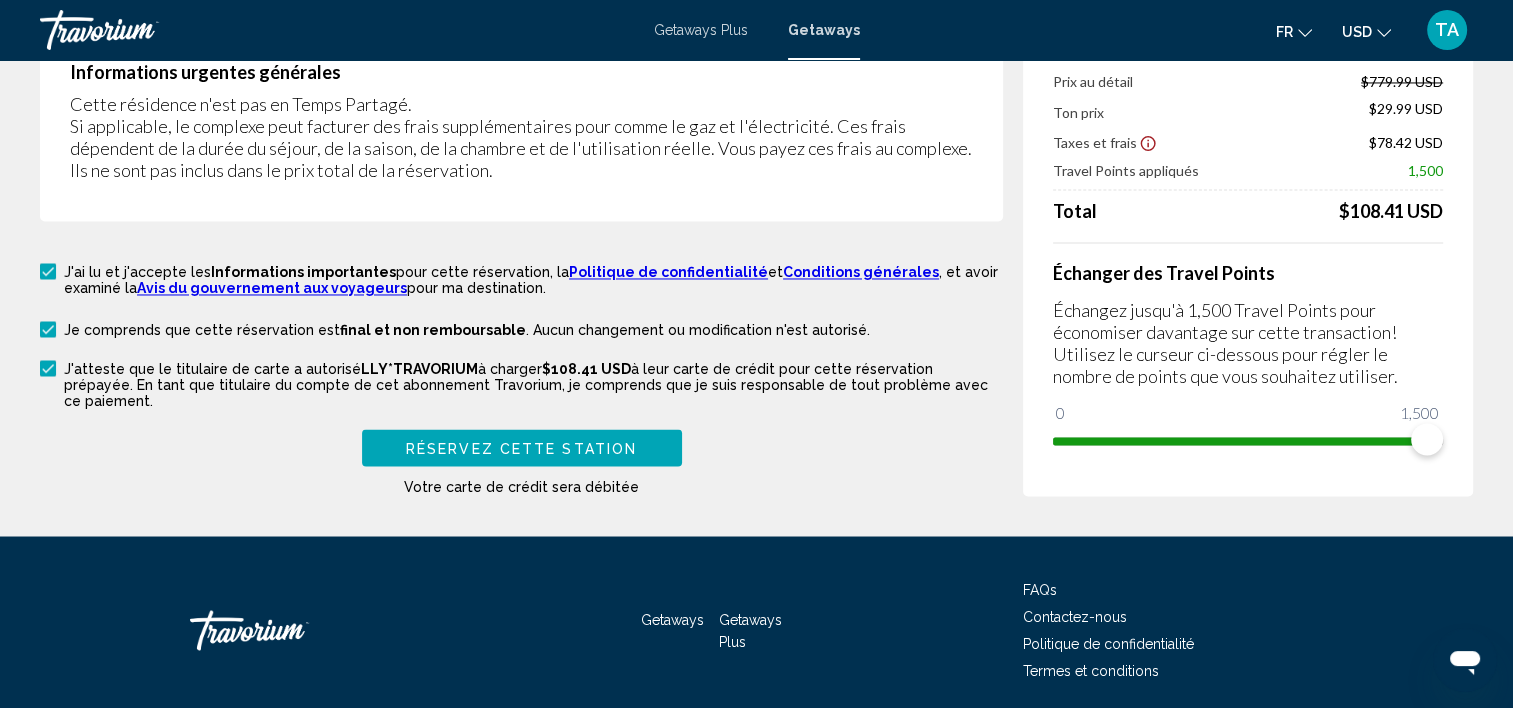 scroll, scrollTop: 3306, scrollLeft: 0, axis: vertical 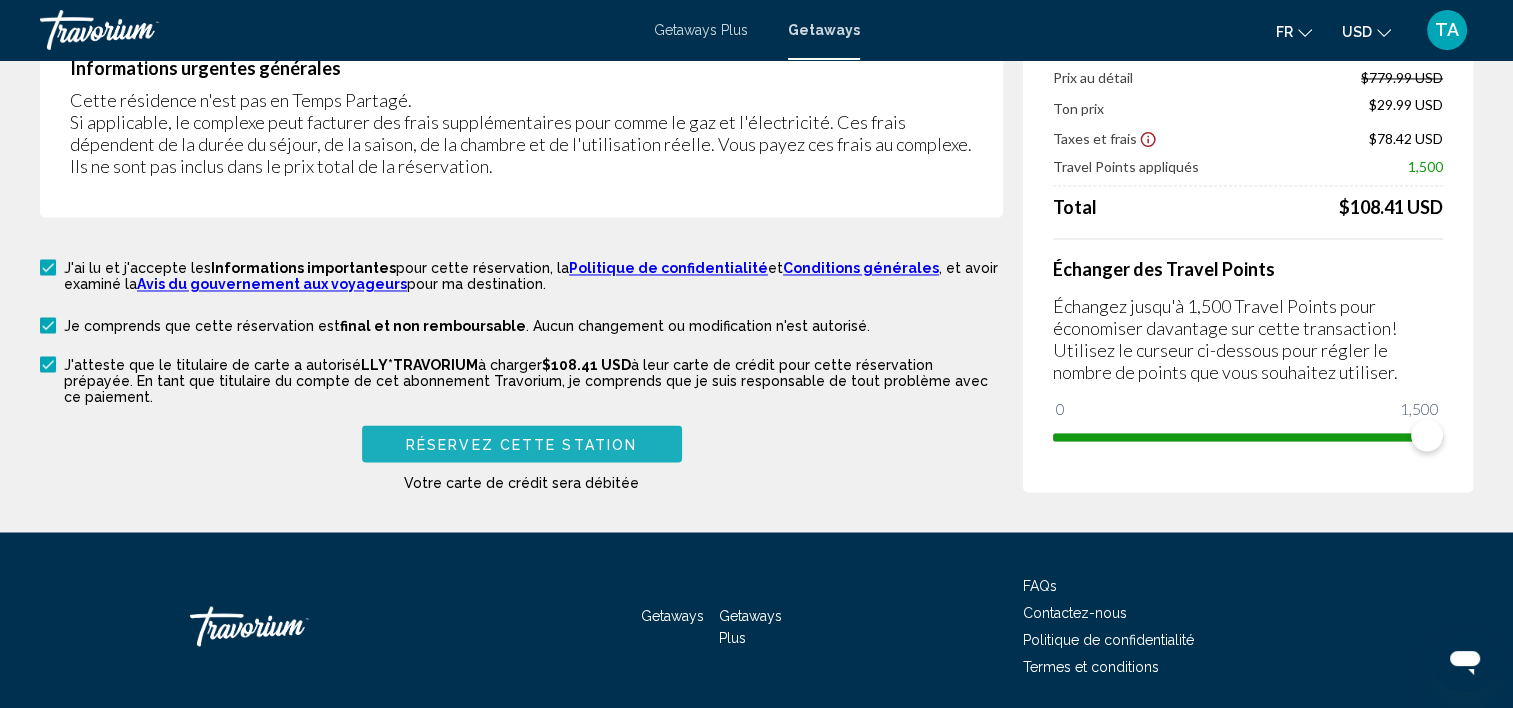 click on "Réservez cette station" at bounding box center (522, 443) 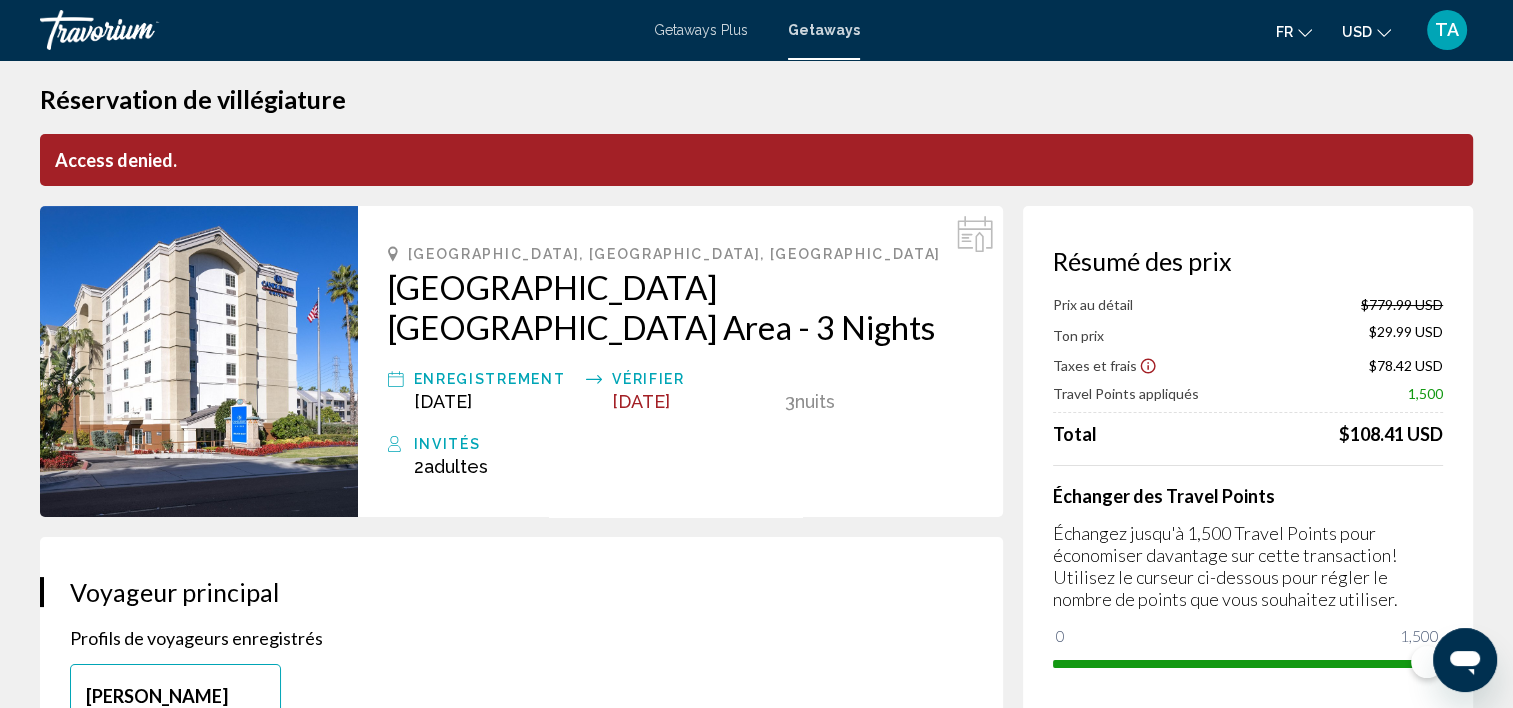 scroll, scrollTop: 0, scrollLeft: 0, axis: both 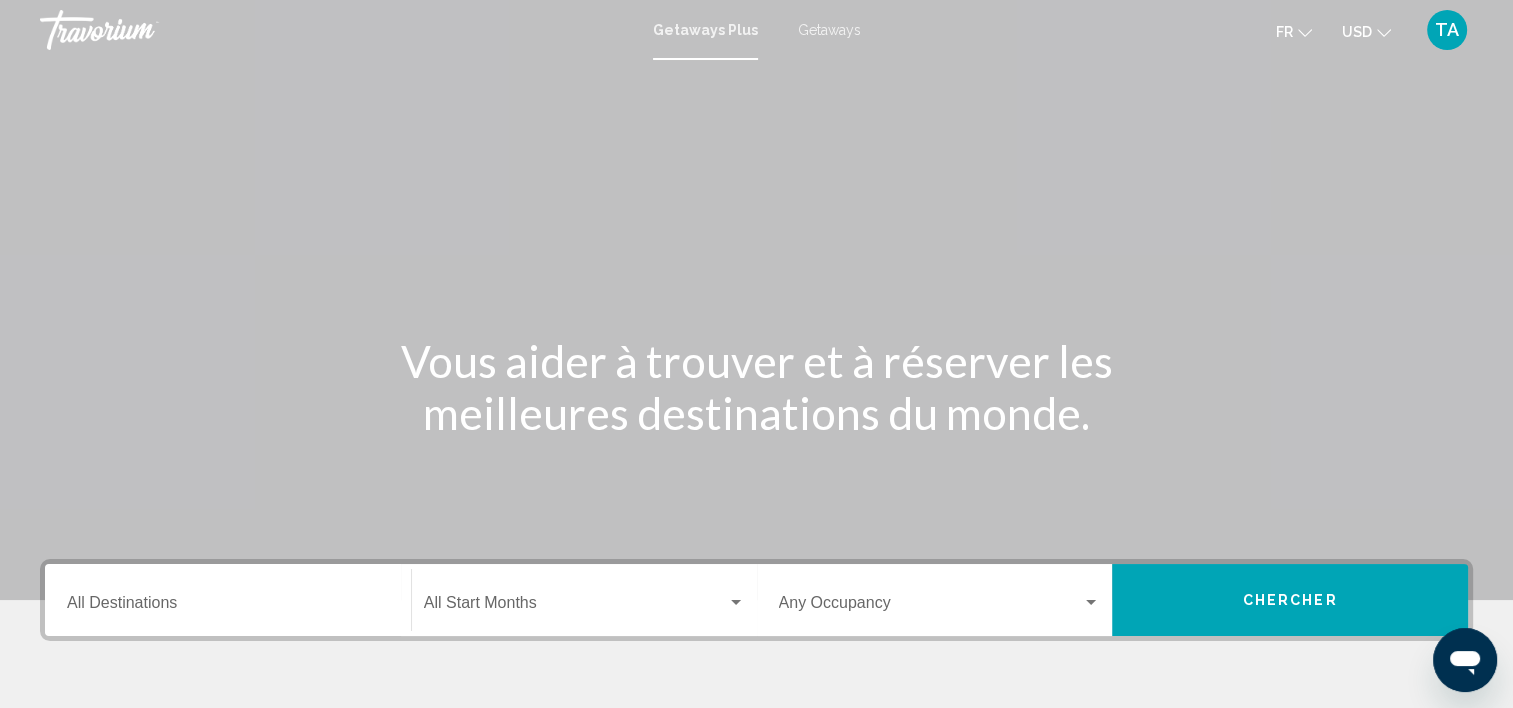 click on "Getaways" at bounding box center [829, 30] 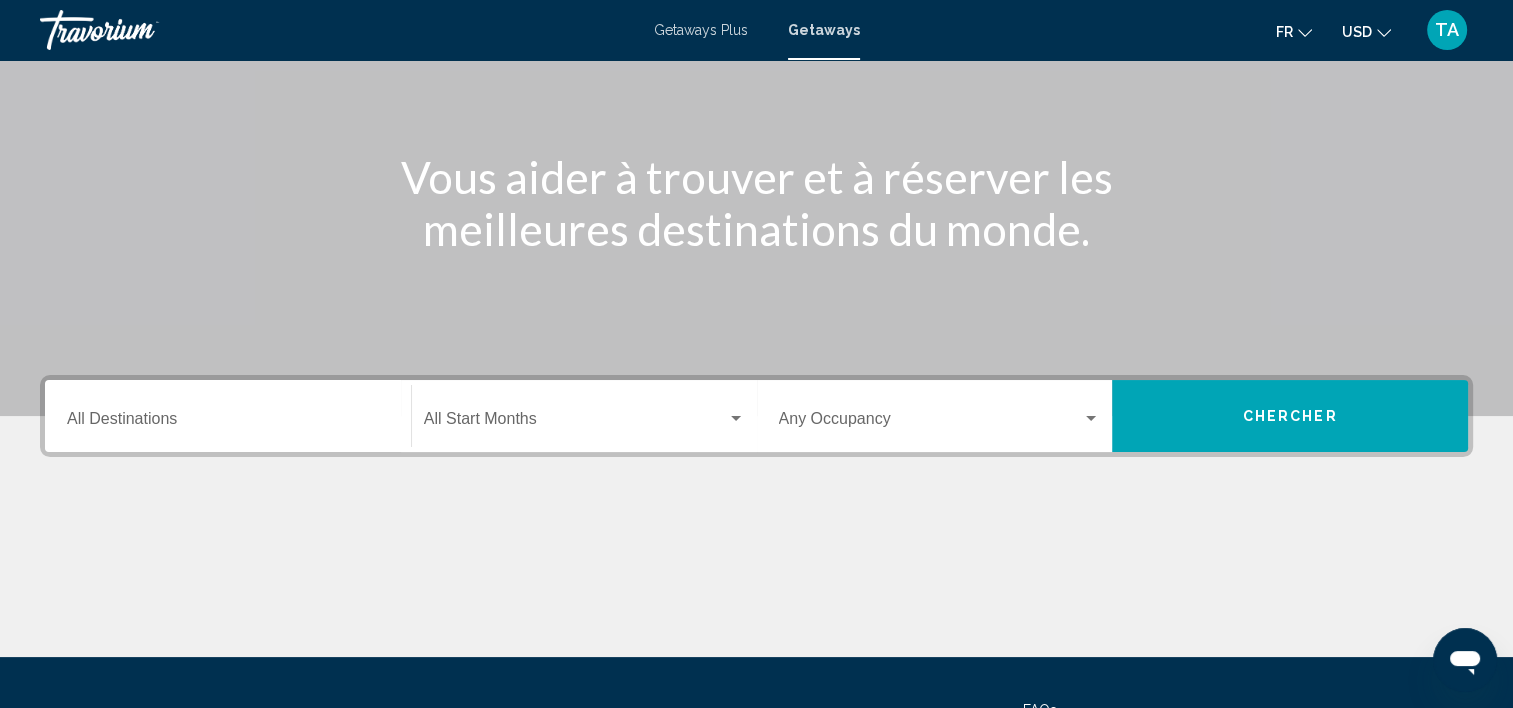 scroll, scrollTop: 184, scrollLeft: 0, axis: vertical 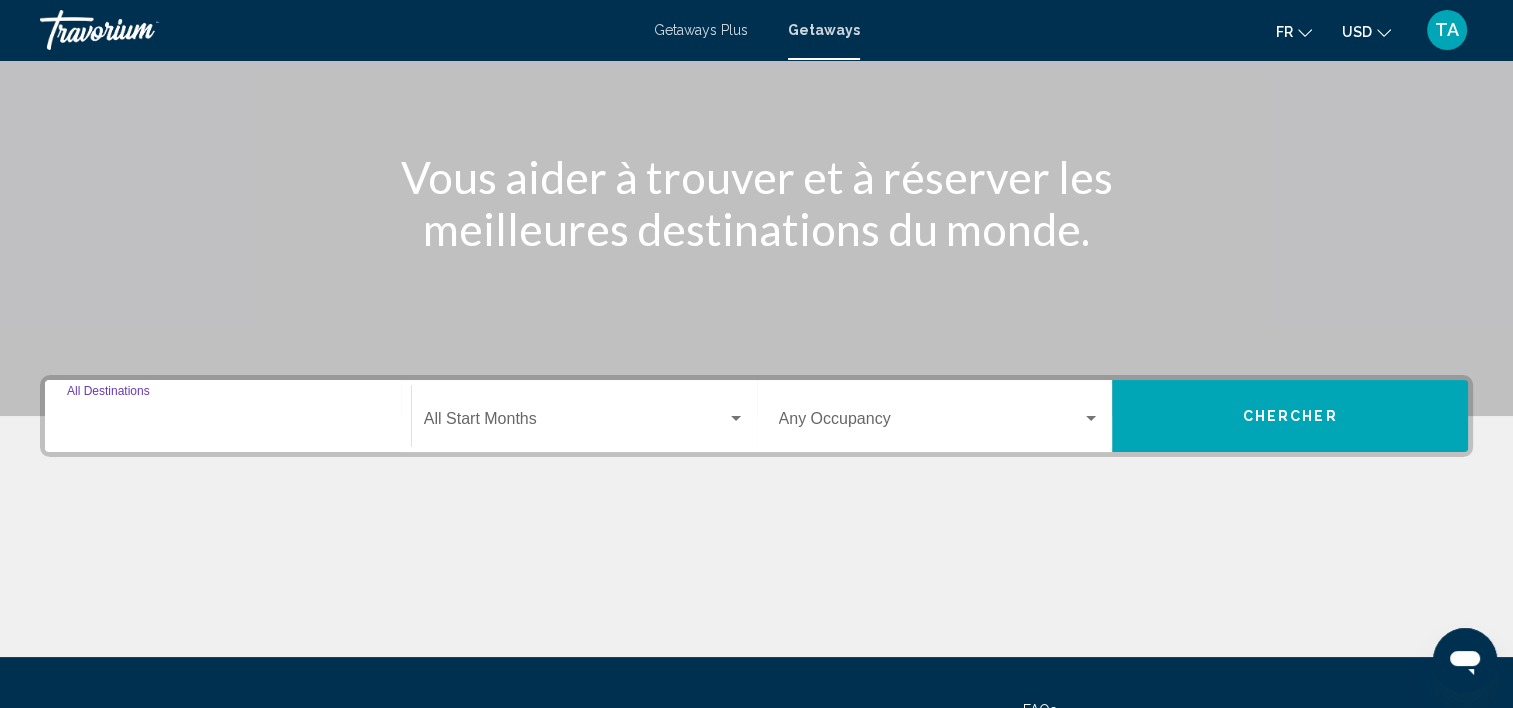 click on "Destination All Destinations" at bounding box center (228, 423) 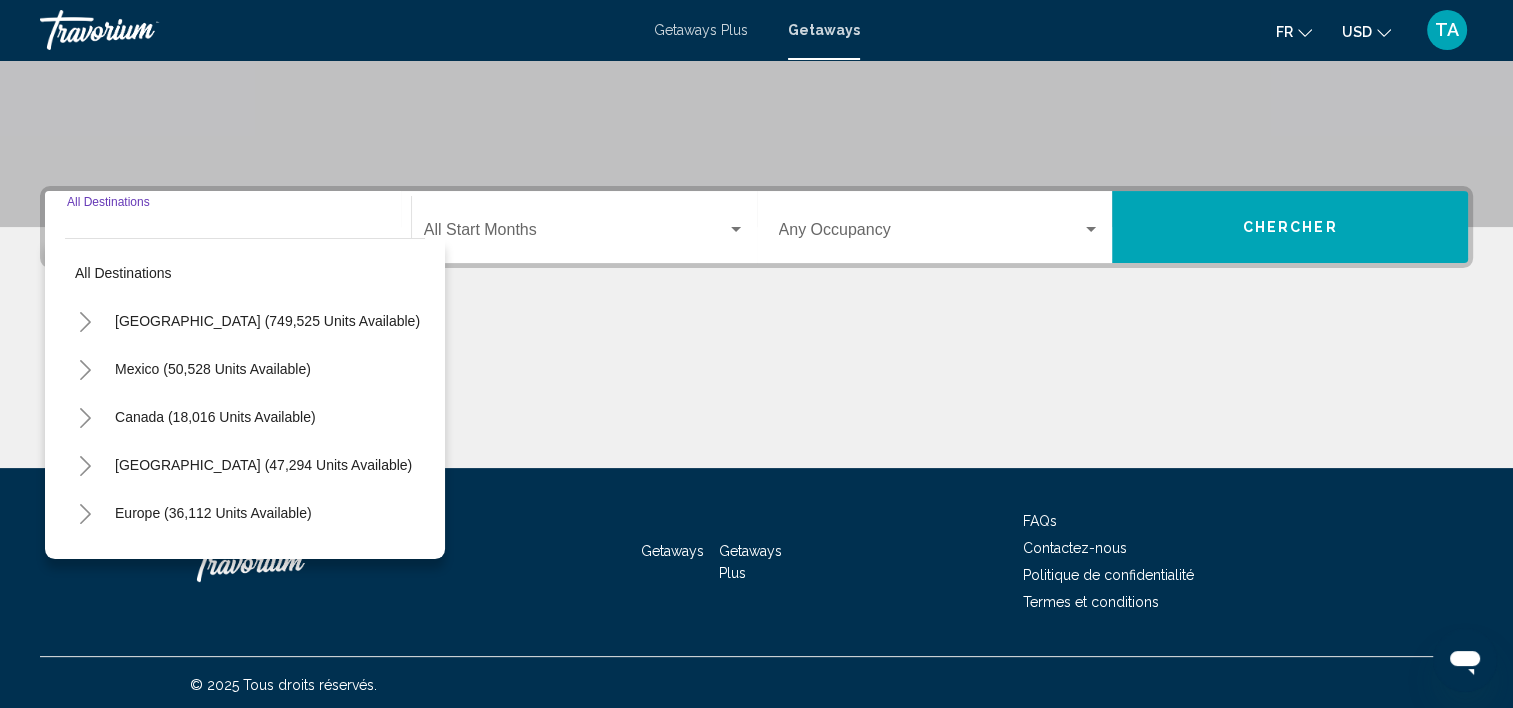 scroll, scrollTop: 377, scrollLeft: 0, axis: vertical 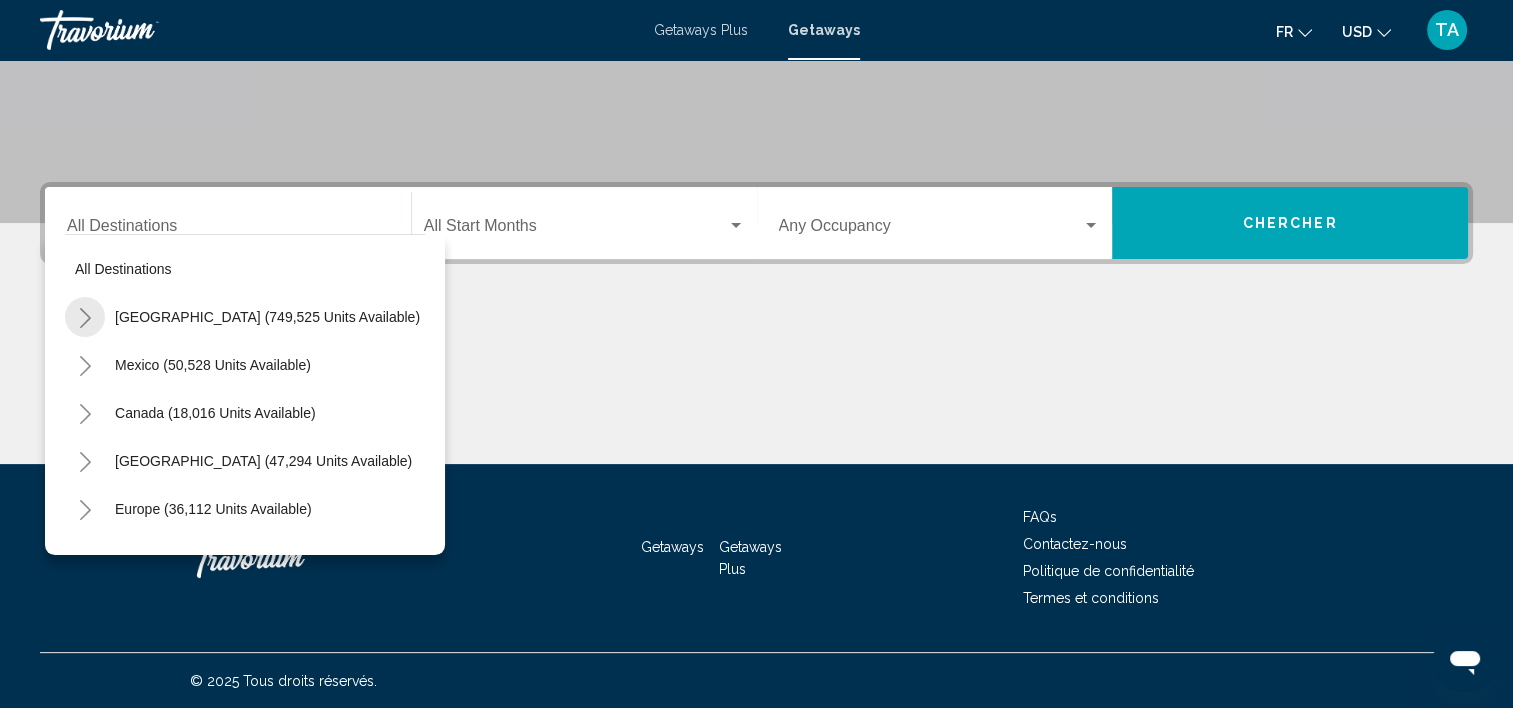 click 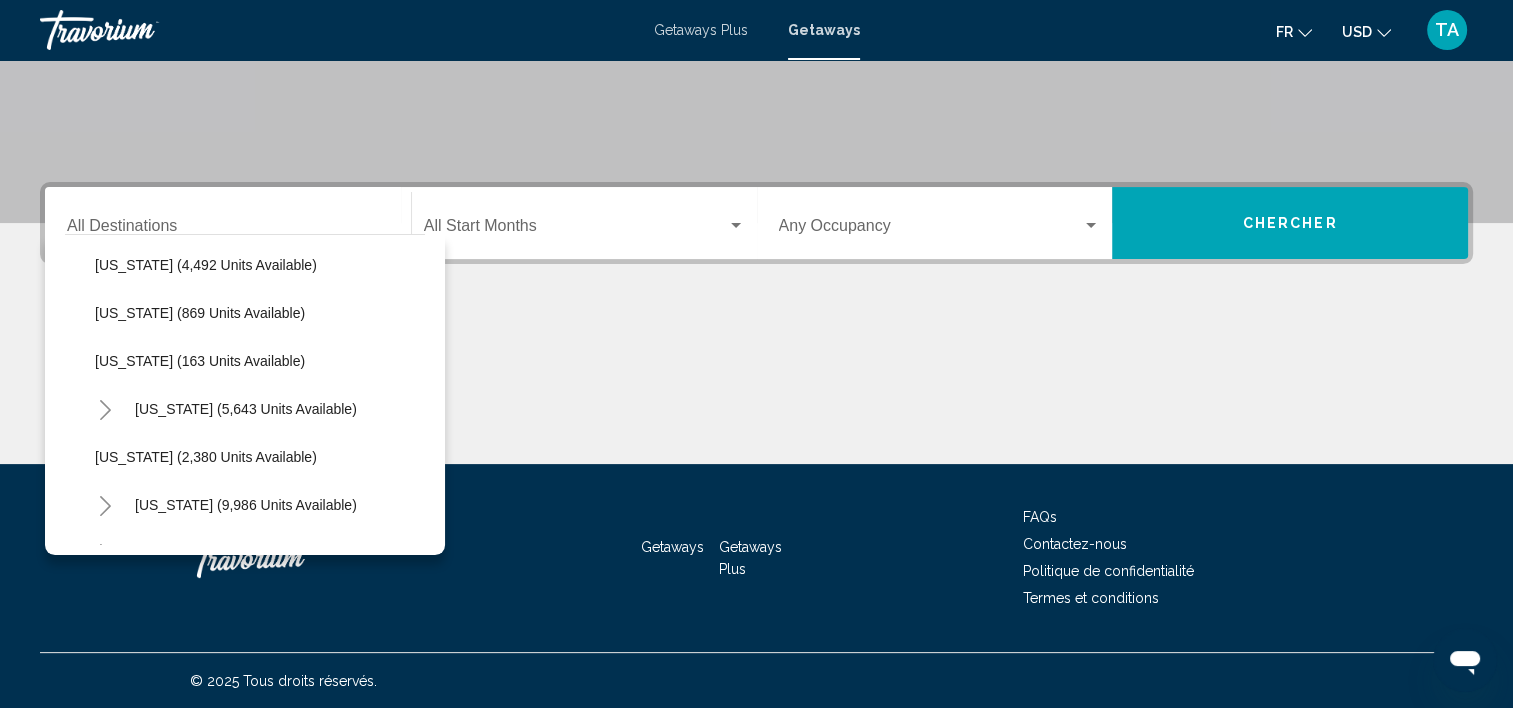scroll, scrollTop: 1163, scrollLeft: 0, axis: vertical 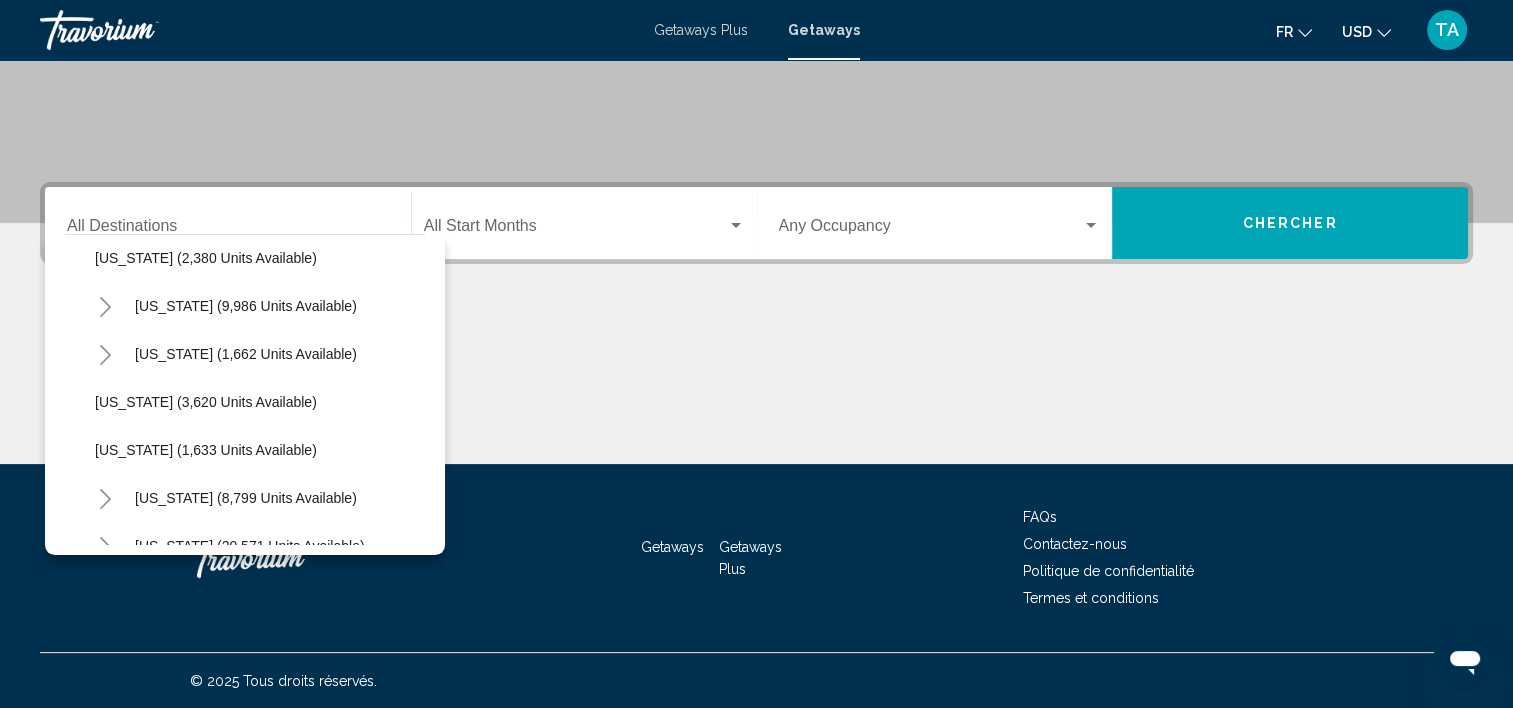 click 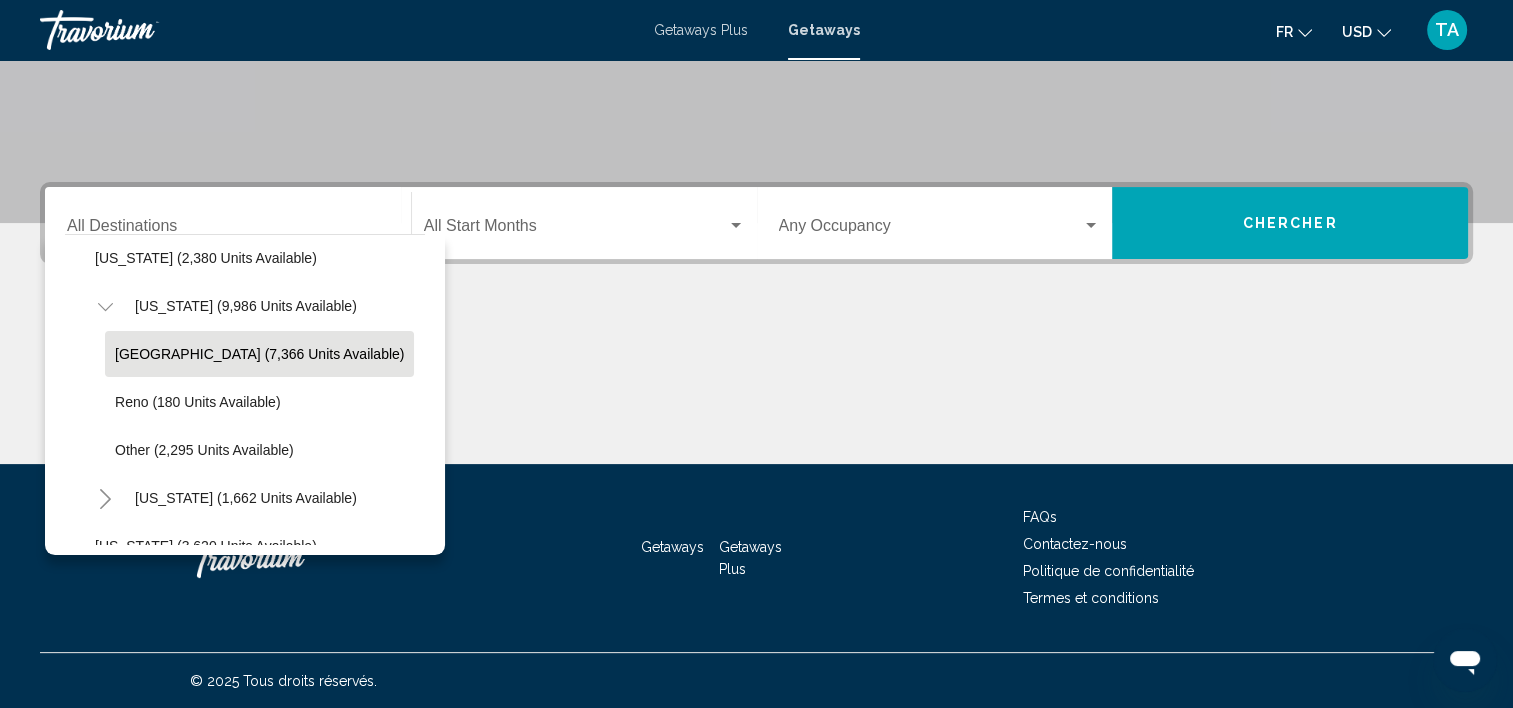 click on "Las Vegas (7,366 units available)" 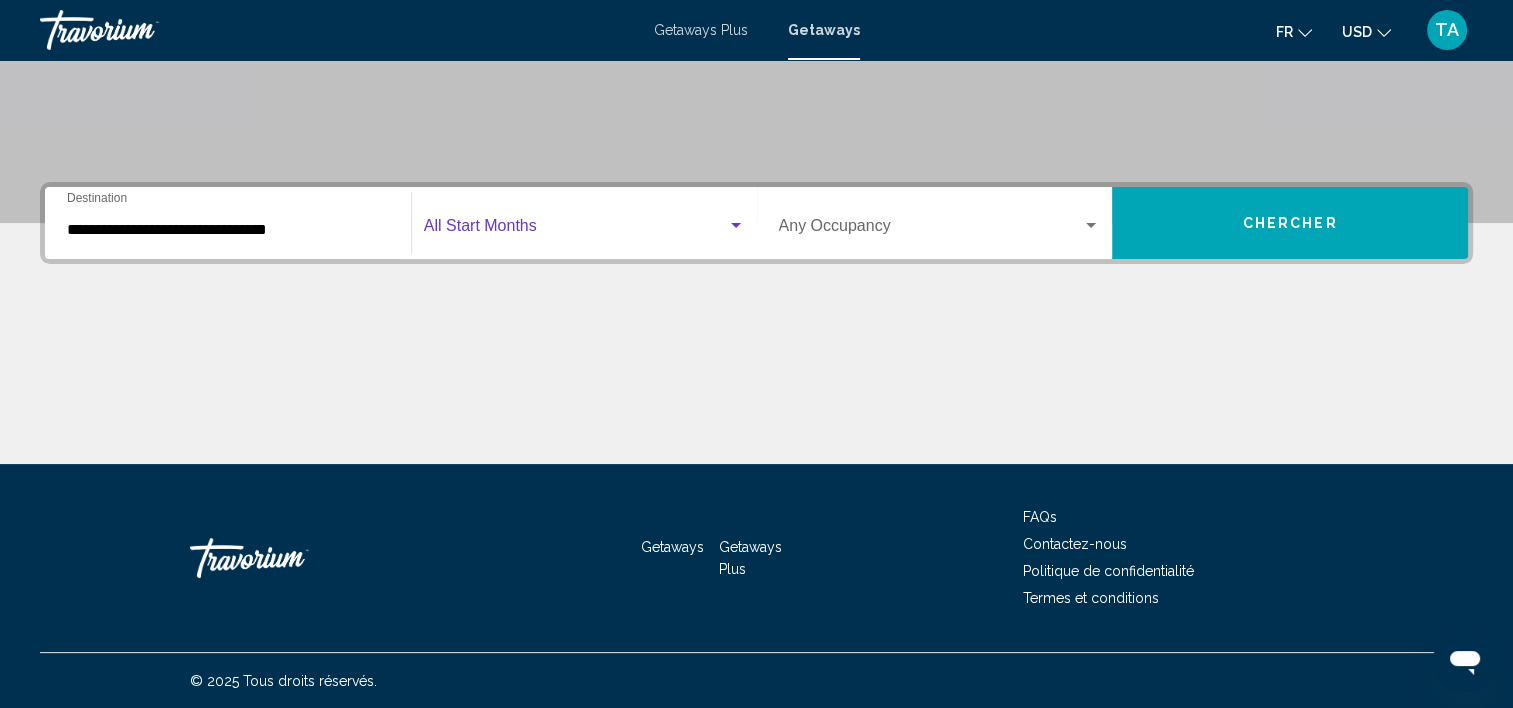 click at bounding box center [575, 230] 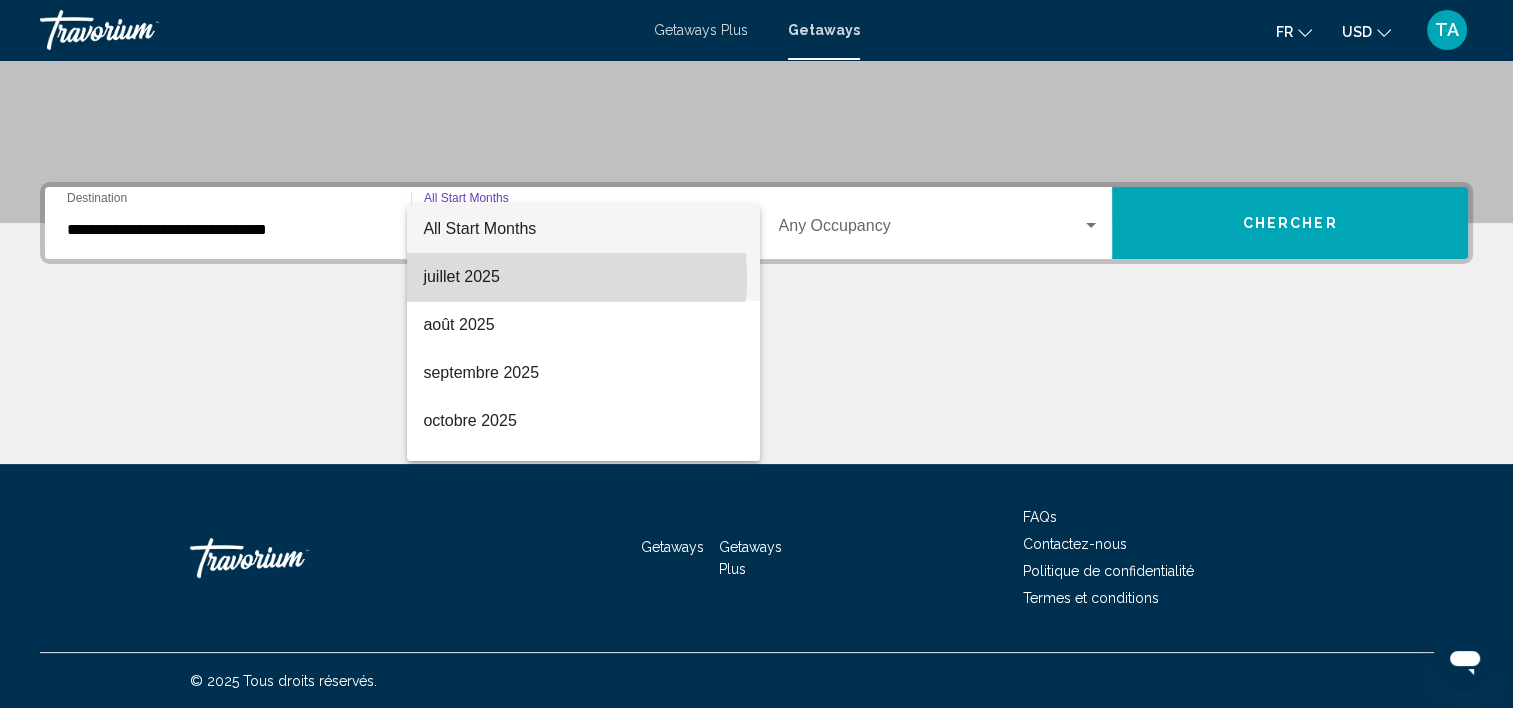 click on "juillet 2025" at bounding box center (583, 277) 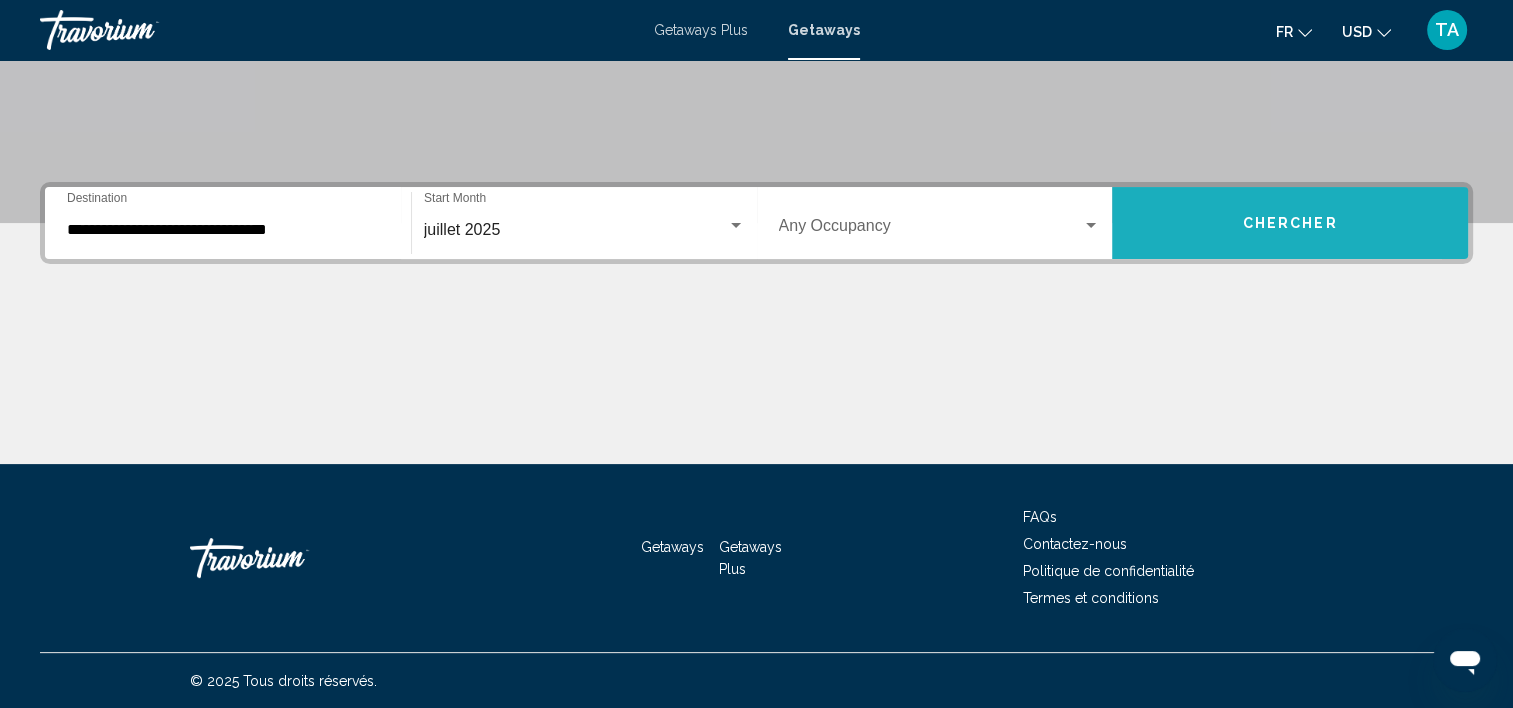 click on "Chercher" at bounding box center [1290, 223] 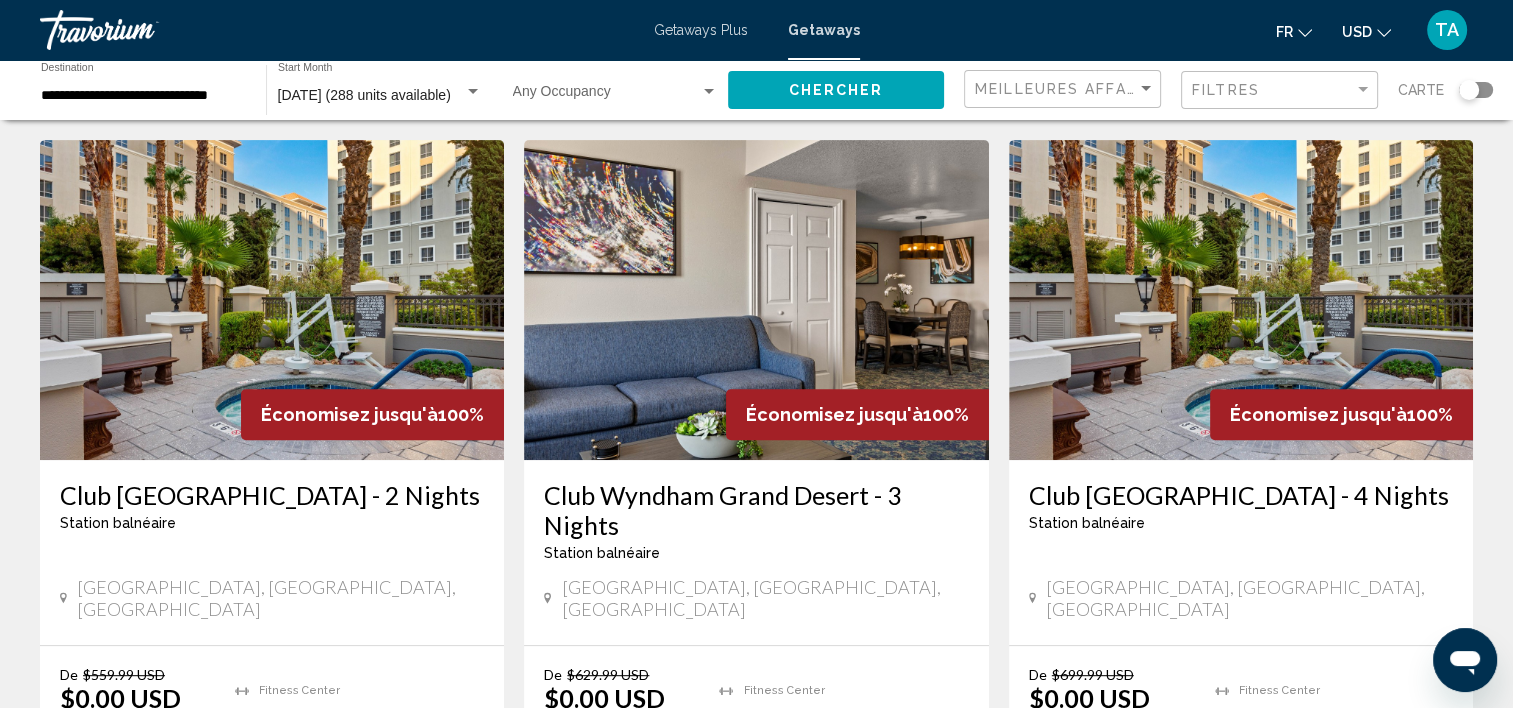 scroll, scrollTop: 875, scrollLeft: 0, axis: vertical 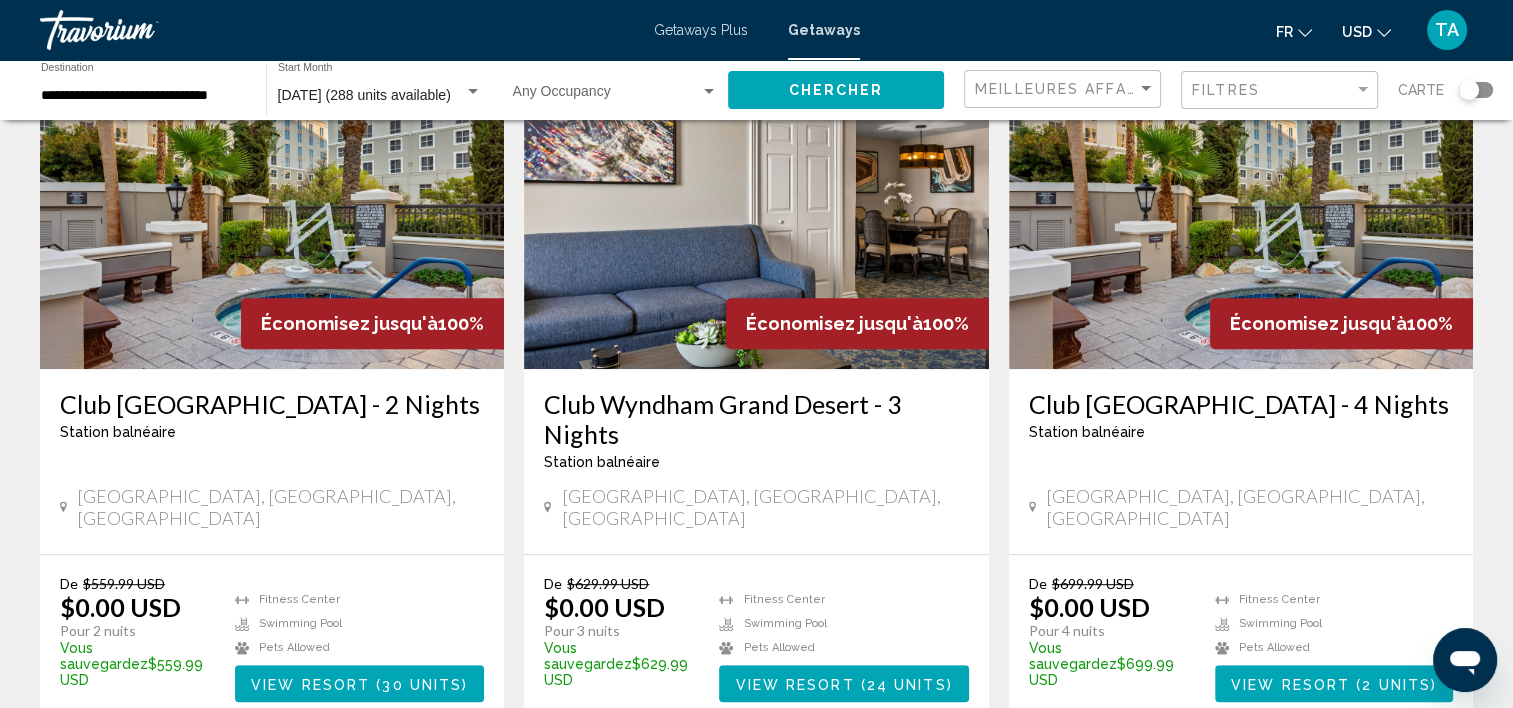 click on "Économisez jusqu'à  100%   OYO Hotel & Casino Las Vegas - 3 Nights  Station balnéaire  -  Ceci est une station d'adultes seulement
Las Vegas, NV, USA  De $469.99 USD $0.00 USD  Pour 3 nuits Vous sauvegardez  $469.99 USD   temp
Fitness Center
Swimming Pool View Resort    ( 52 units )  Économisez jusqu'à  100%   OYO Hotel & Casino Las Vegas - 5 Nights  Station balnéaire  -  Ceci est une station d'adultes seulement
Las Vegas, NV, USA  De $529.99 USD $0.00 USD  Pour 5 nuits Vous sauvegardez  $529.99 USD   temp
Fitness Center
Swimming Pool View Resort    ( 20 units )  Économisez jusqu'à  100%   WorldMark Tropicana Avenue - 2 Nights  Station balnéaire  -  Ceci est une station d'adultes seulement" at bounding box center [756, 762] 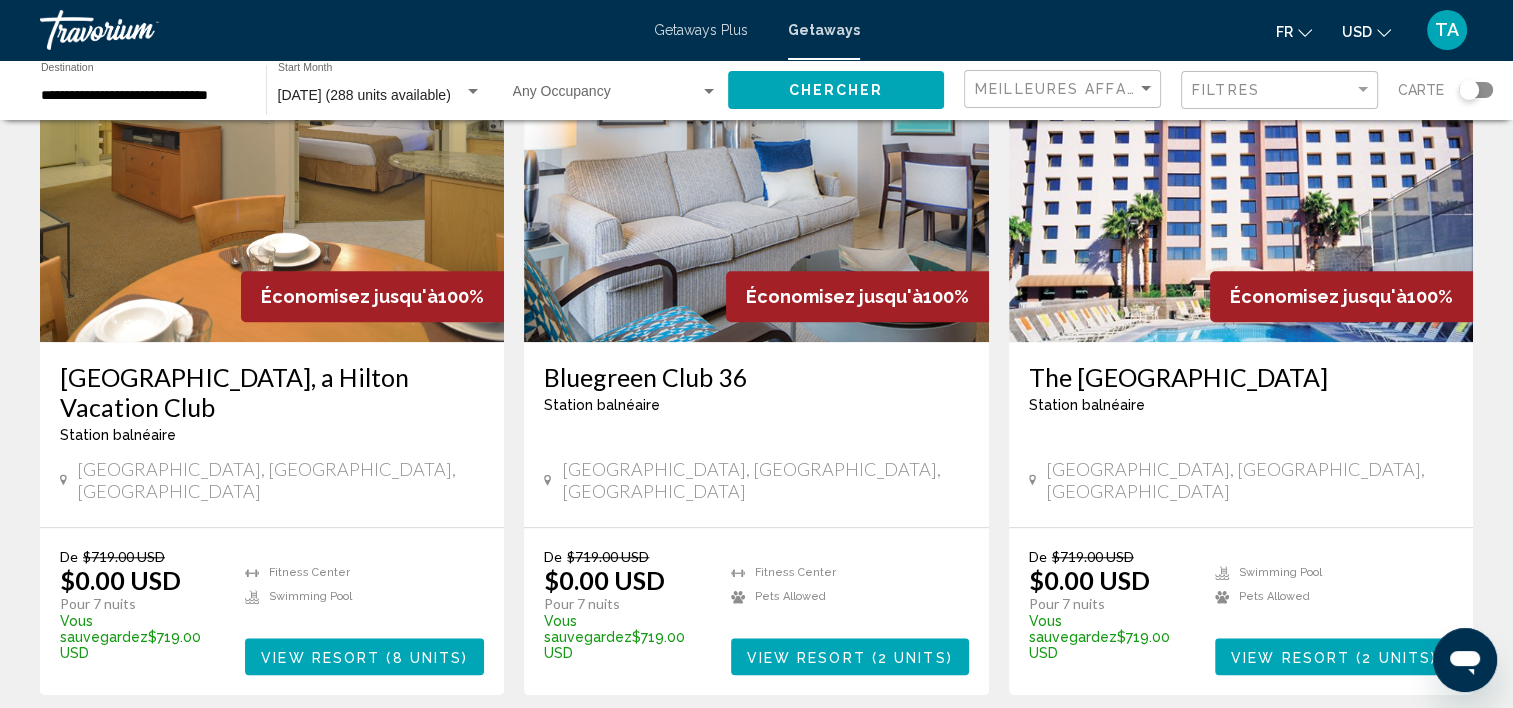 scroll, scrollTop: 1615, scrollLeft: 0, axis: vertical 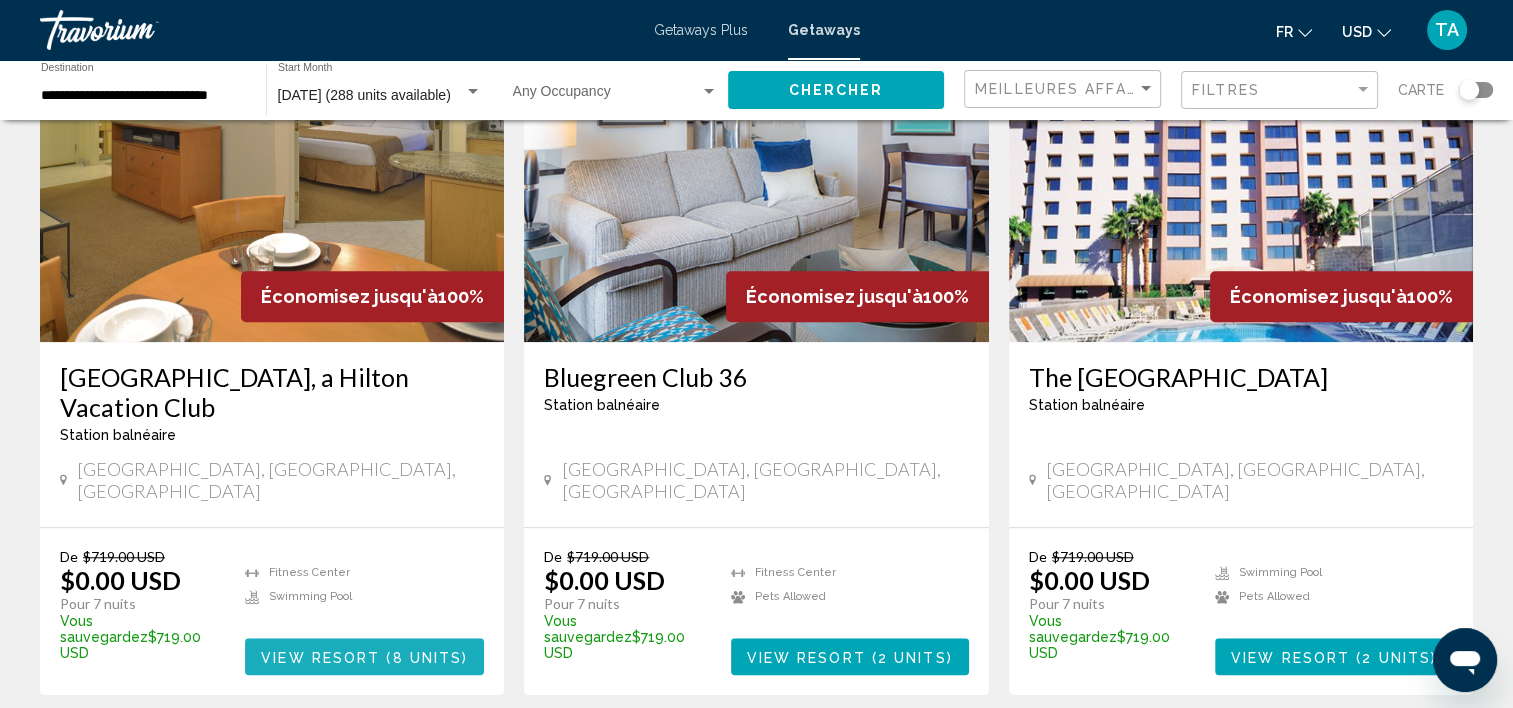 click on "View Resort" at bounding box center (320, 657) 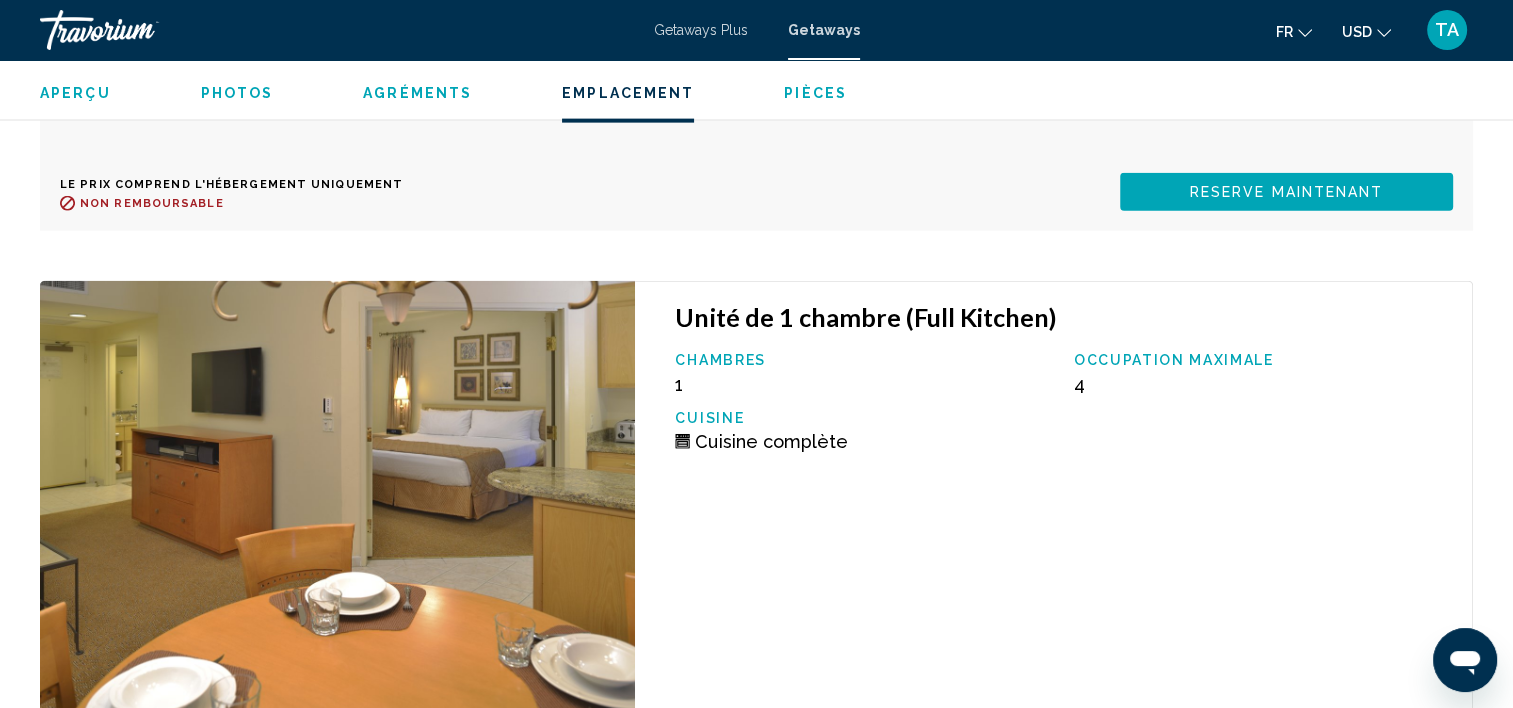 scroll, scrollTop: 5004, scrollLeft: 0, axis: vertical 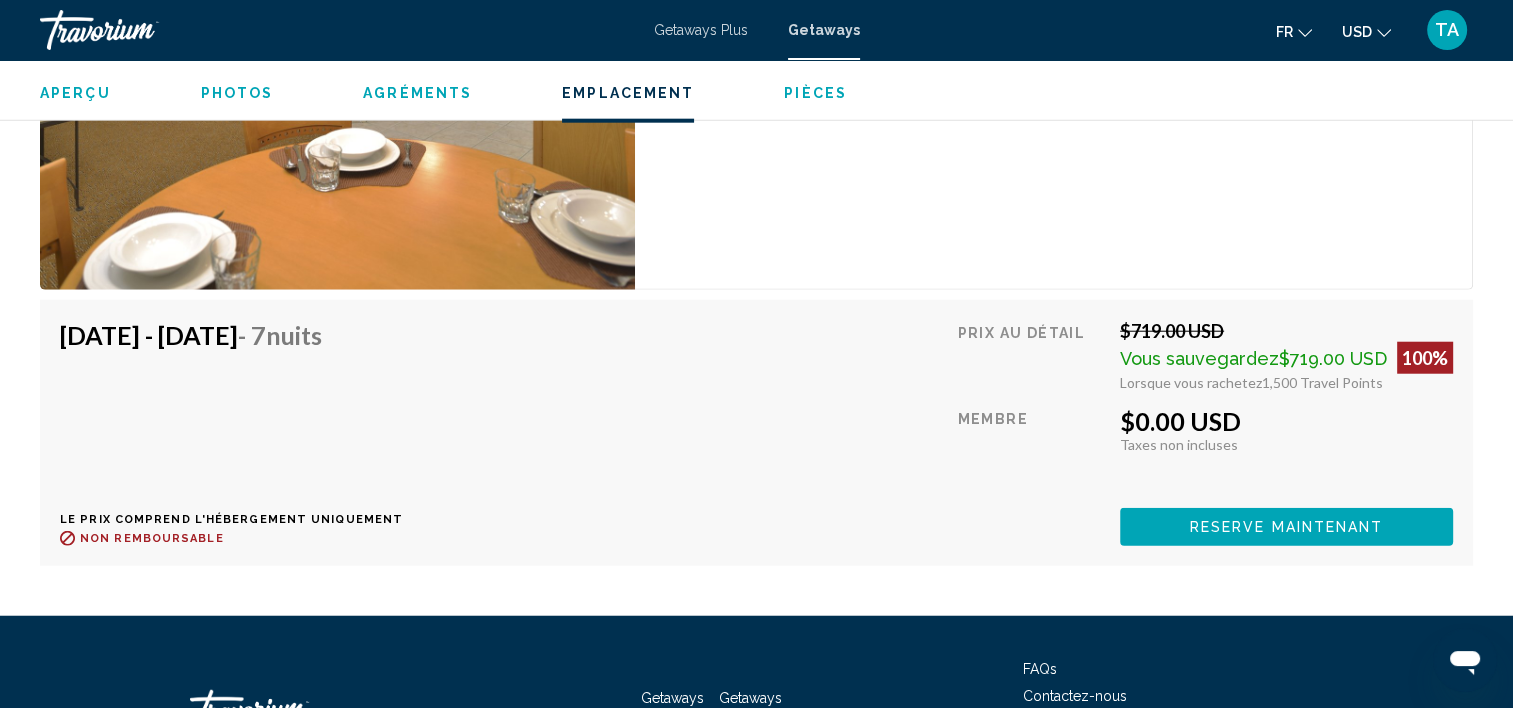click on "Jul 26, 2025 - Aug 2, 2025  - 7  nuits Le prix comprend l'hébergement uniquement
Remboursable jusqu'à :
Non remboursable Prix au détail  $719.00 USD  Vous sauvegardez  $719.00 USD   100%  Lorsque vous rachetez  1,500  Travel Points  Membre  $0.00 USD  Taxes incluses Taxes non incluses Tu gagnes  0  Travel Points  Reserve maintenant Cette salle n'est plus disponible. Le prix comprend l'hébergement uniquement
Remboursable jusqu'à
Non remboursable Reserve maintenant Cette salle n'est plus disponible." at bounding box center (756, 432) 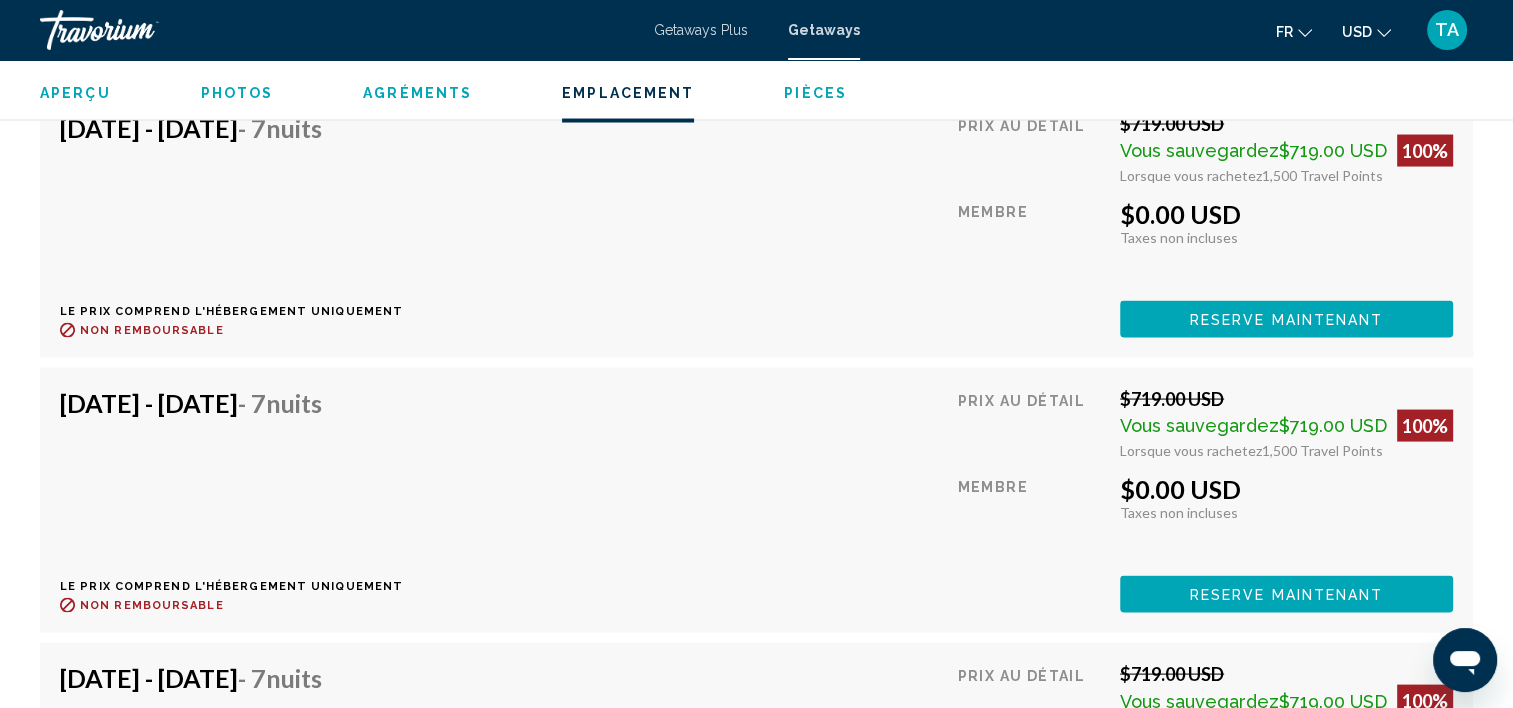scroll, scrollTop: 3850, scrollLeft: 0, axis: vertical 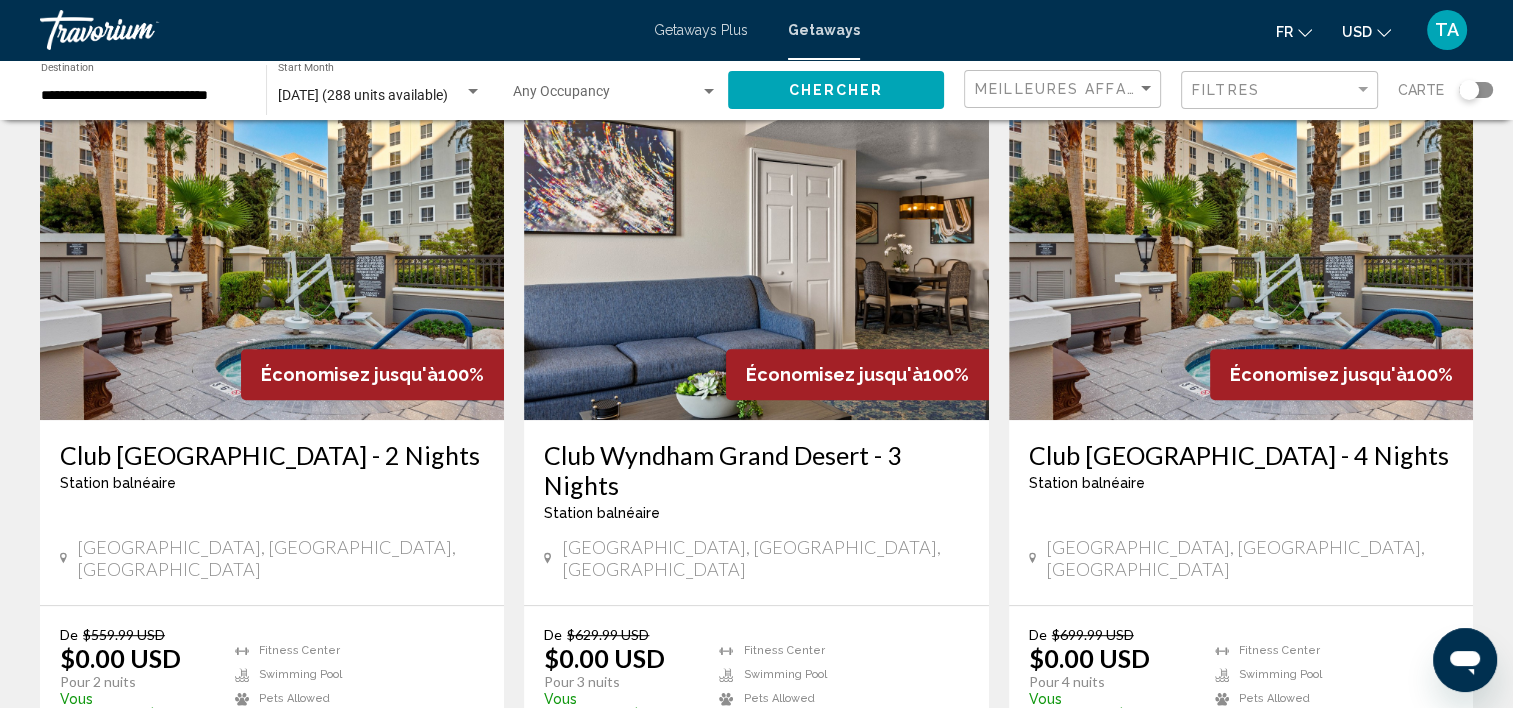 click at bounding box center [1241, 260] 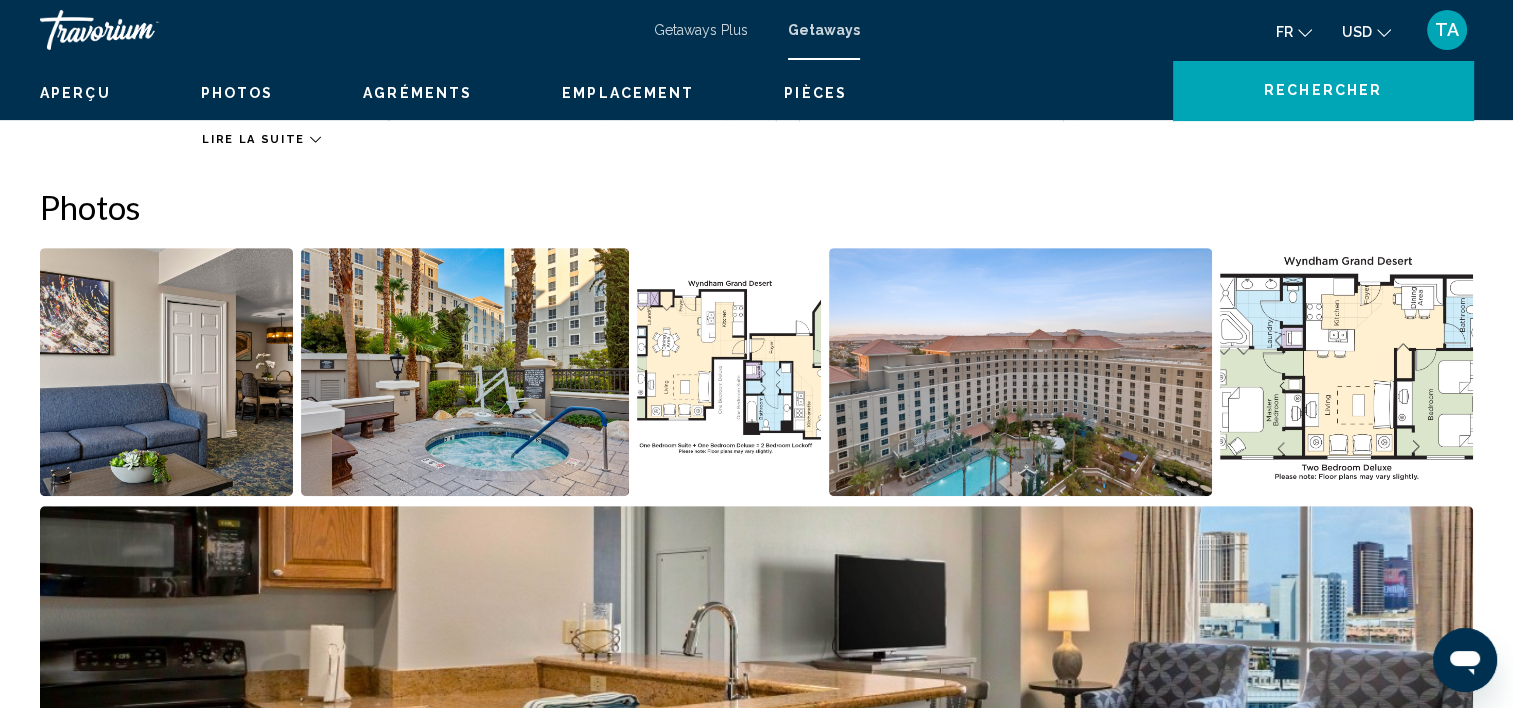 scroll, scrollTop: 5, scrollLeft: 0, axis: vertical 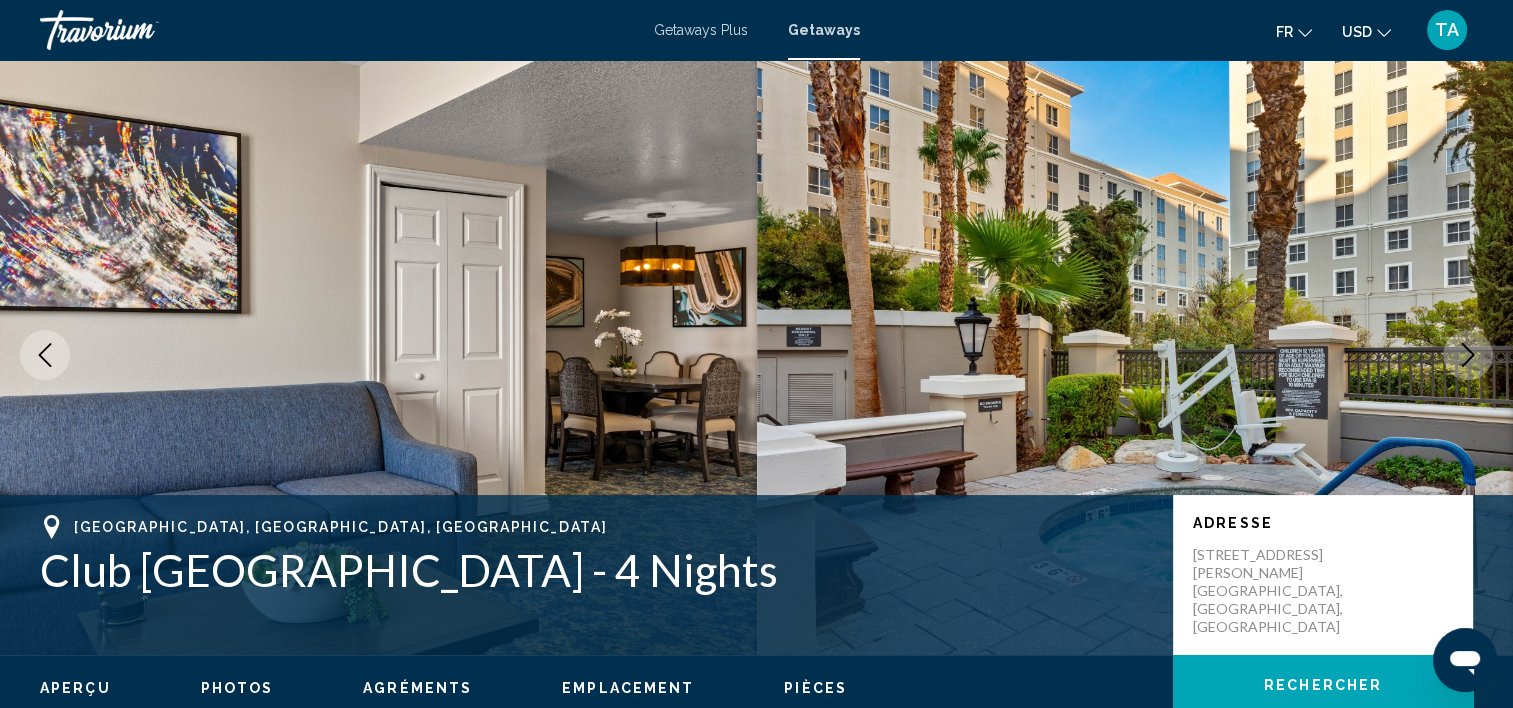 click 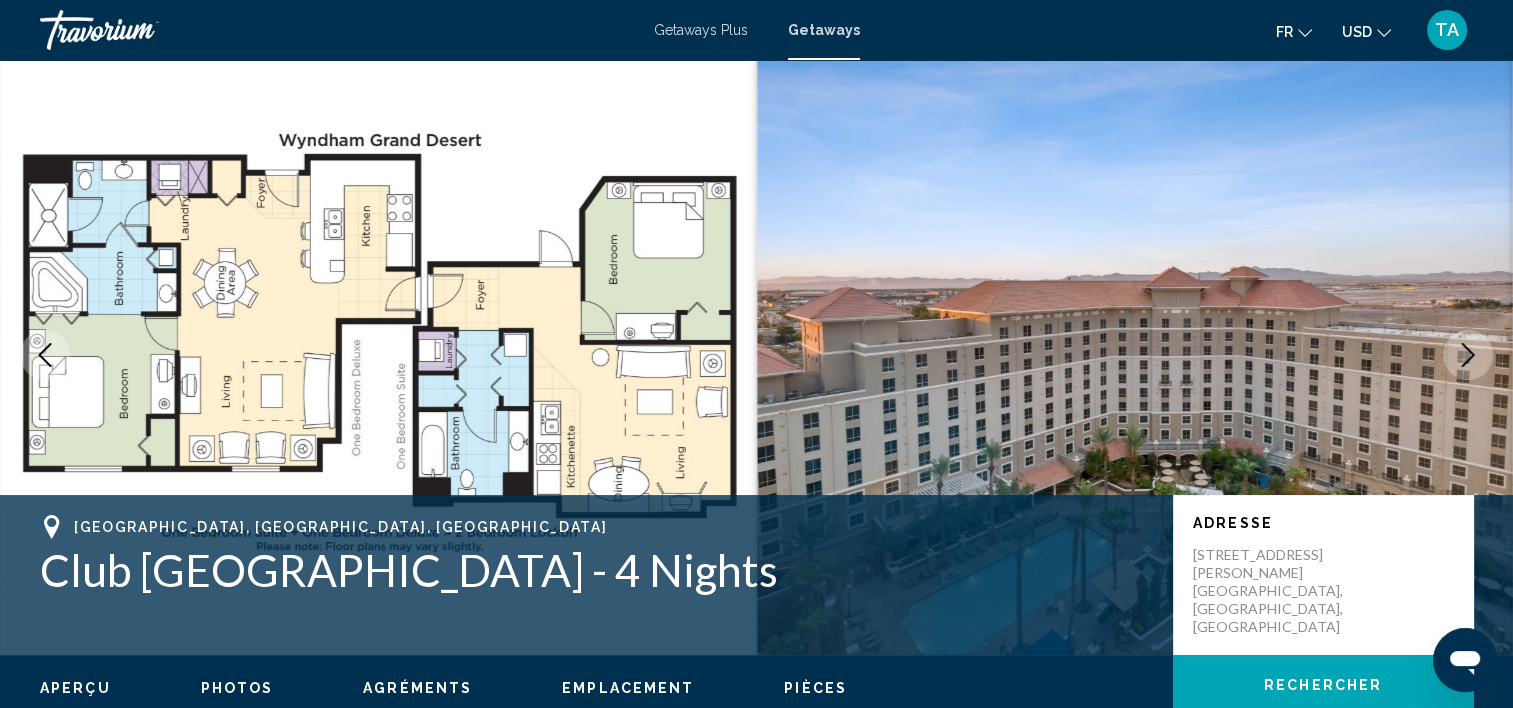 click 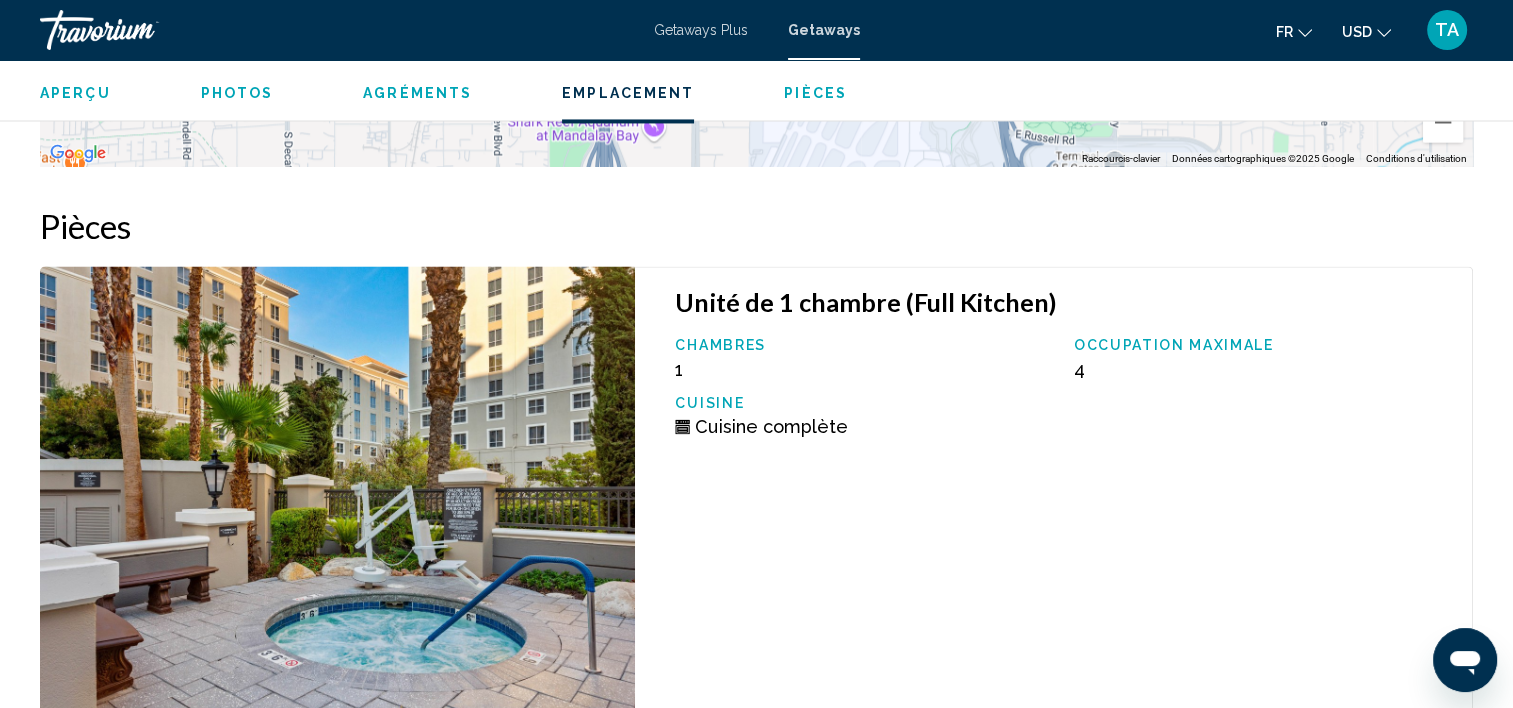 scroll, scrollTop: 3235, scrollLeft: 0, axis: vertical 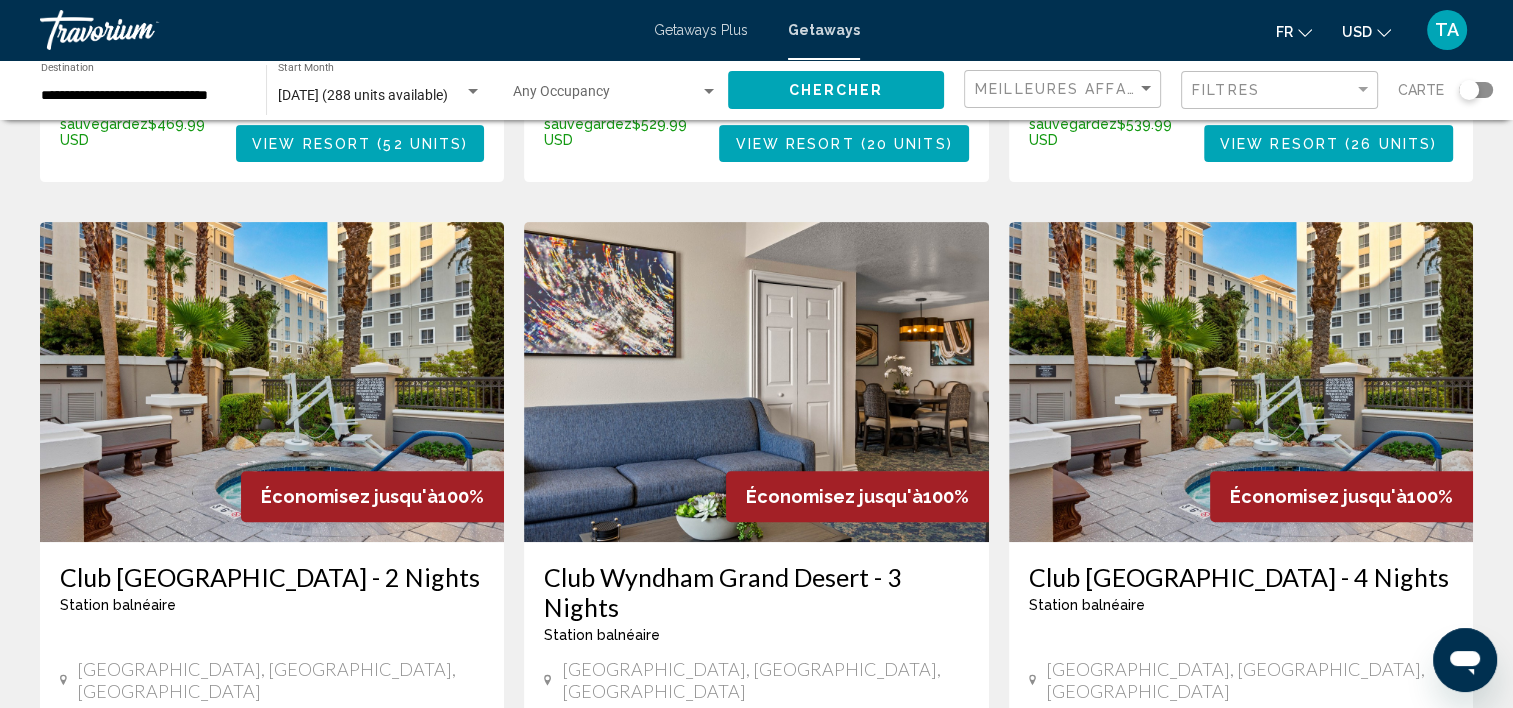 click at bounding box center (272, 382) 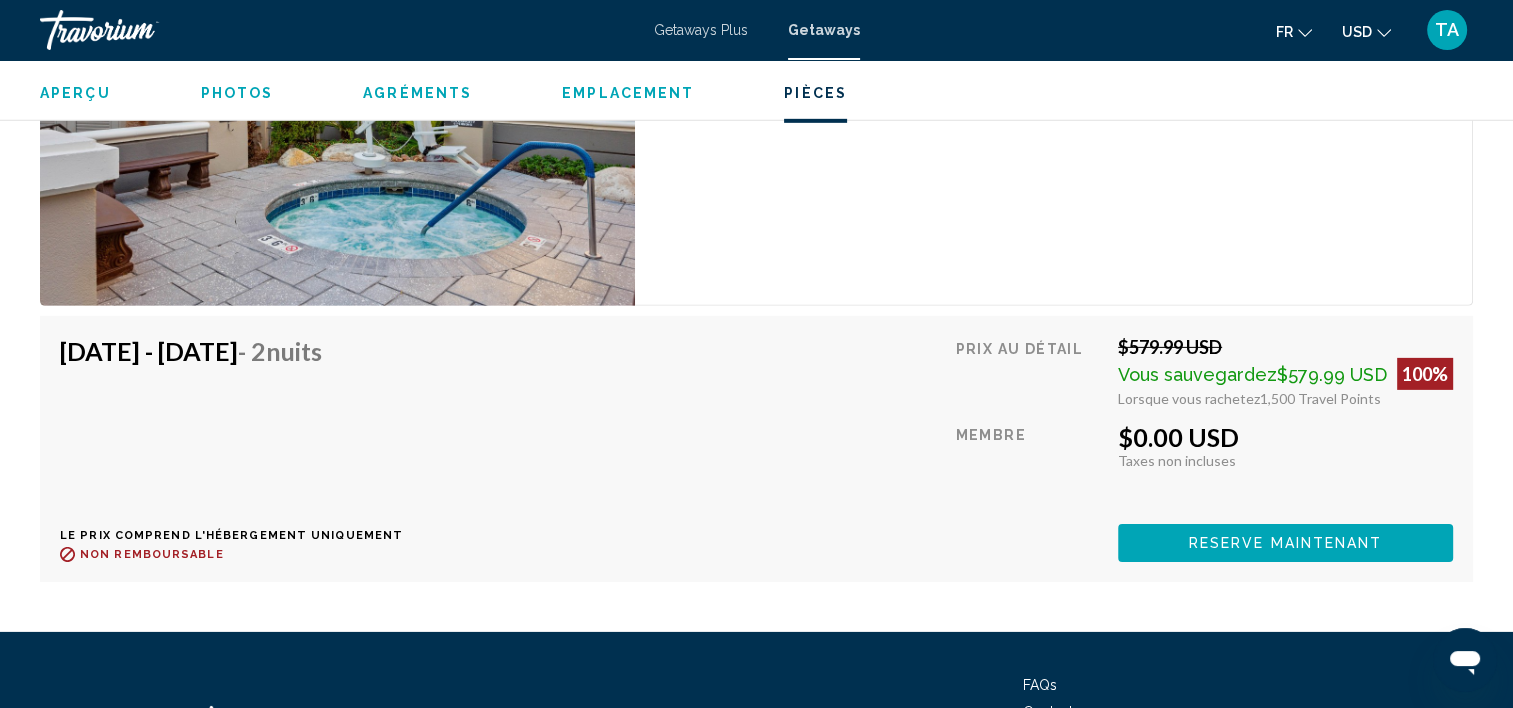 scroll, scrollTop: 6228, scrollLeft: 0, axis: vertical 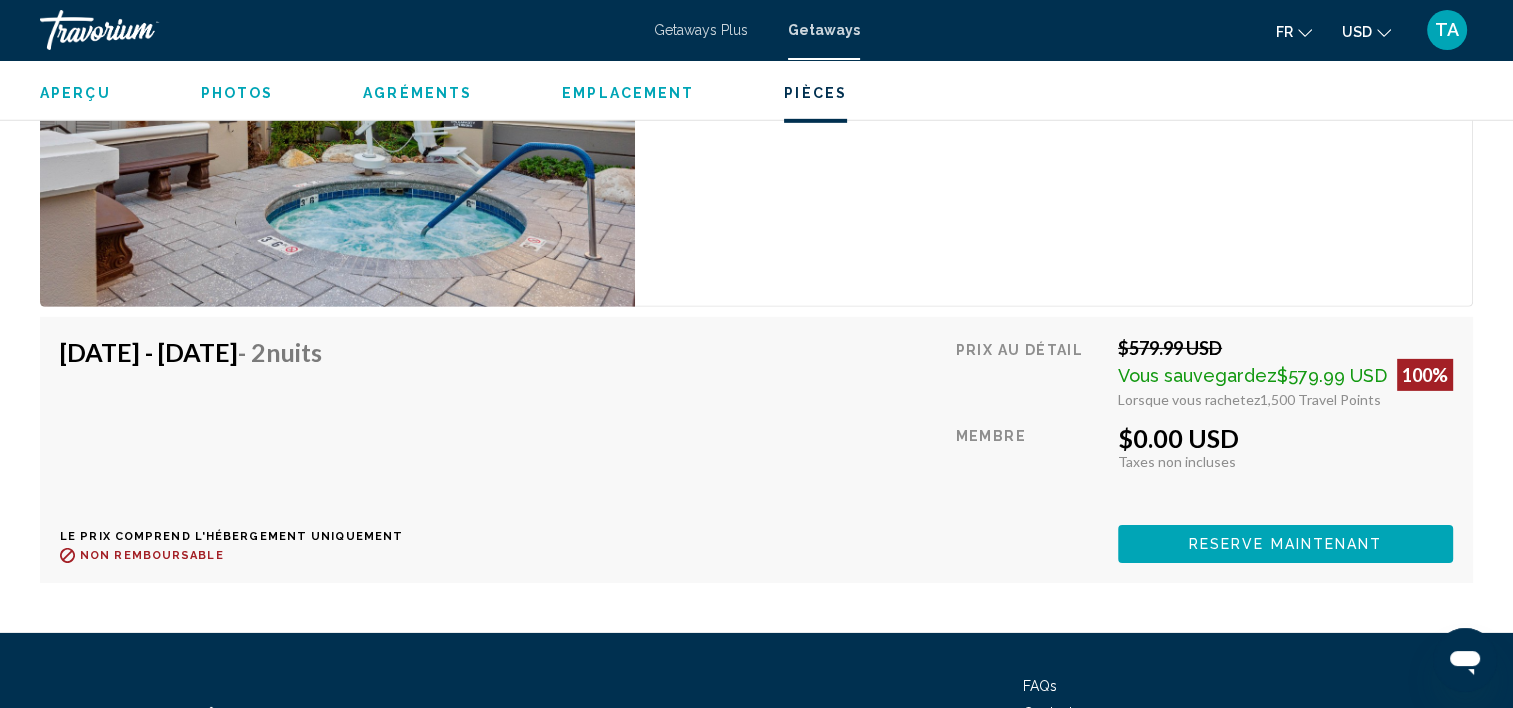 click on "Jul 21, 2025 - Jul 23, 2025  - 2  nuits Le prix comprend l'hébergement uniquement
Remboursable jusqu'à :
Non remboursable Prix au détail  $579.99 USD  Vous sauvegardez  $579.99 USD   100%  Lorsque vous rachetez  1,500  Travel Points  Membre  $0.00 USD  Taxes incluses Taxes non incluses Tu gagnes  0  Travel Points  Reserve maintenant Cette salle n'est plus disponible. Le prix comprend l'hébergement uniquement
Remboursable jusqu'à
Non remboursable Reserve maintenant Cette salle n'est plus disponible." at bounding box center [756, 449] 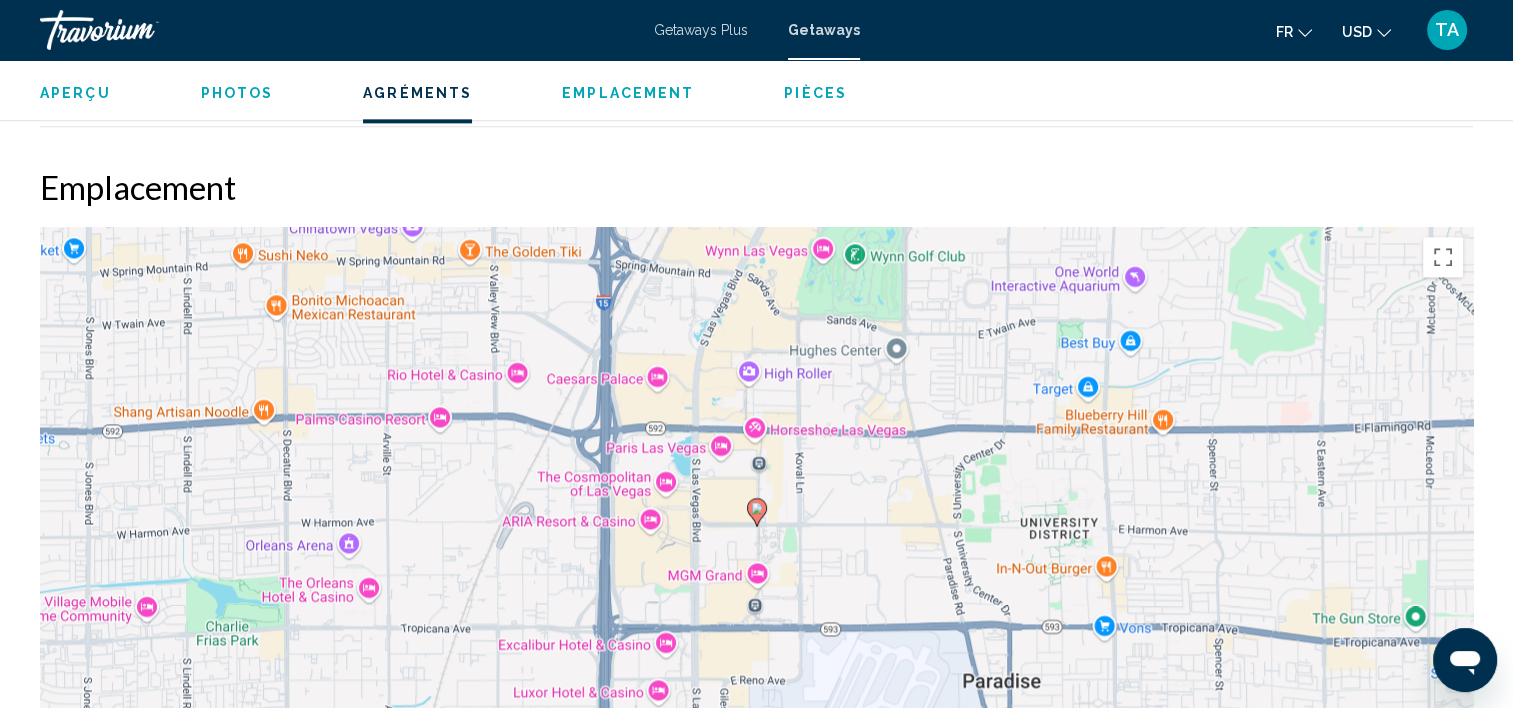 scroll, scrollTop: 2570, scrollLeft: 0, axis: vertical 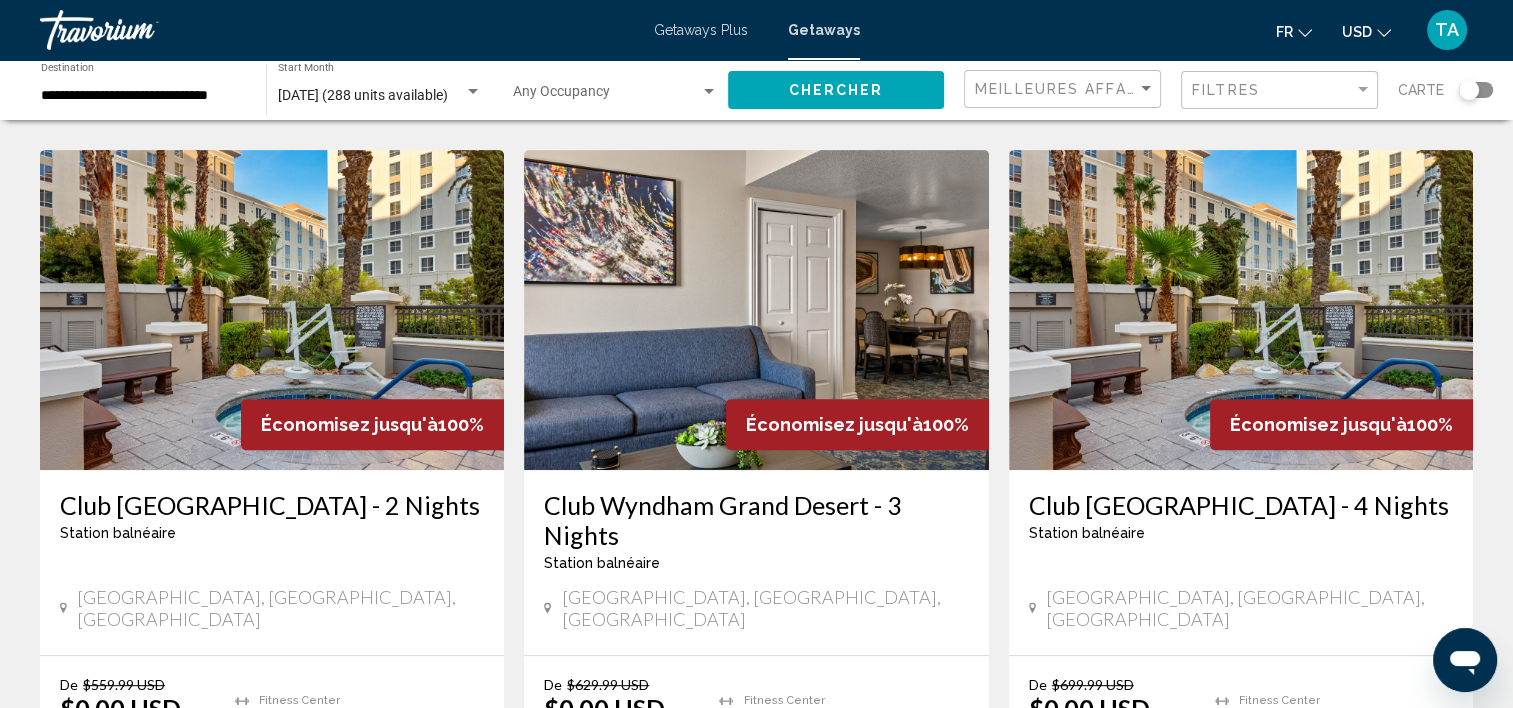 click at bounding box center (756, 310) 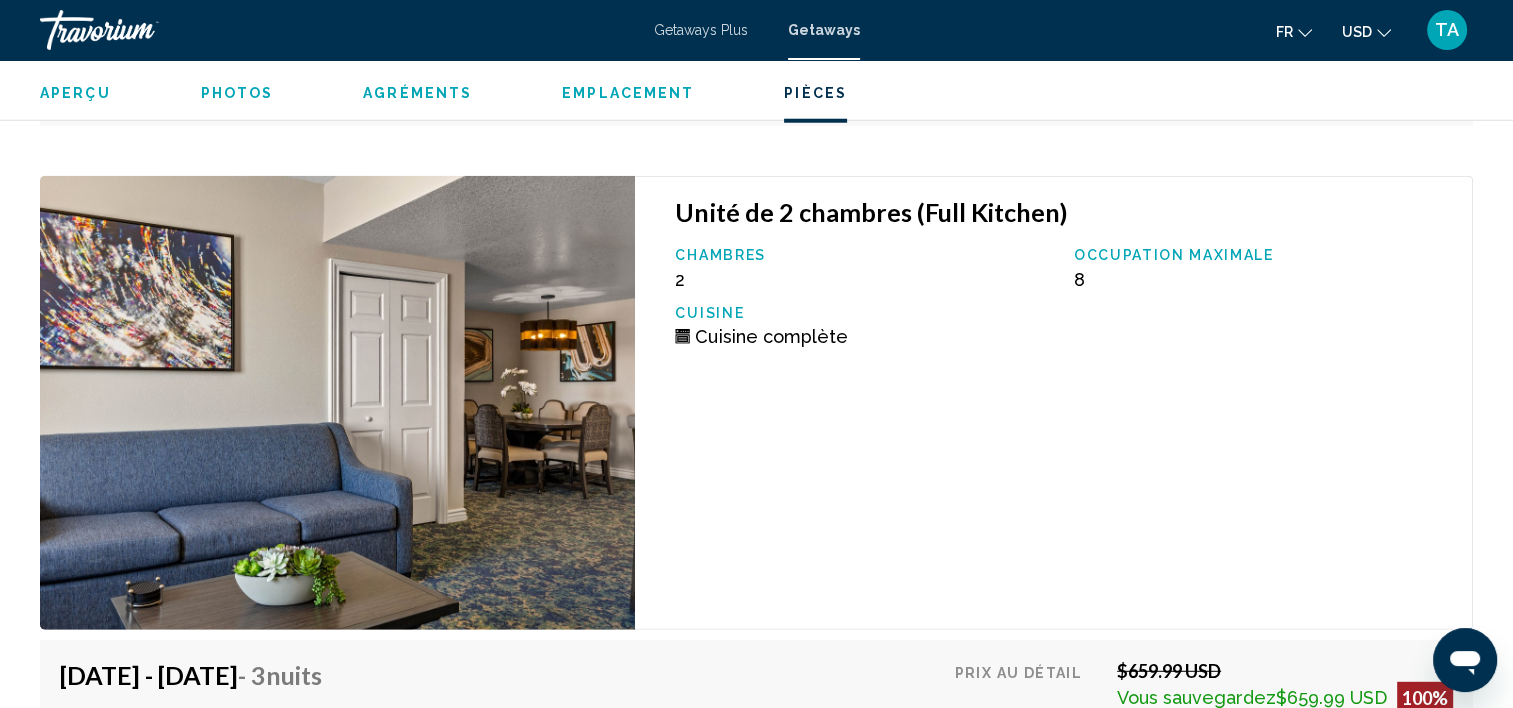 scroll, scrollTop: 5474, scrollLeft: 0, axis: vertical 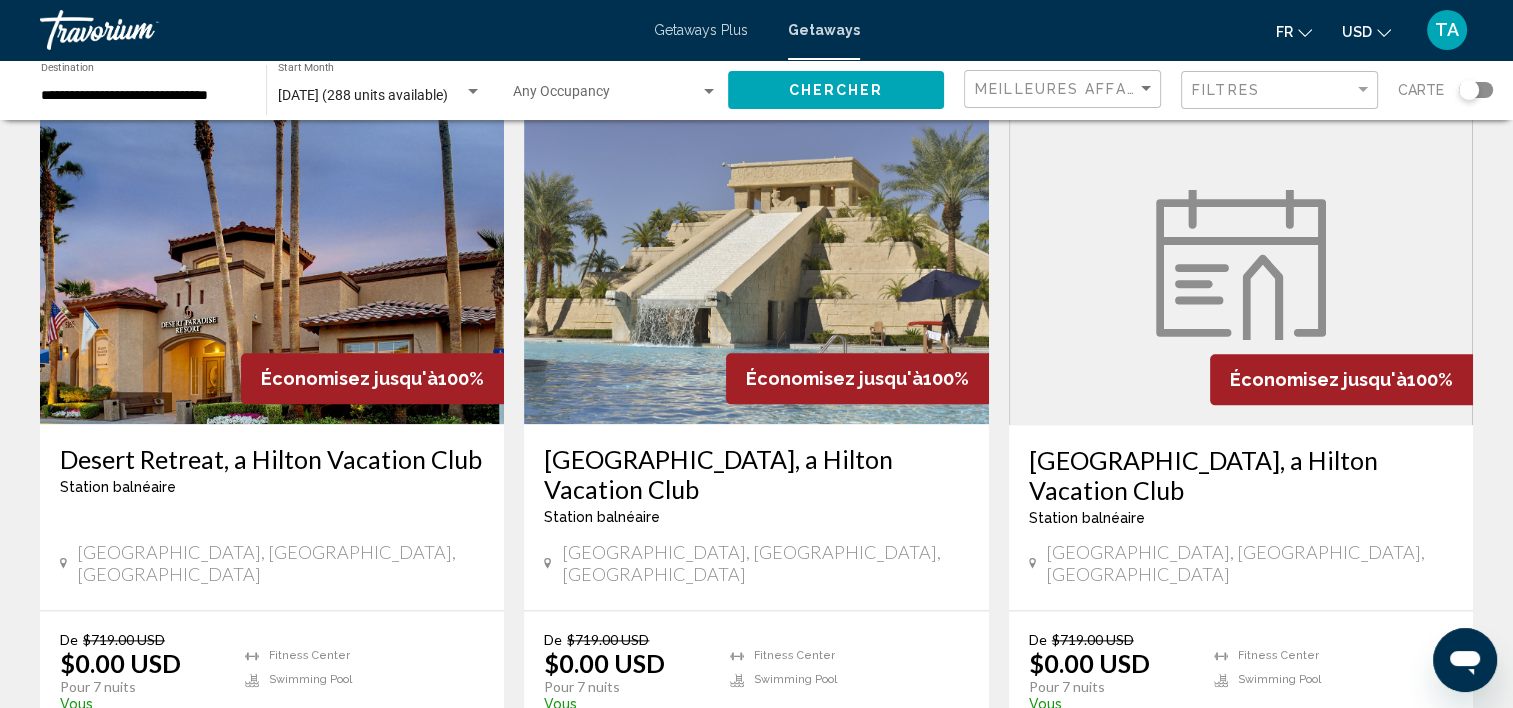 click at bounding box center (756, 264) 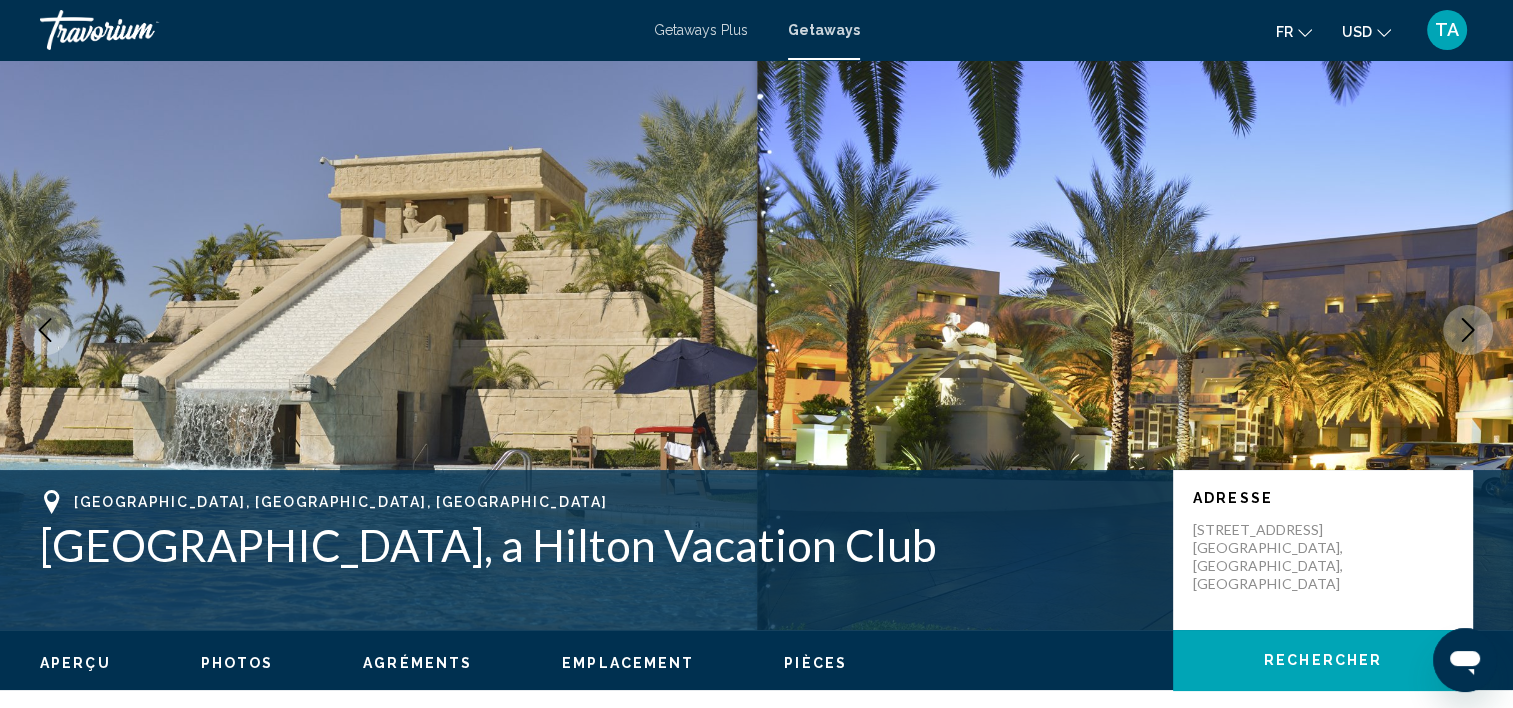 scroll, scrollTop: 29, scrollLeft: 0, axis: vertical 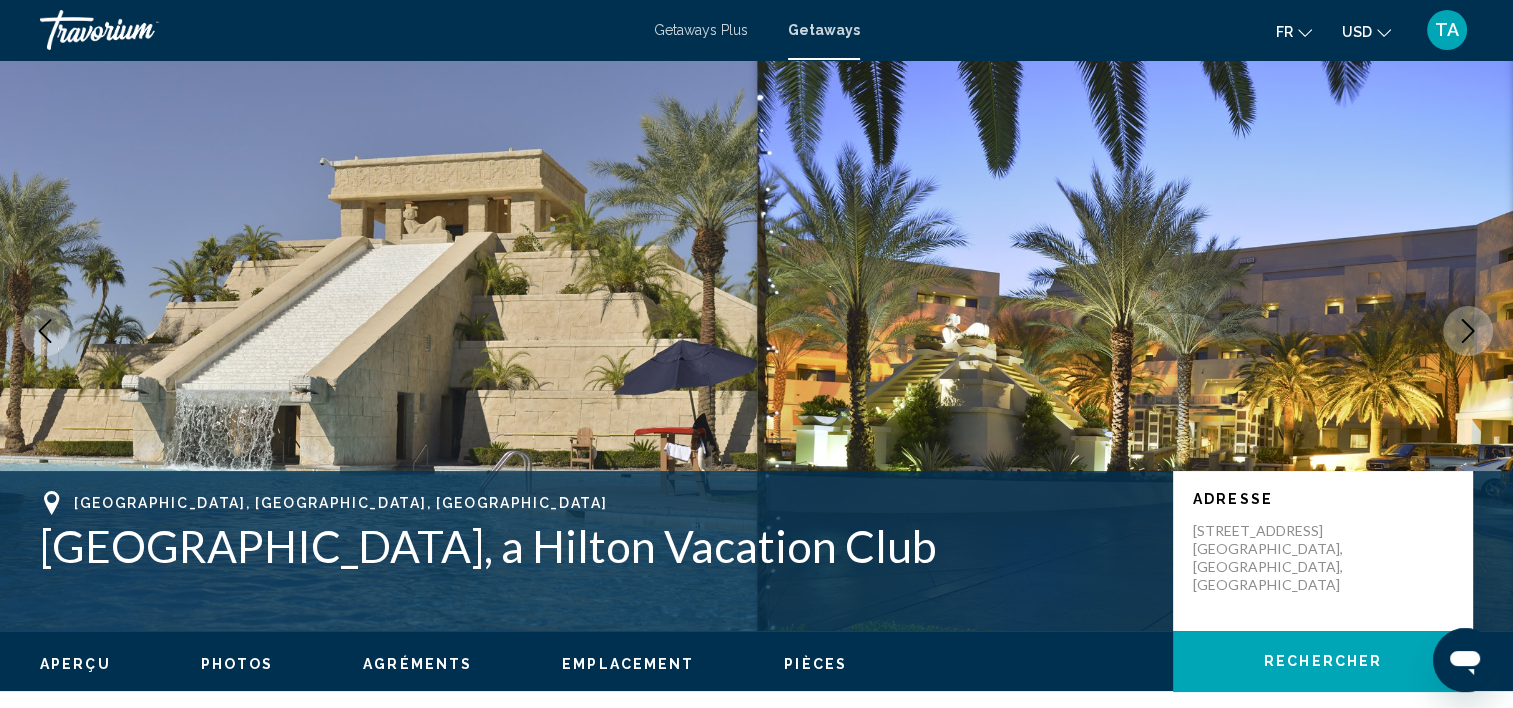 click at bounding box center (1468, 331) 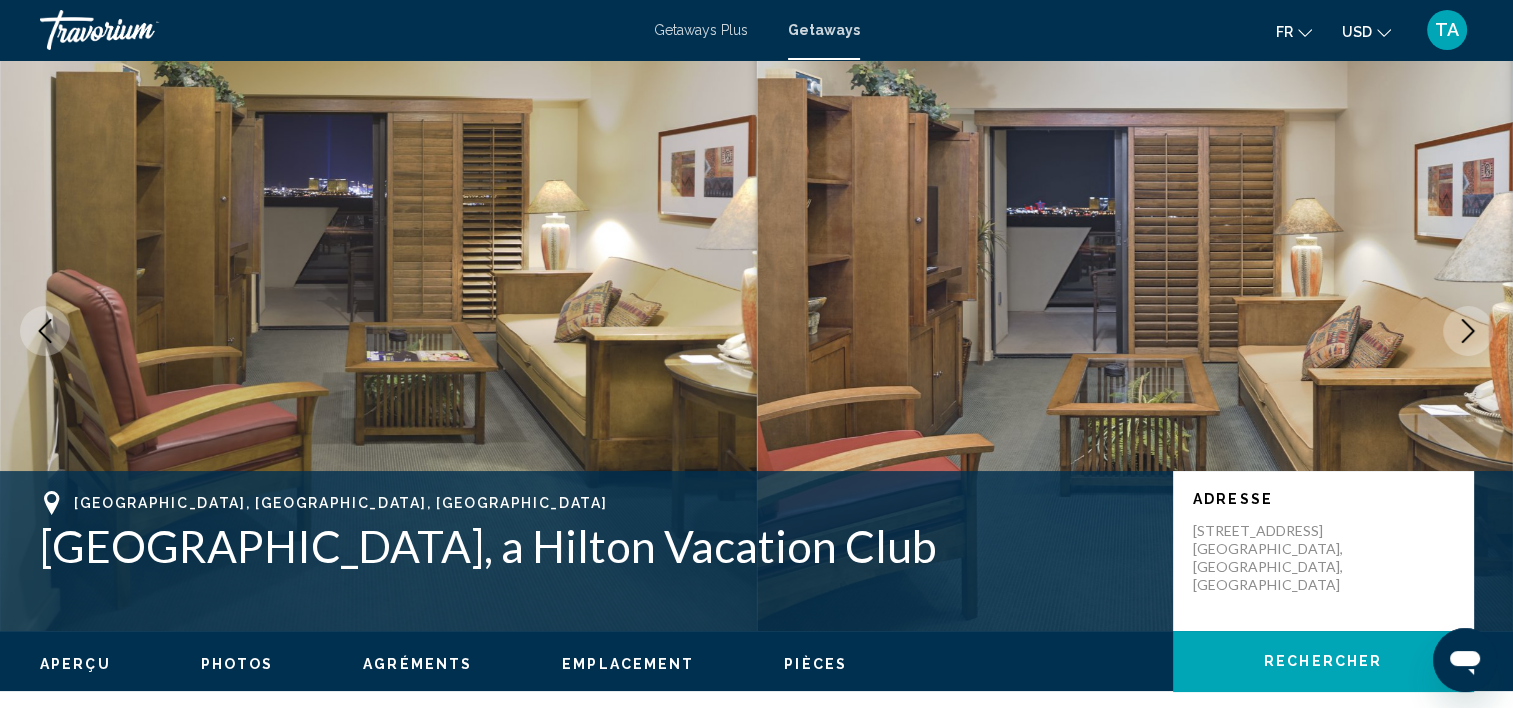 click at bounding box center [1468, 331] 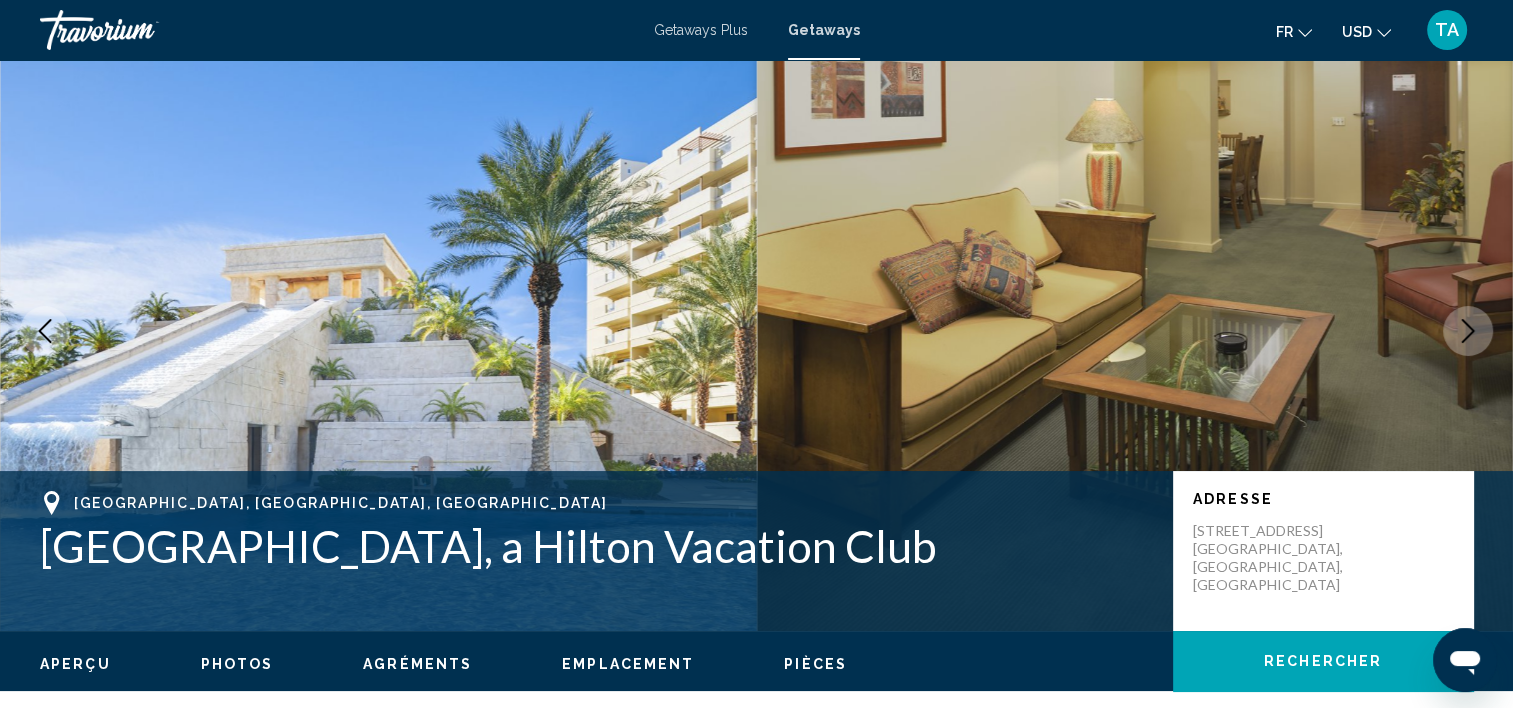 click at bounding box center (1468, 331) 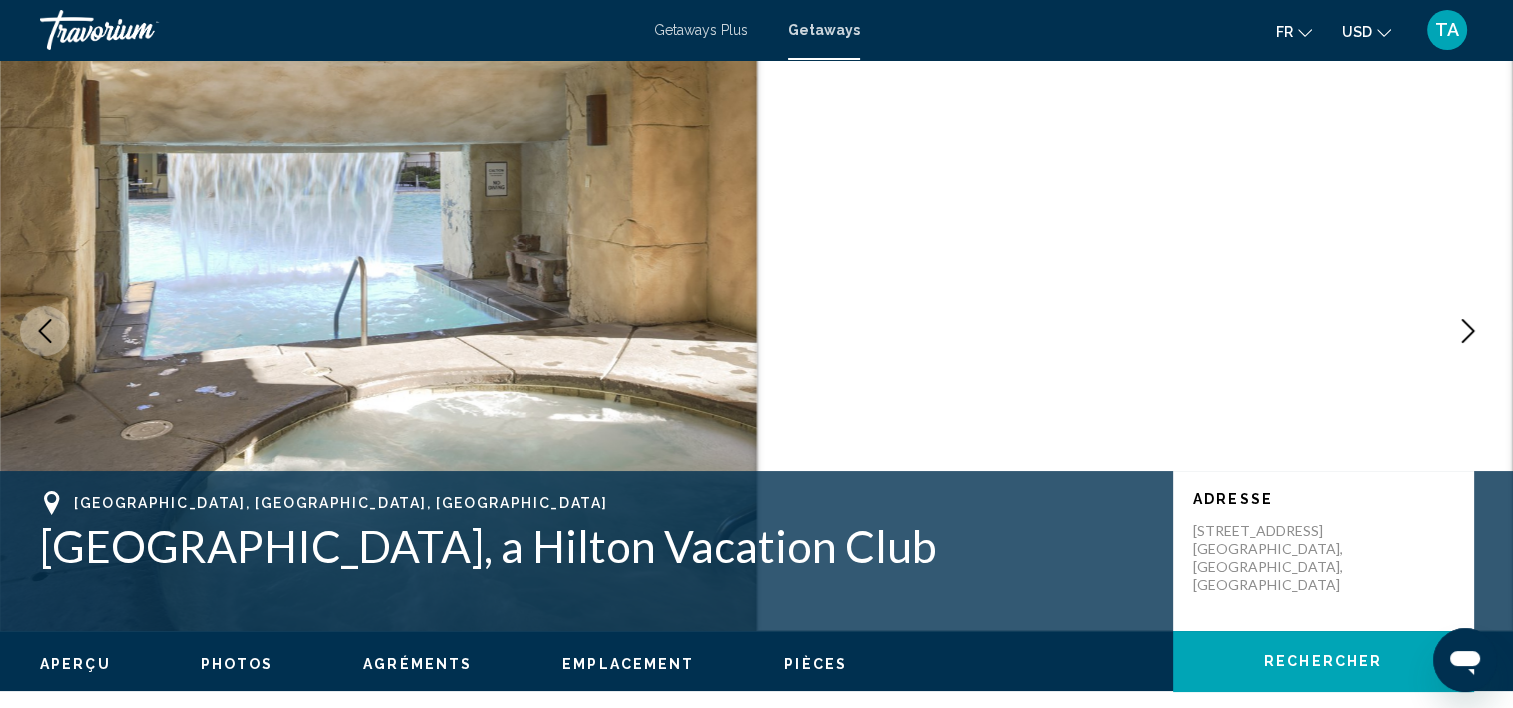 click at bounding box center [1468, 331] 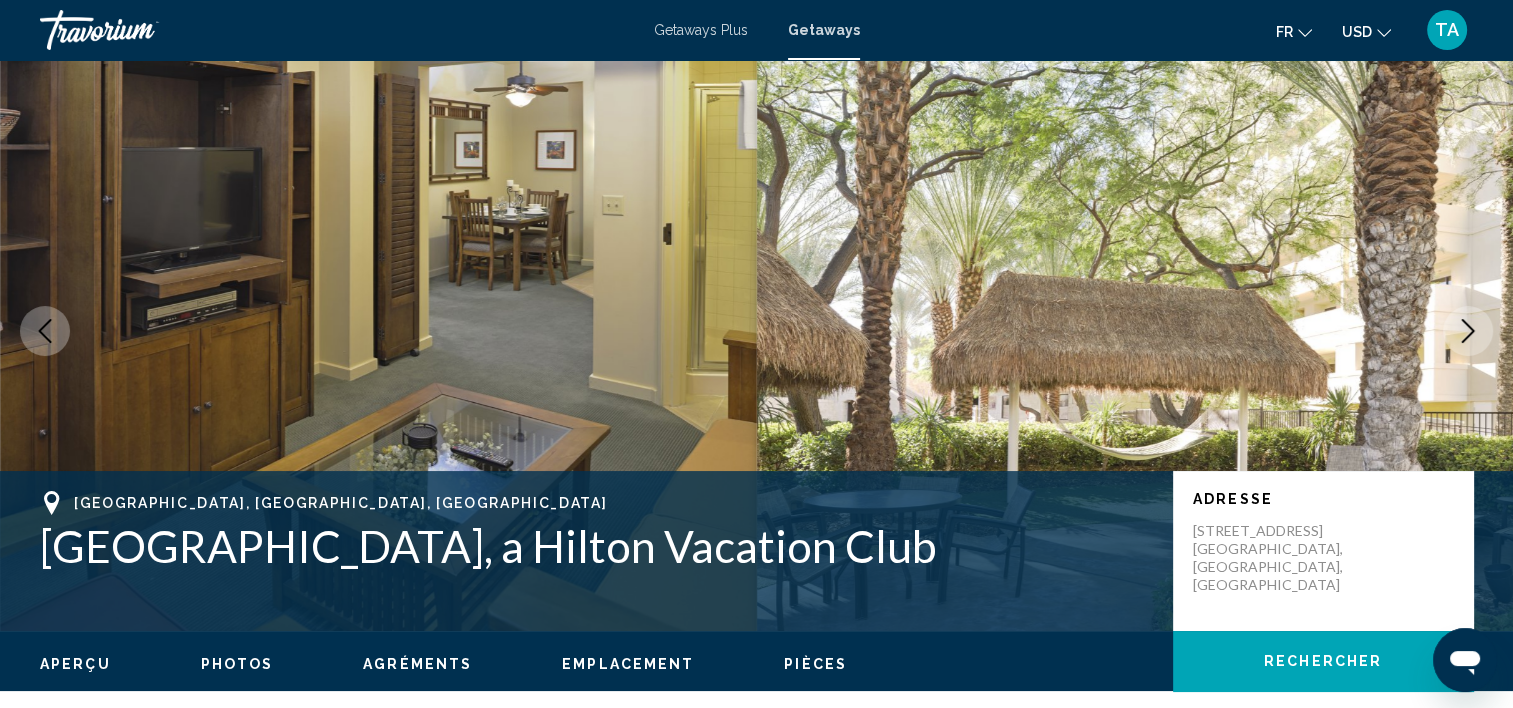 click at bounding box center [1468, 331] 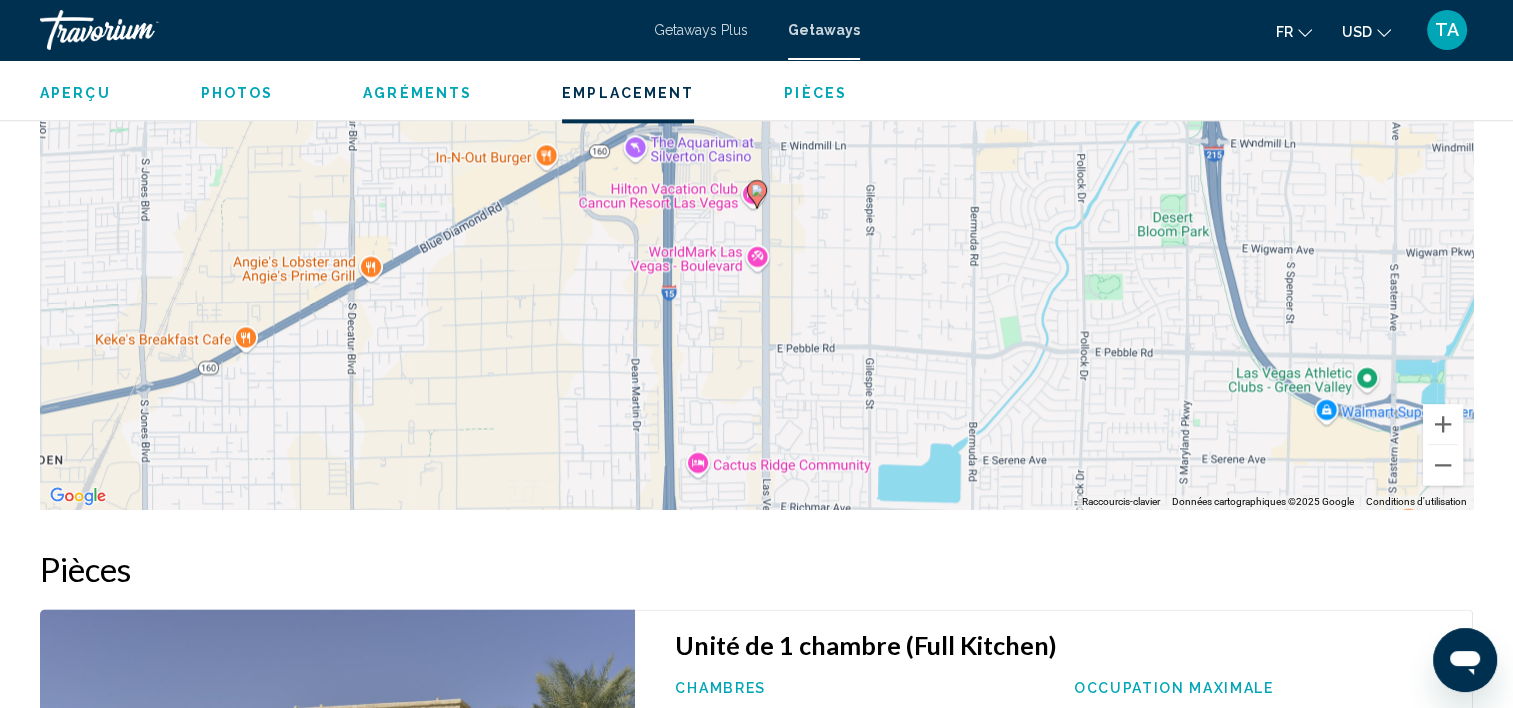 scroll, scrollTop: 2553, scrollLeft: 0, axis: vertical 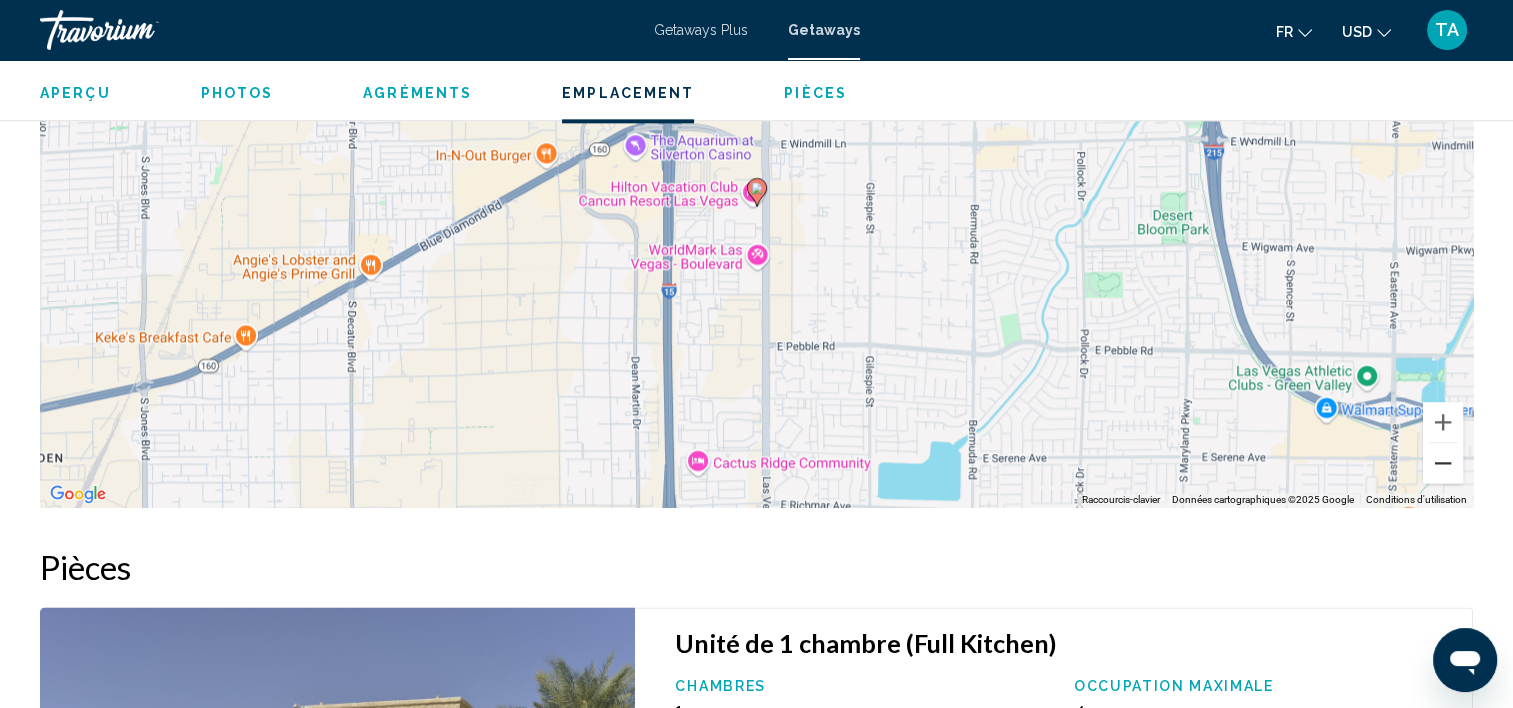 click at bounding box center [1443, 463] 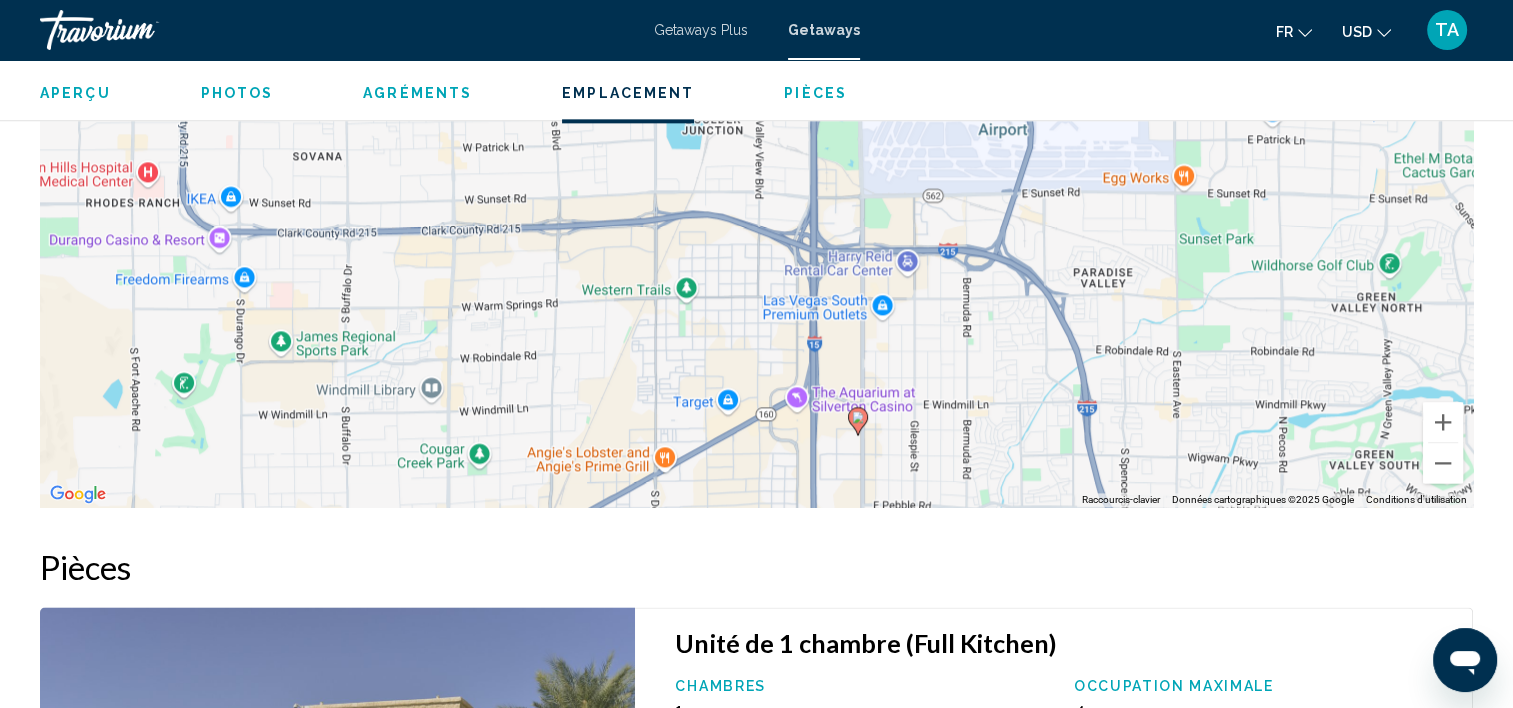 drag, startPoint x: 1043, startPoint y: 272, endPoint x: 1144, endPoint y: 503, distance: 252.11505 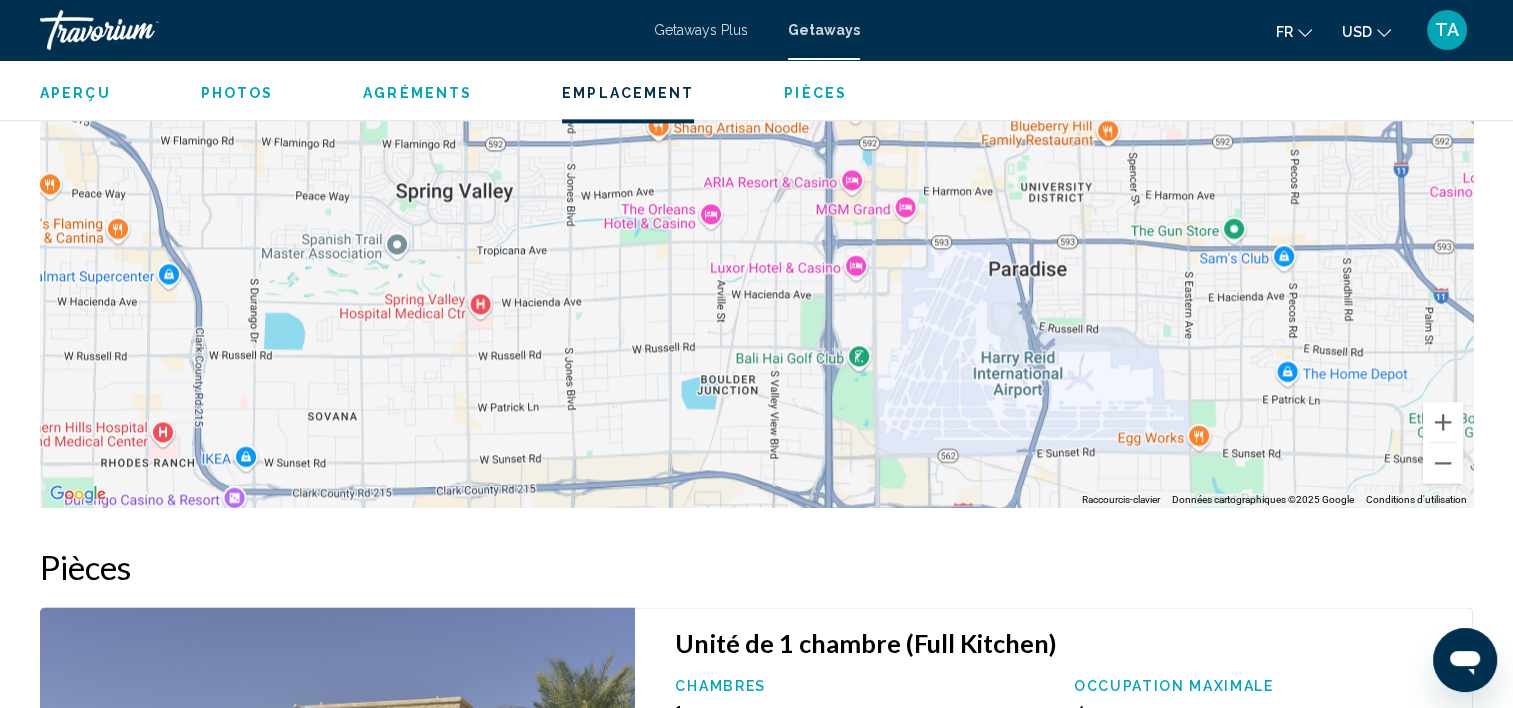 drag, startPoint x: 989, startPoint y: 323, endPoint x: 1006, endPoint y: 588, distance: 265.5447 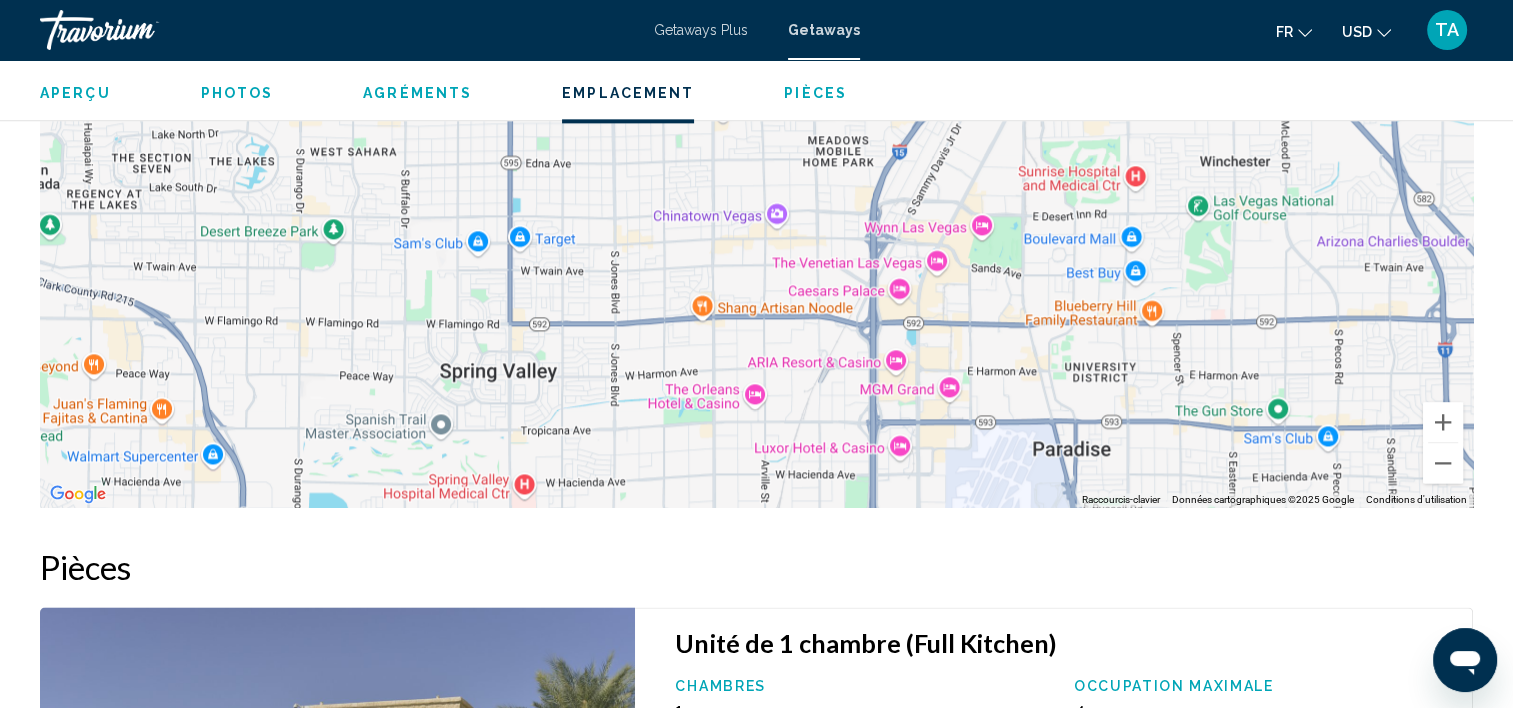 drag, startPoint x: 993, startPoint y: 314, endPoint x: 1037, endPoint y: 496, distance: 187.24316 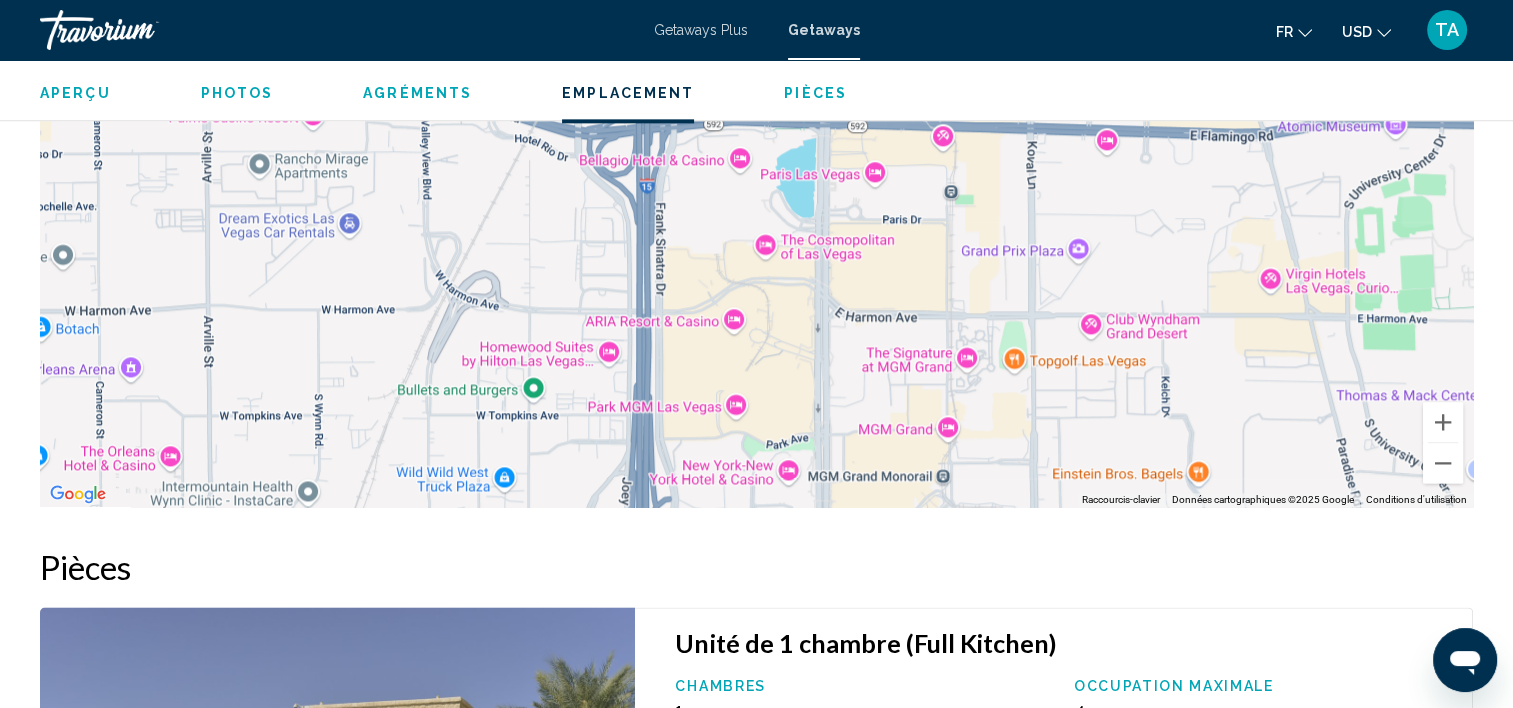 drag, startPoint x: 924, startPoint y: 397, endPoint x: 915, endPoint y: 276, distance: 121.33425 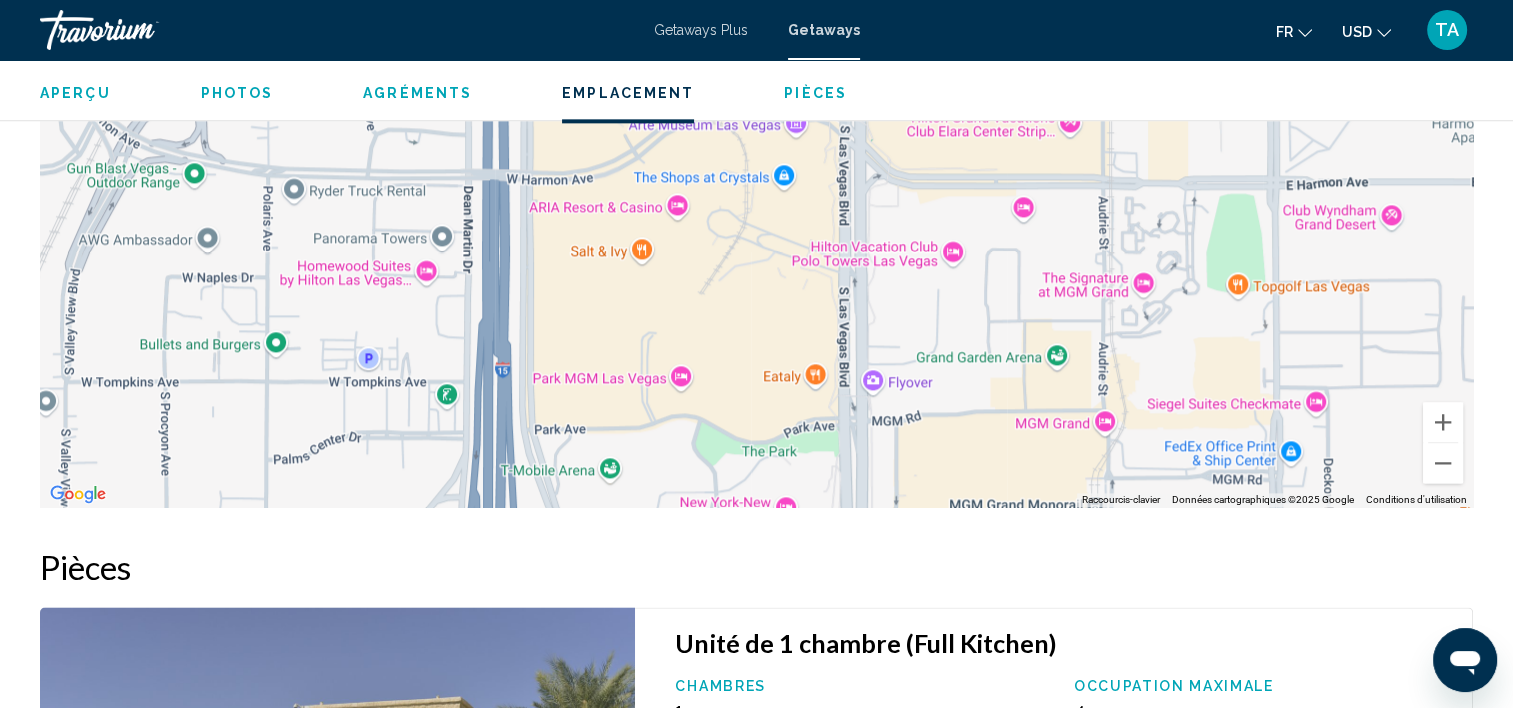 drag, startPoint x: 877, startPoint y: 418, endPoint x: 972, endPoint y: 312, distance: 142.34114 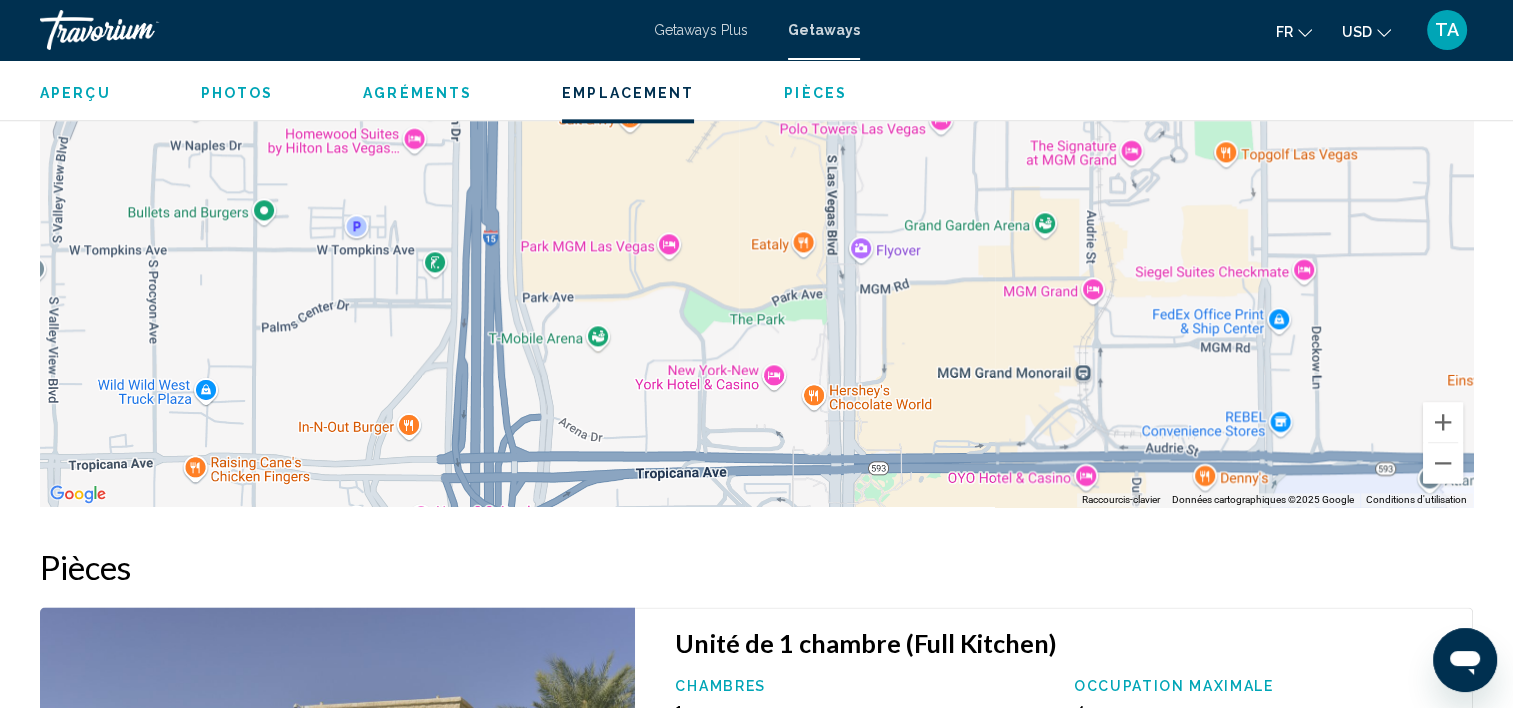 drag, startPoint x: 898, startPoint y: 372, endPoint x: 880, endPoint y: 224, distance: 149.09058 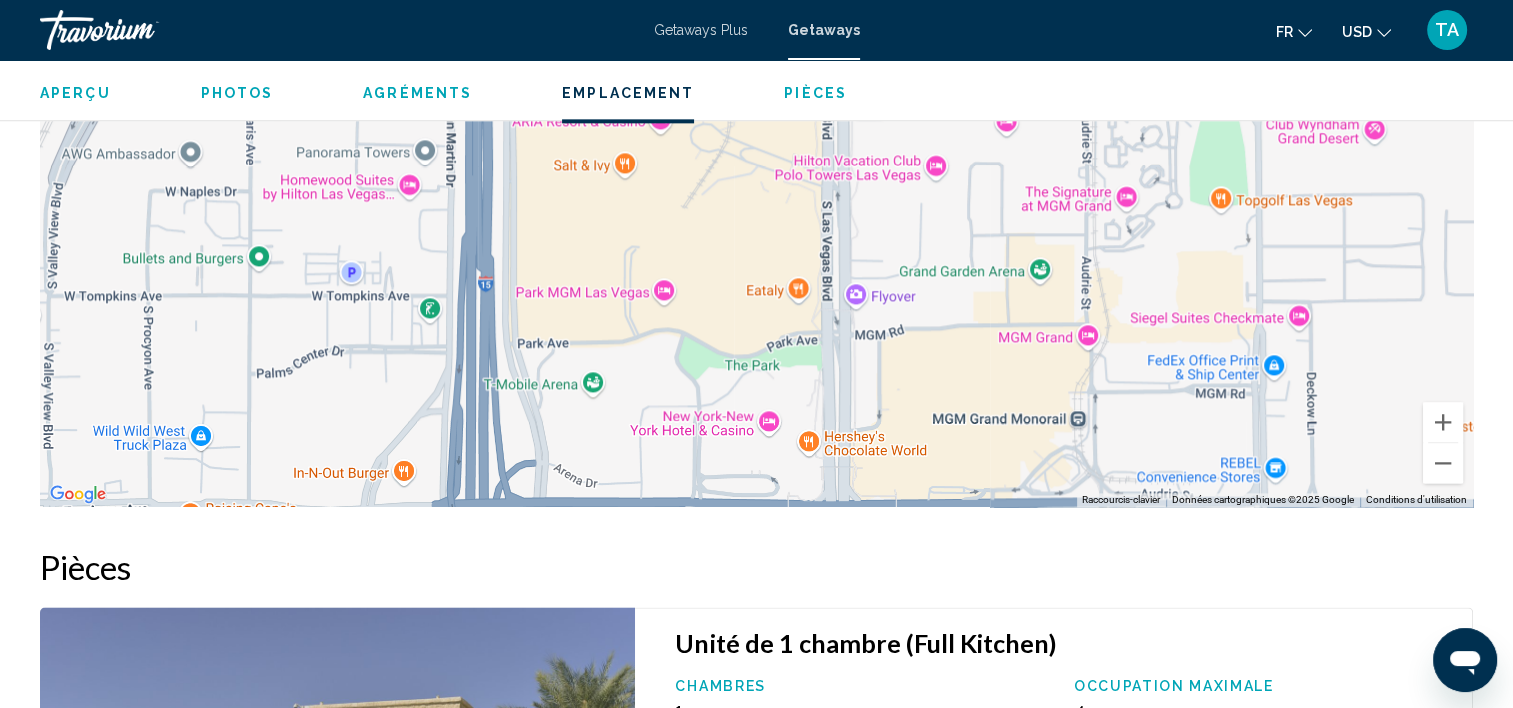 drag, startPoint x: 868, startPoint y: 212, endPoint x: 868, endPoint y: 314, distance: 102 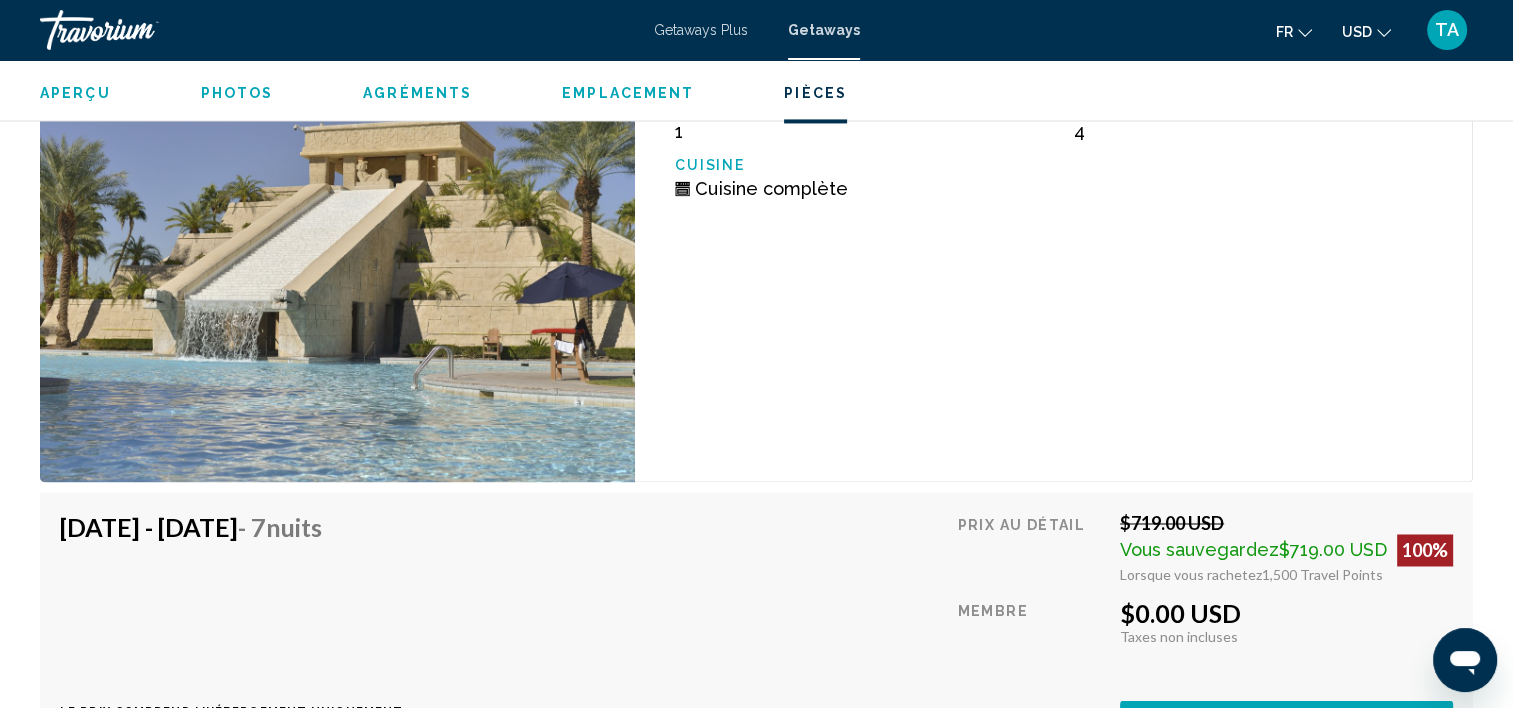 scroll, scrollTop: 3084, scrollLeft: 0, axis: vertical 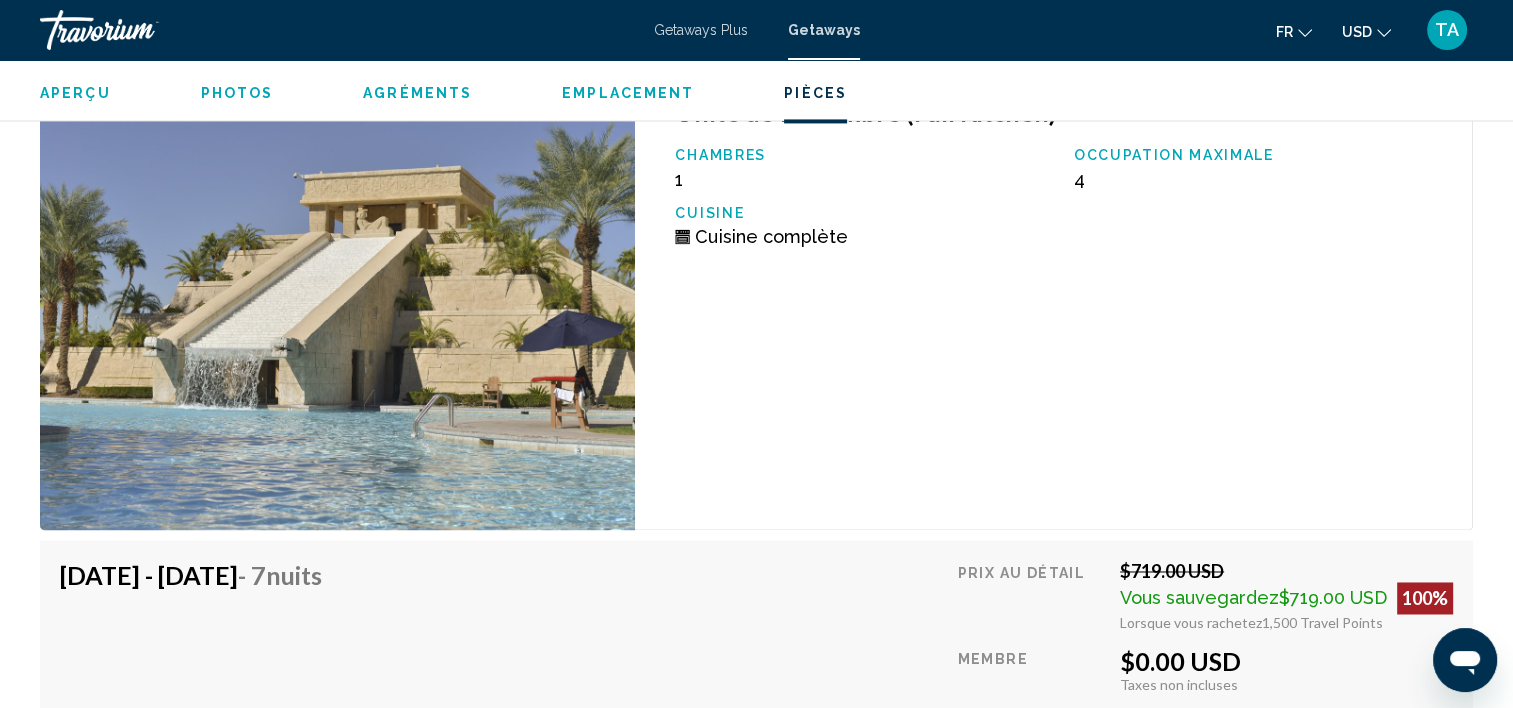 click on "Jul 19, 2025 - Jul 26, 2025  - 7  nuits Le prix comprend l'hébergement uniquement
Remboursable jusqu'à :
Non remboursable Prix au détail  $719.00 USD  Vous sauvegardez  $719.00 USD   100%  Lorsque vous rachetez  1,500  Travel Points  Membre  $0.00 USD  Taxes incluses Taxes non incluses Tu gagnes  0  Travel Points  Reserve maintenant Cette salle n'est plus disponible. Le prix comprend l'hébergement uniquement
Remboursable jusqu'à
Non remboursable Reserve maintenant Cette salle n'est plus disponible." at bounding box center (756, 672) 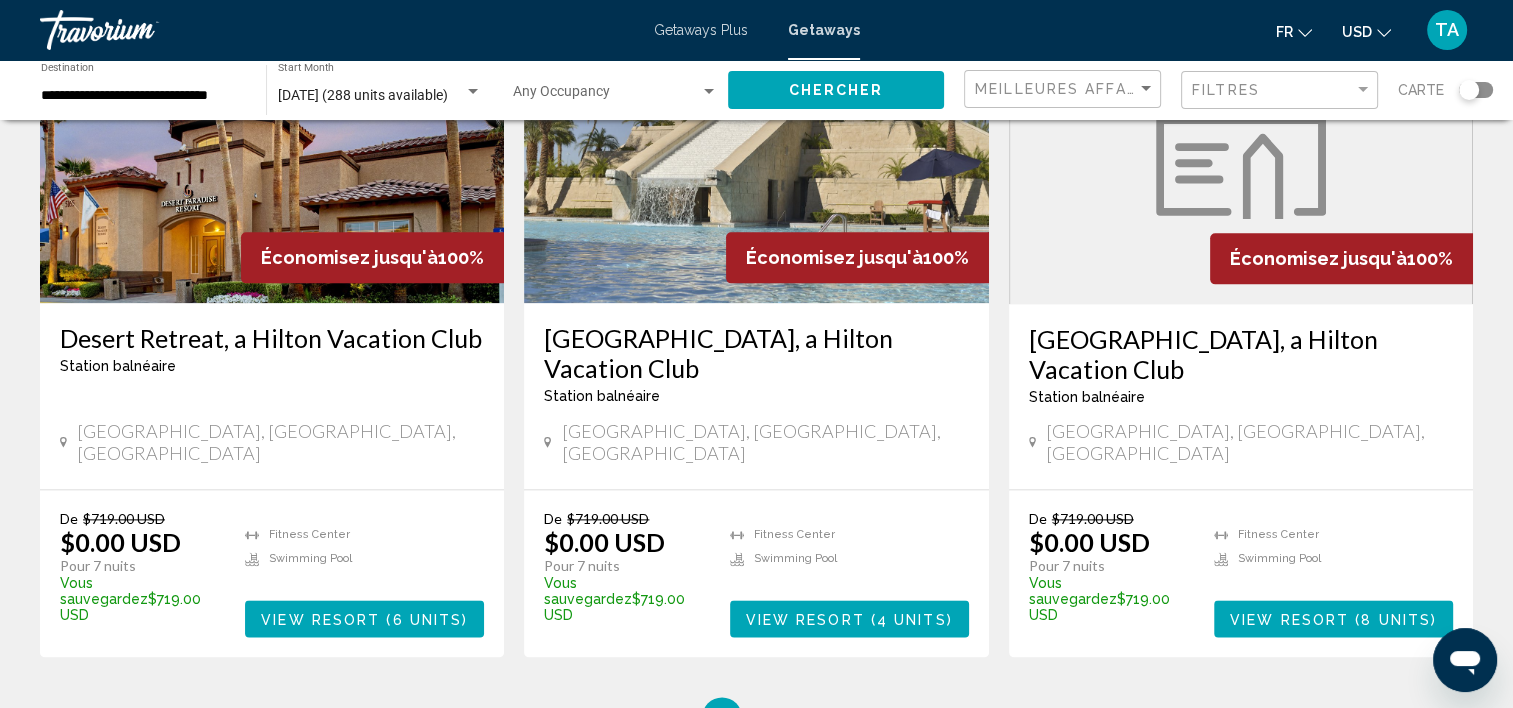 scroll, scrollTop: 2403, scrollLeft: 0, axis: vertical 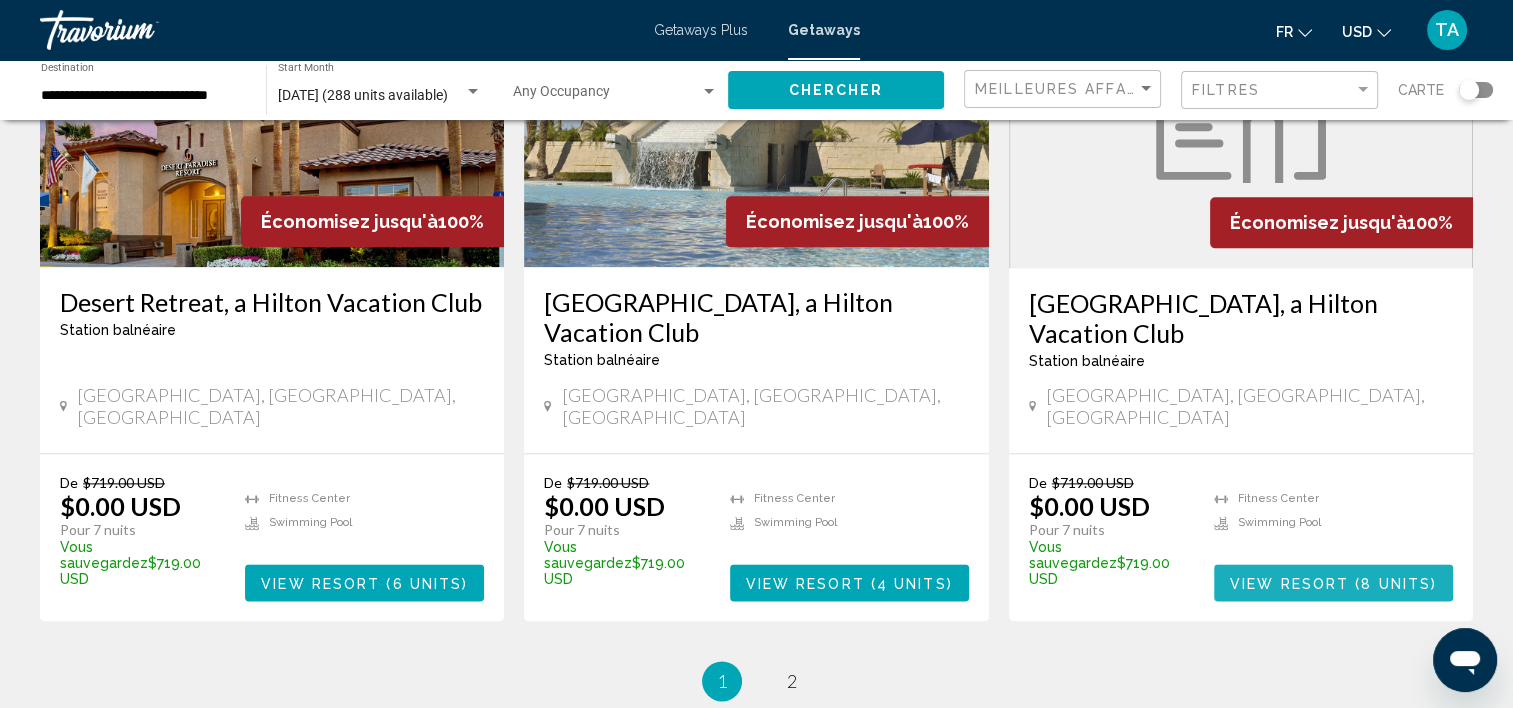 click on "View Resort    ( 8 units )" at bounding box center (1333, 582) 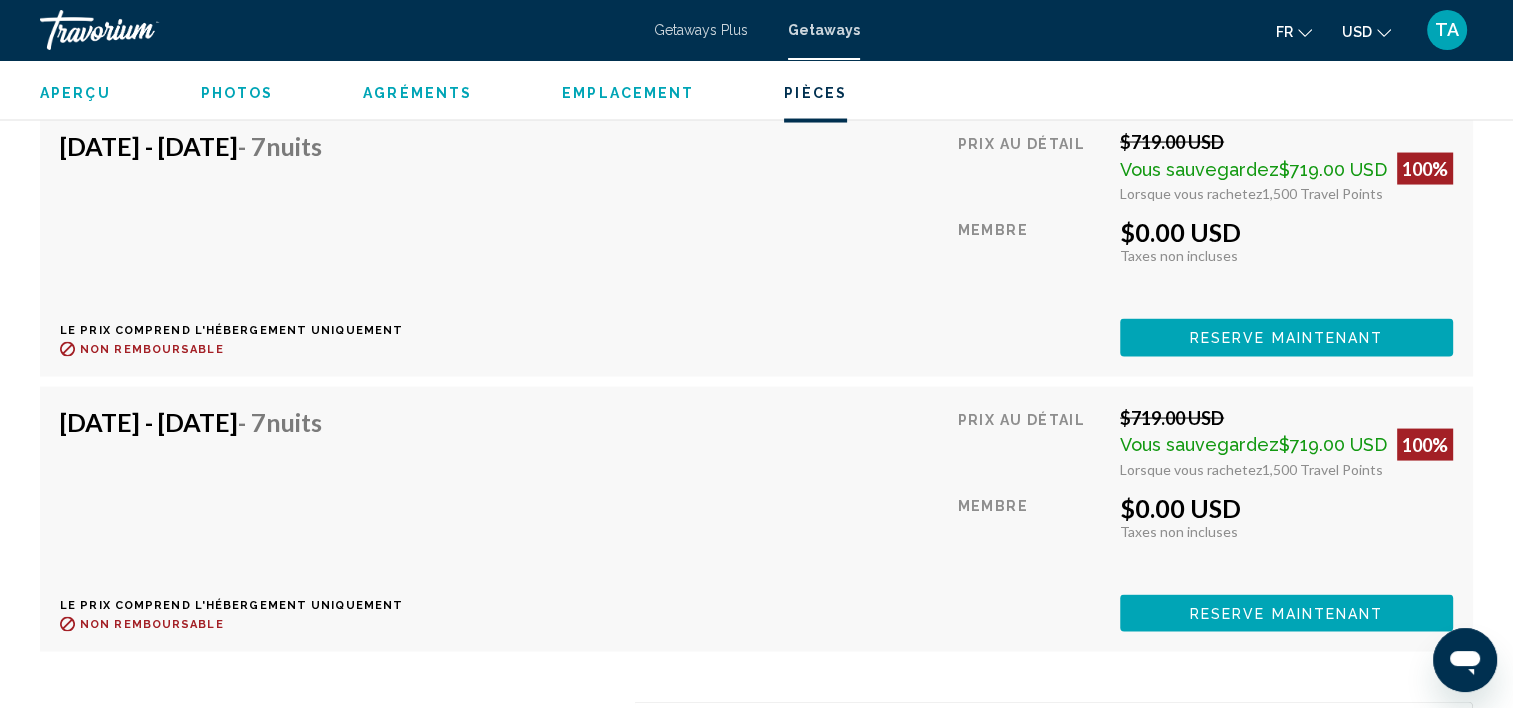 scroll, scrollTop: 3985, scrollLeft: 0, axis: vertical 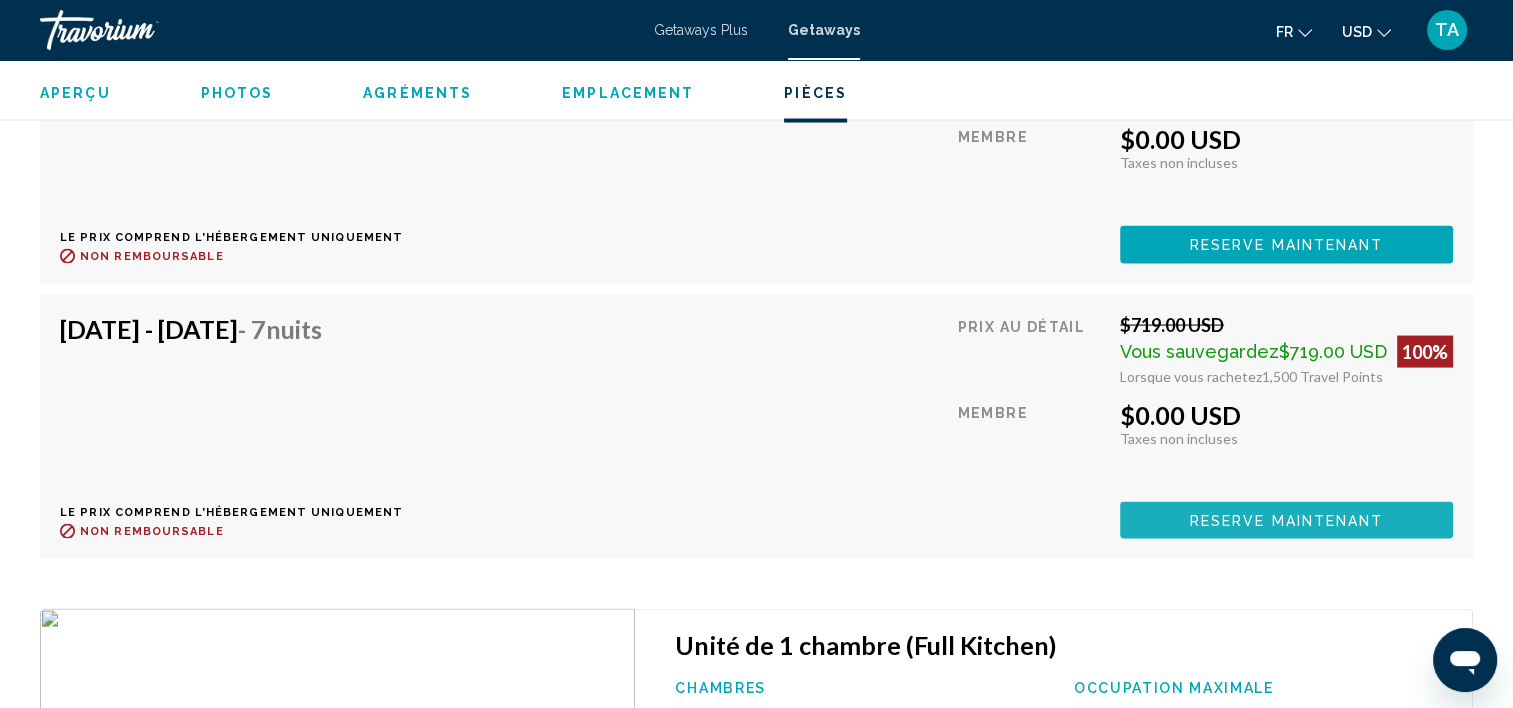 click on "Reserve maintenant" at bounding box center (1287, 521) 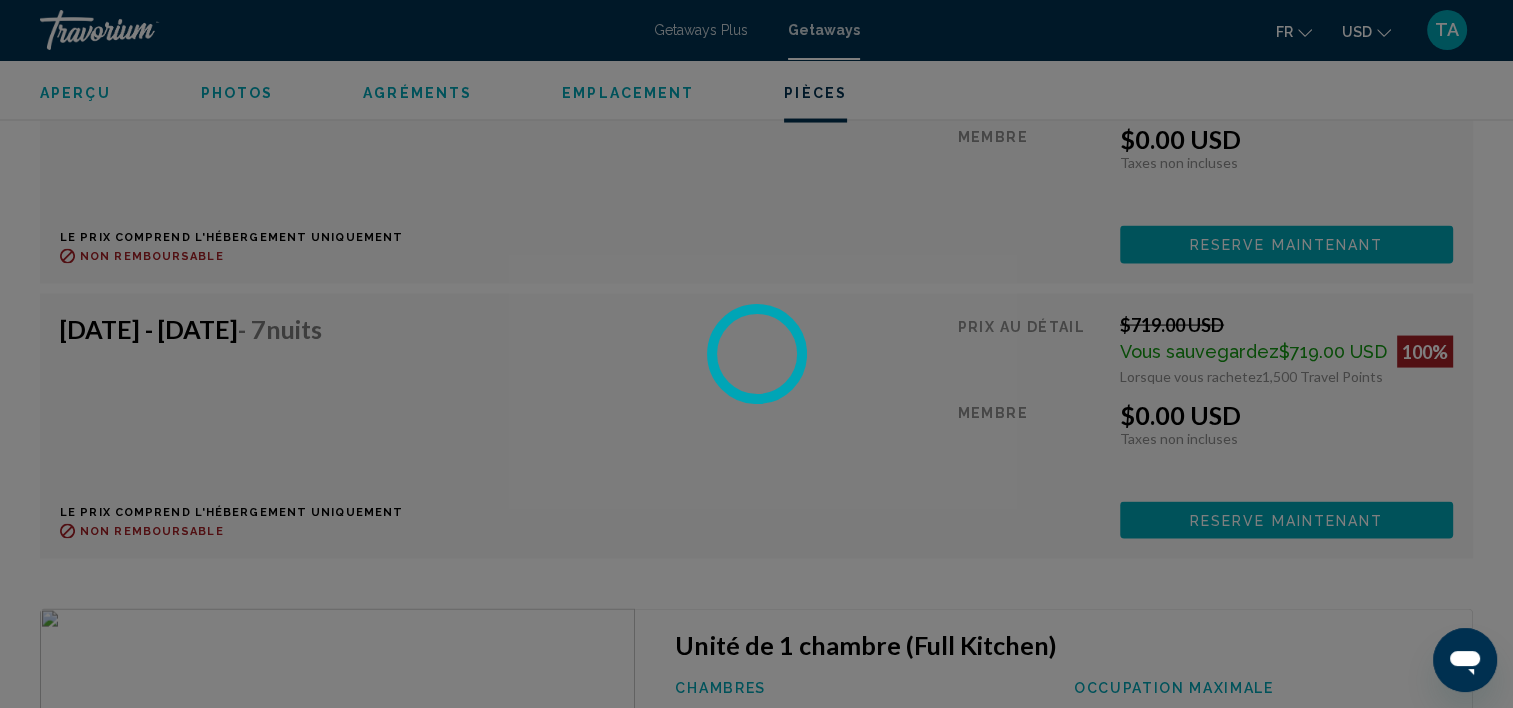 scroll, scrollTop: 0, scrollLeft: 0, axis: both 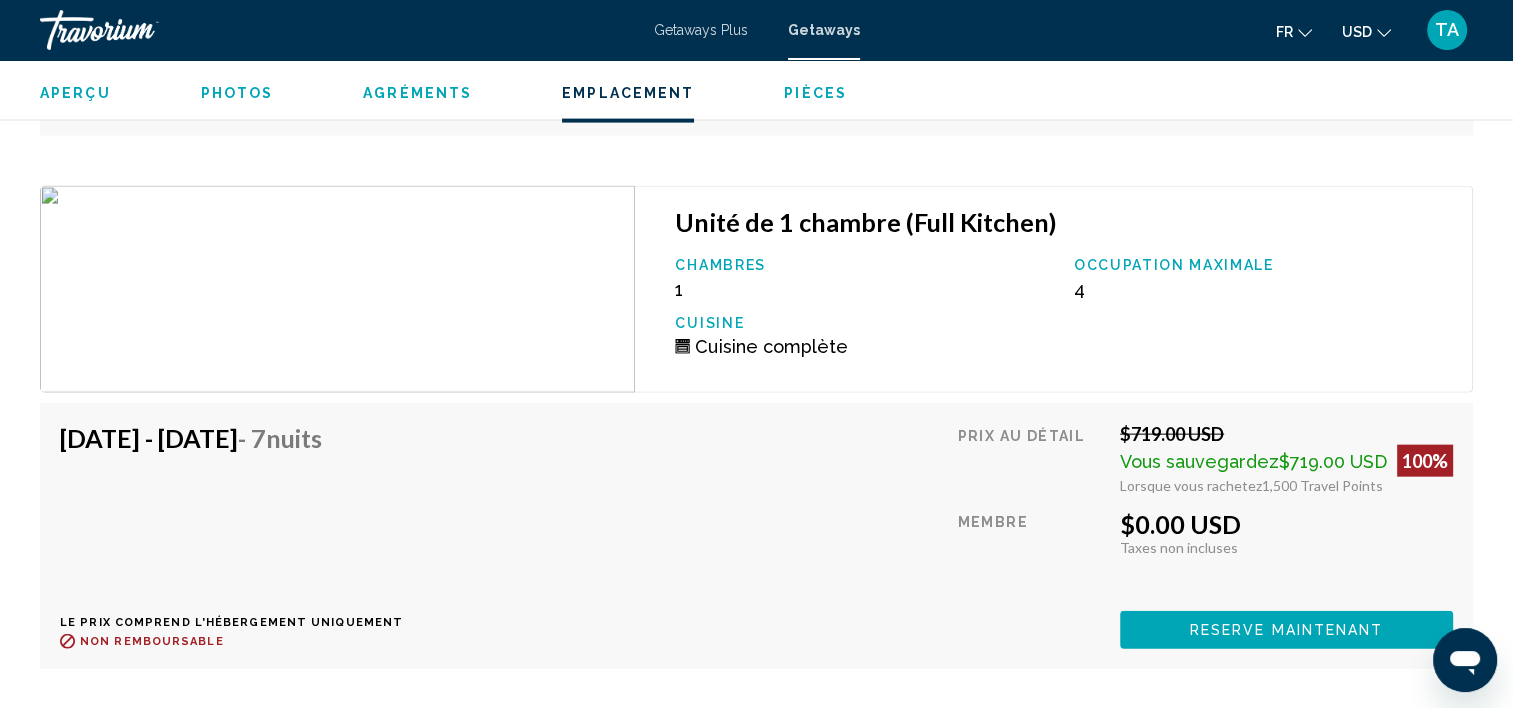 click on "Jul 26, 2025 - Aug 2, 2025  - 7  nuits Le prix comprend l'hébergement uniquement
Remboursable jusqu'à :
Non remboursable Prix au détail  $719.00 USD  Vous sauvegardez  $719.00 USD   100%  Lorsque vous rachetez  1,500  Travel Points  Membre  $0.00 USD  Taxes incluses Taxes non incluses Tu gagnes  0  Travel Points  Reserve maintenant Cette salle n'est plus disponible. Le prix comprend l'hébergement uniquement
Remboursable jusqu'à
Non remboursable Reserve maintenant Cette salle n'est plus disponible." at bounding box center (756, 535) 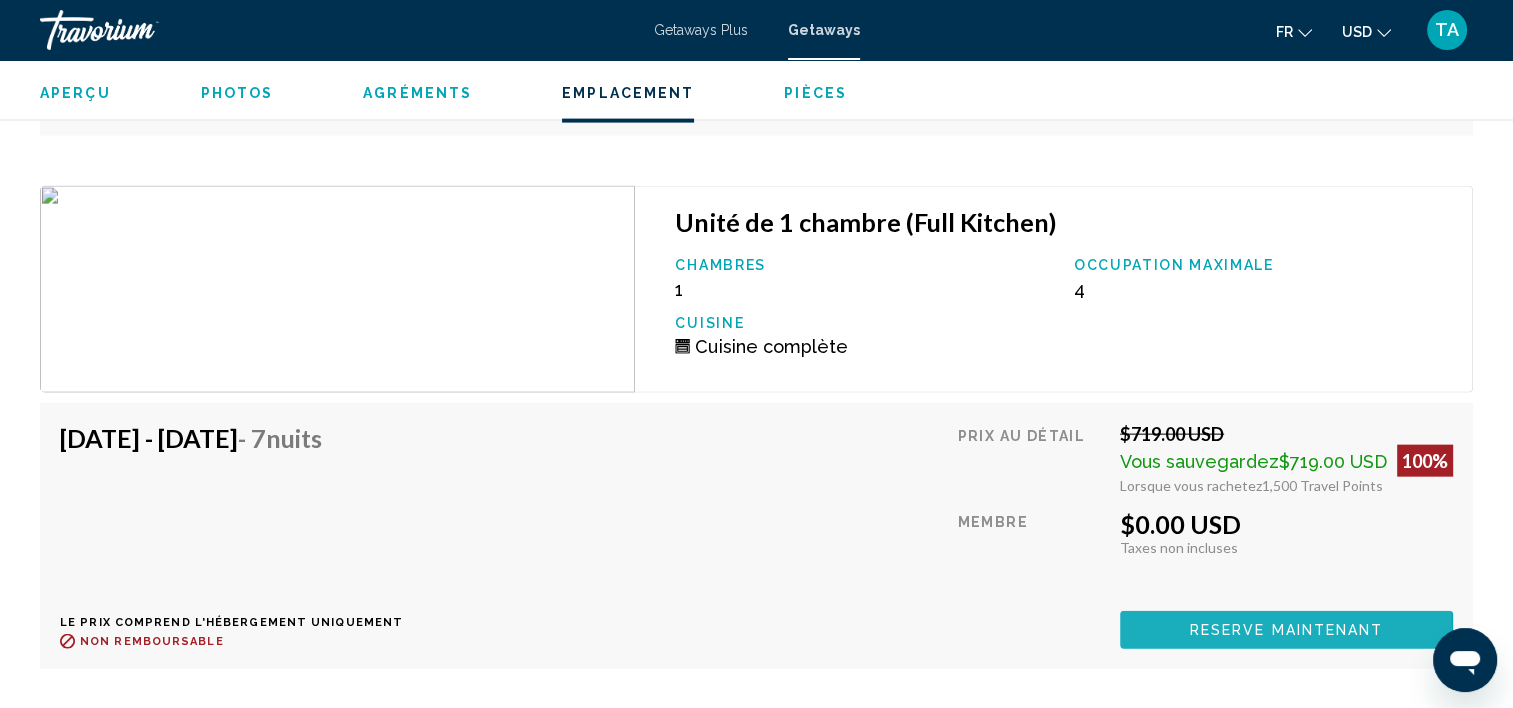 click on "Reserve maintenant" at bounding box center (1287, 631) 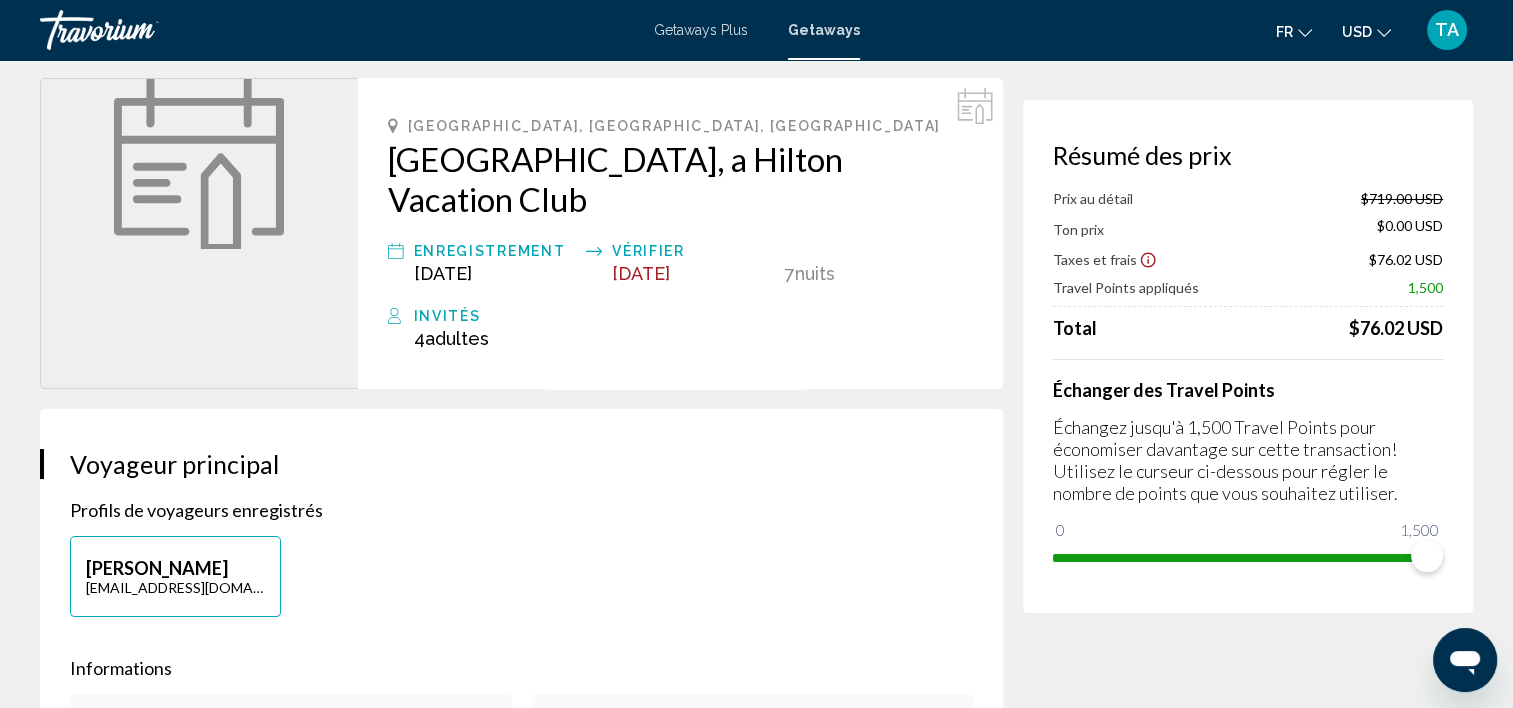 scroll, scrollTop: 48, scrollLeft: 0, axis: vertical 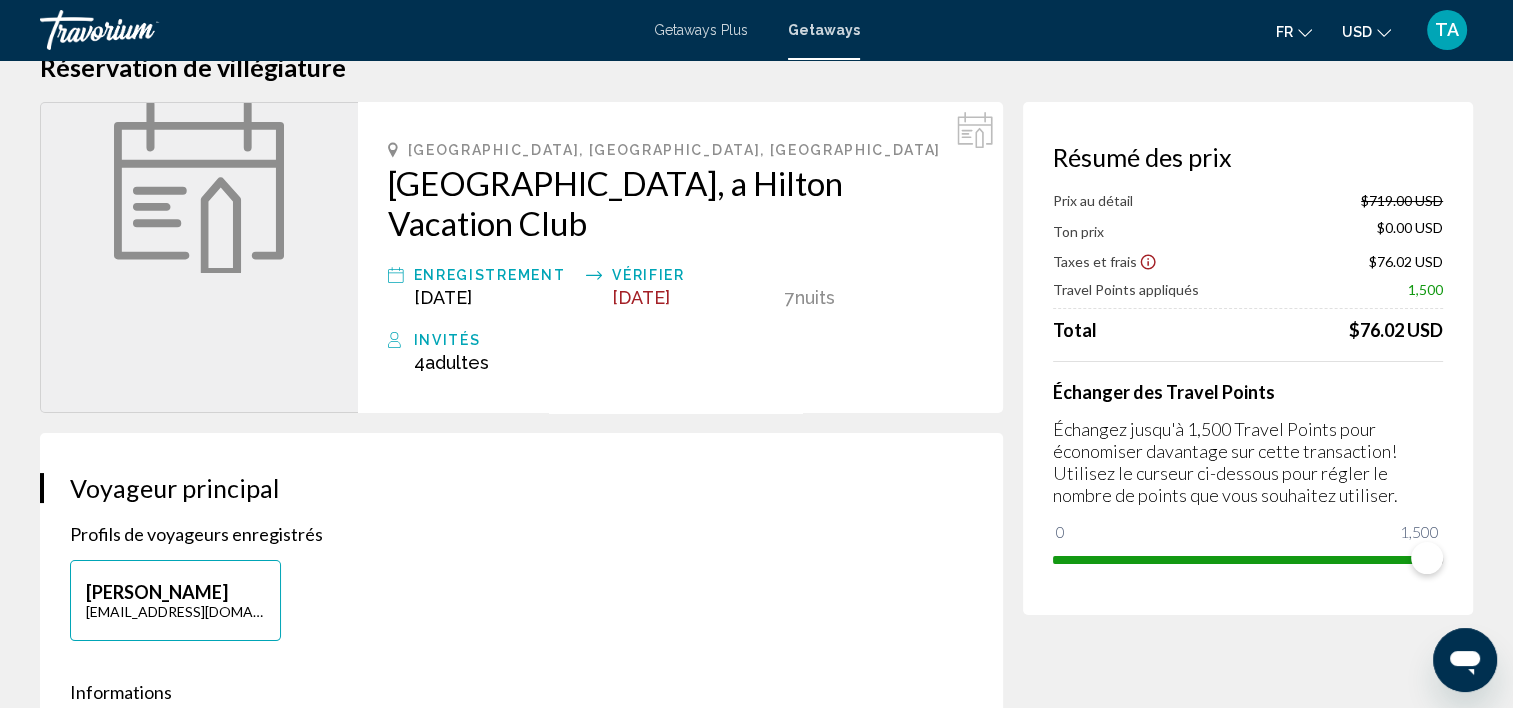 click on "Temehau Aviu  mtemehau7@hotmail.fr" at bounding box center (521, 610) 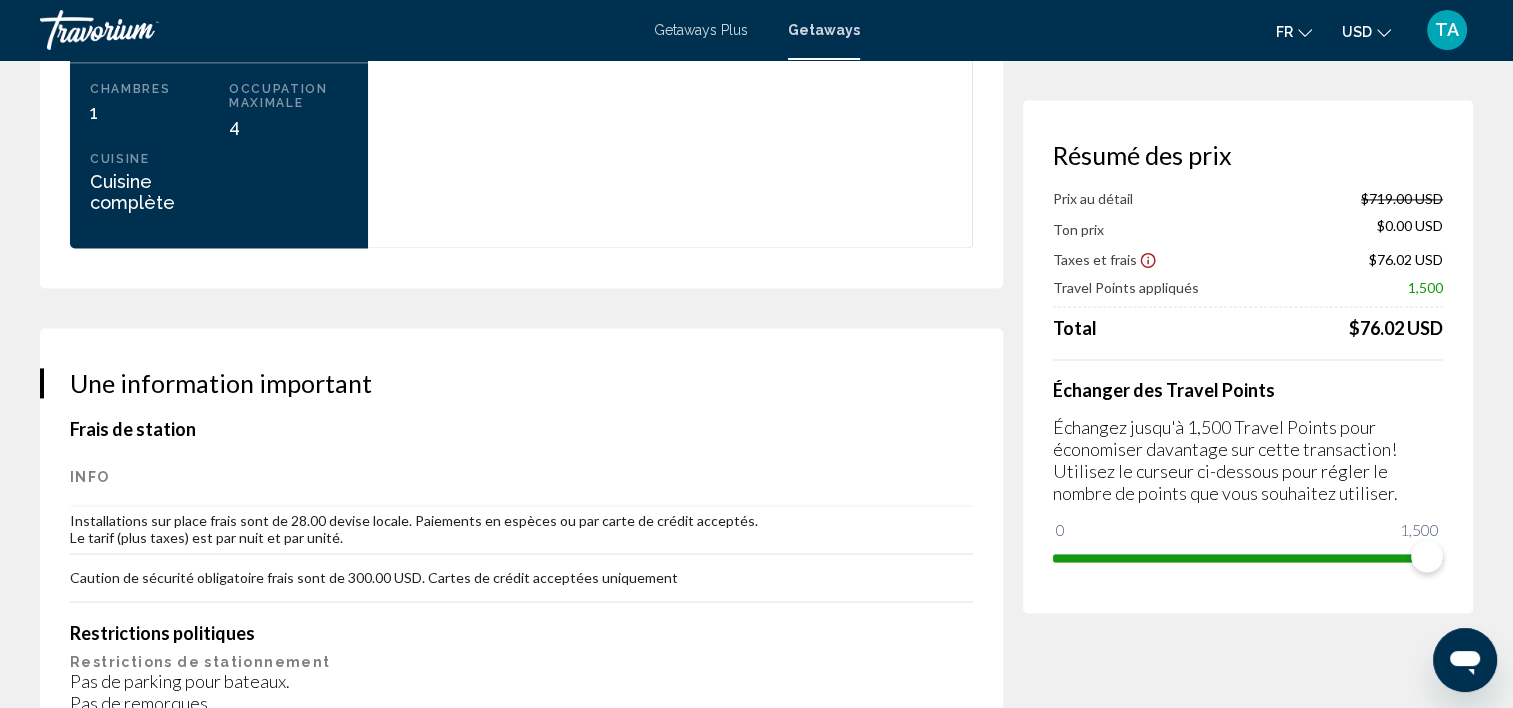 scroll, scrollTop: 2844, scrollLeft: 0, axis: vertical 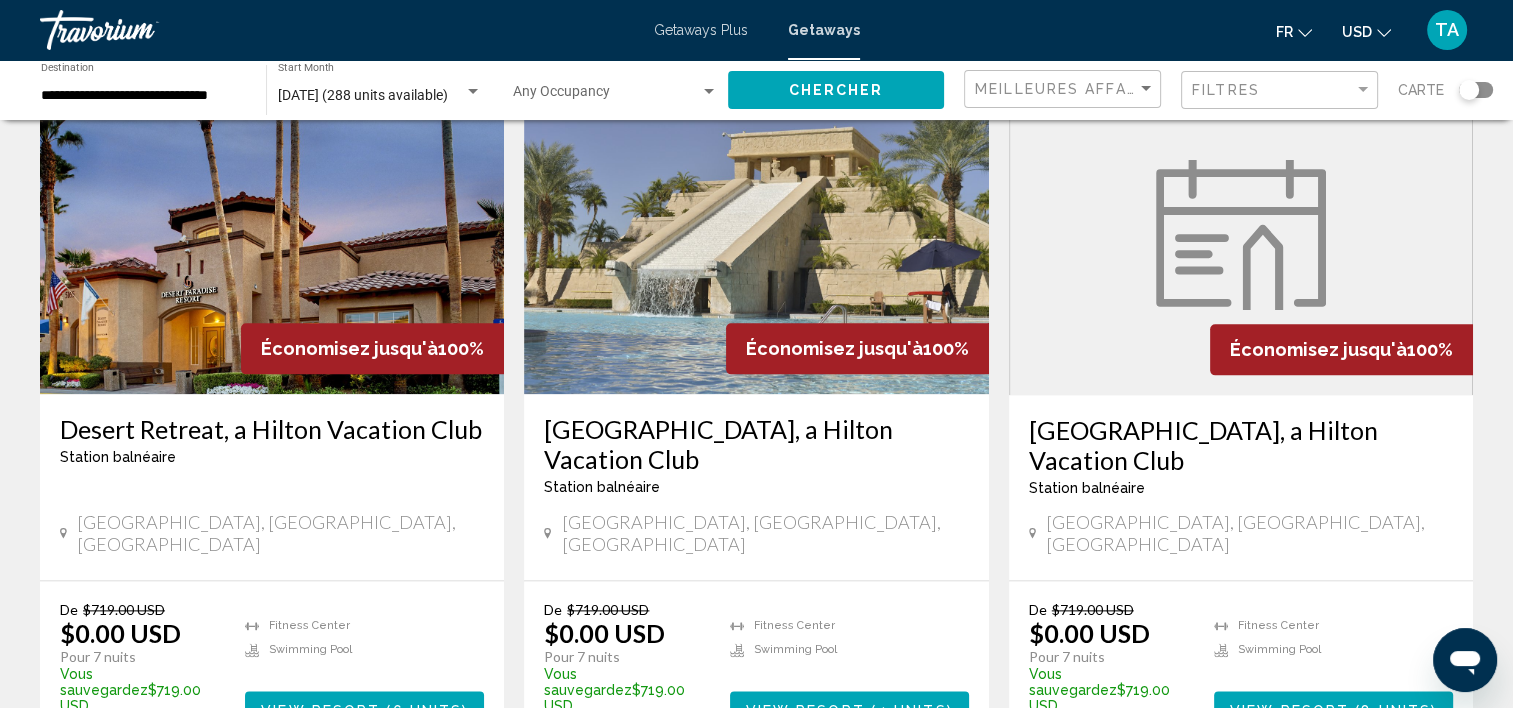 click on "2" at bounding box center (792, 808) 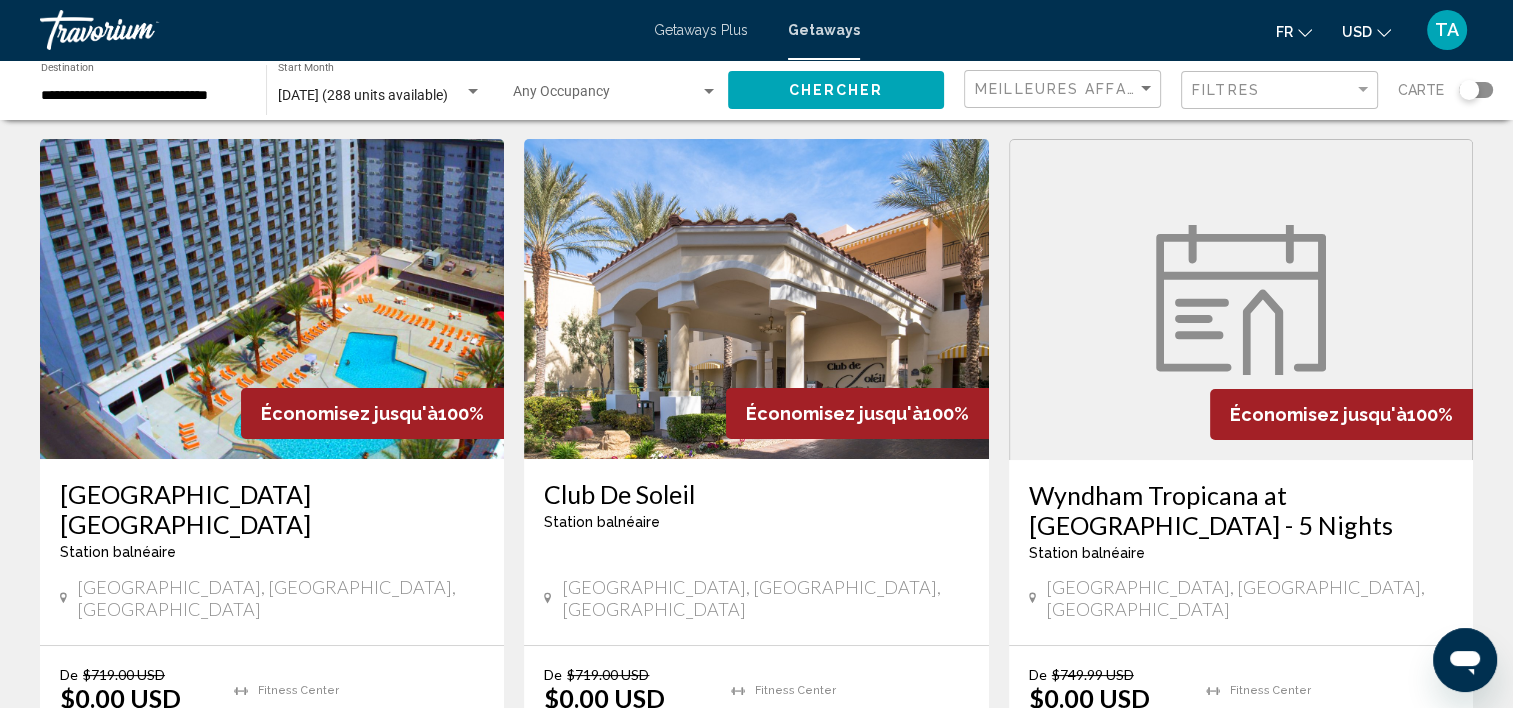 scroll, scrollTop: 54, scrollLeft: 0, axis: vertical 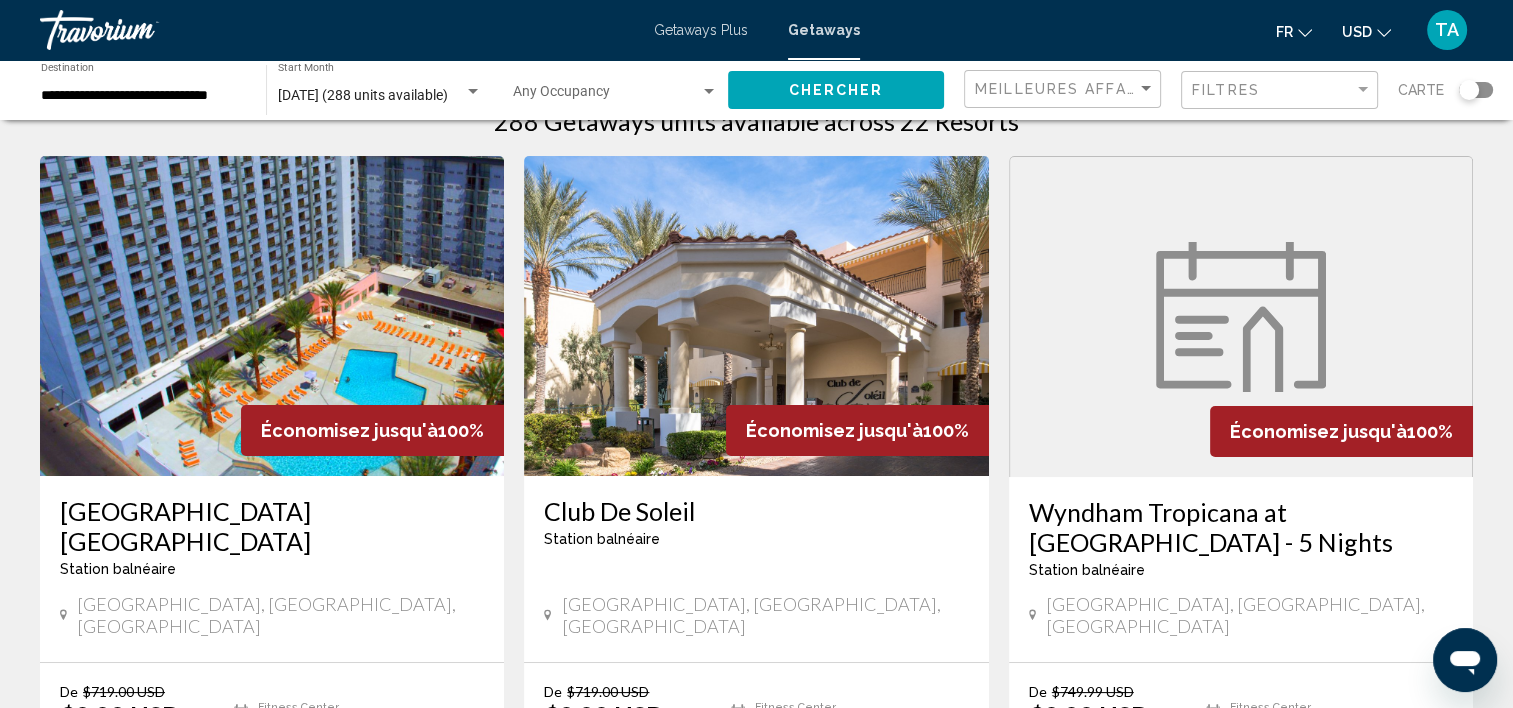 click at bounding box center (1241, 317) 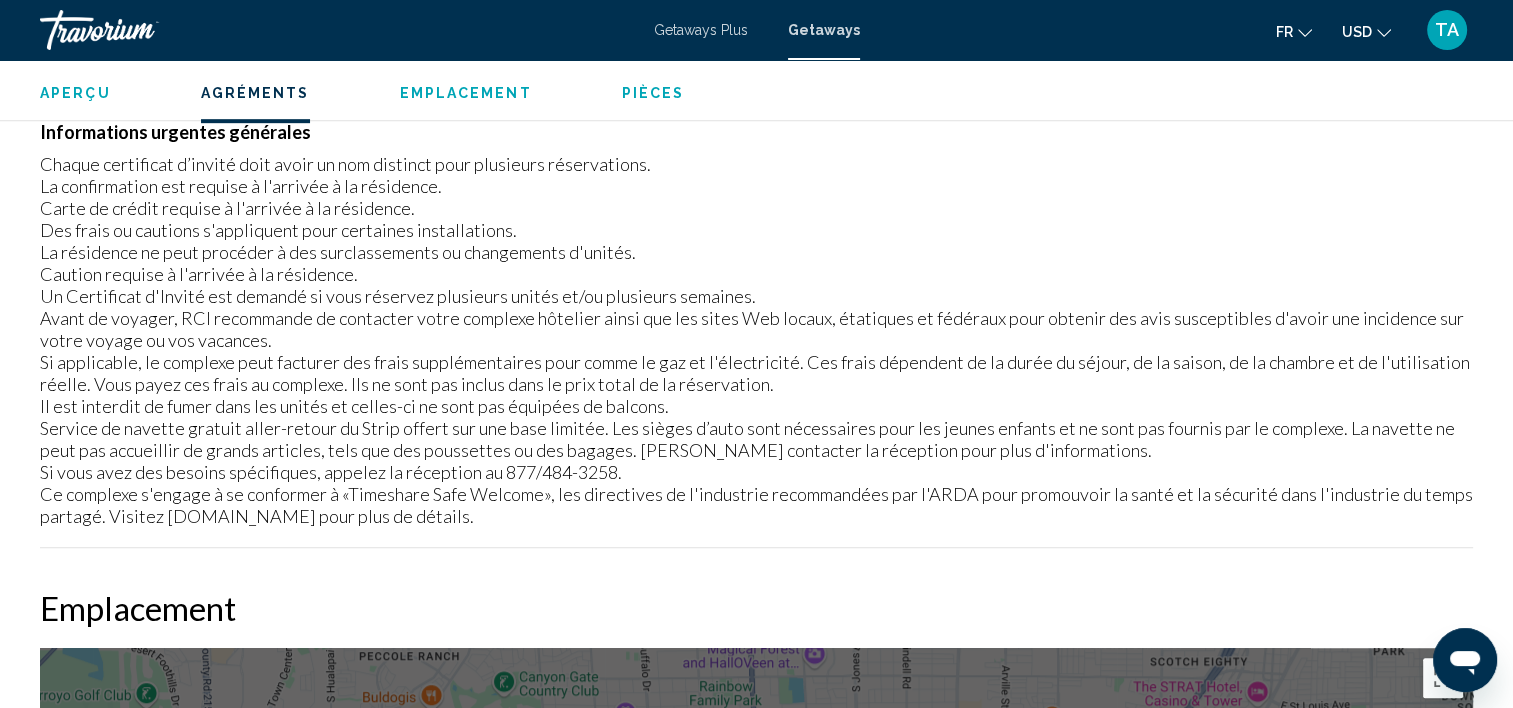 scroll, scrollTop: 1144, scrollLeft: 0, axis: vertical 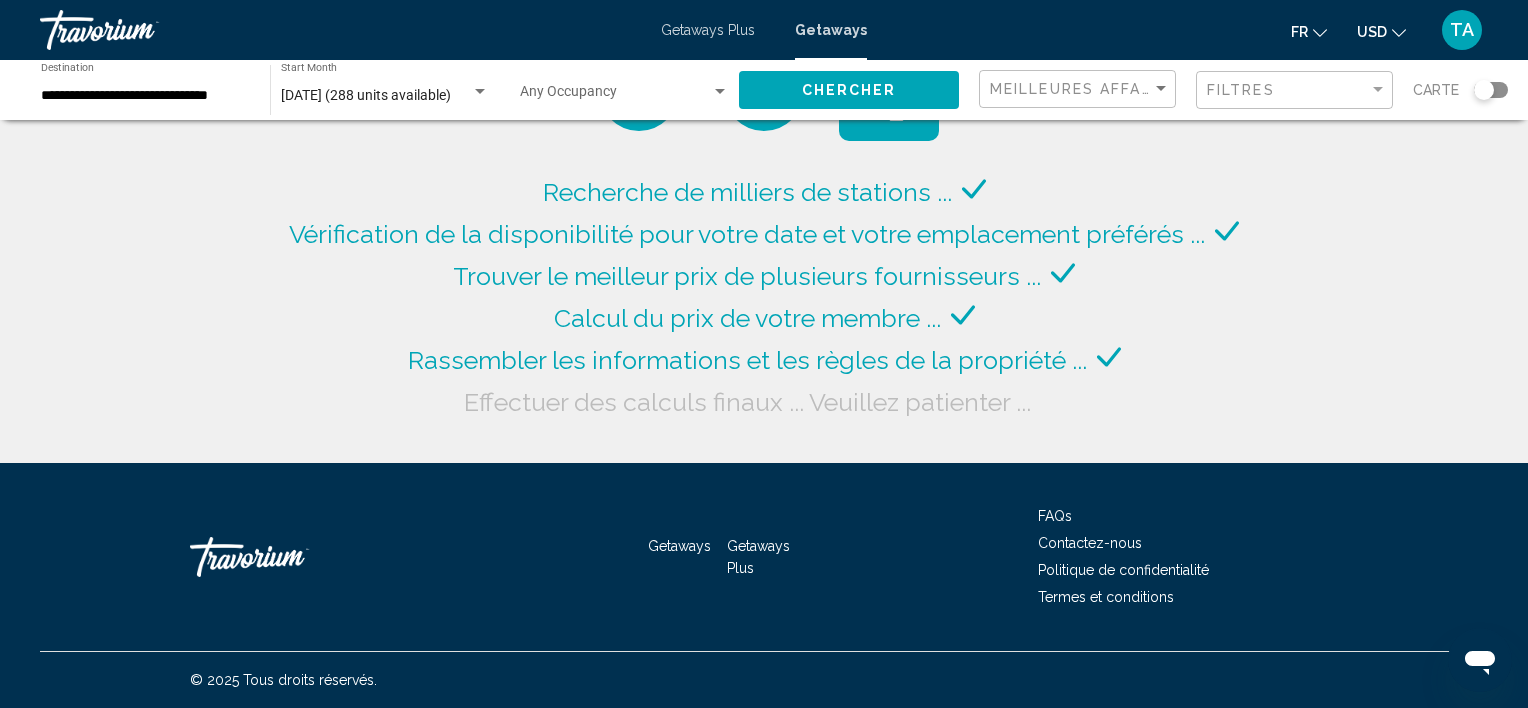 click at bounding box center (615, 96) 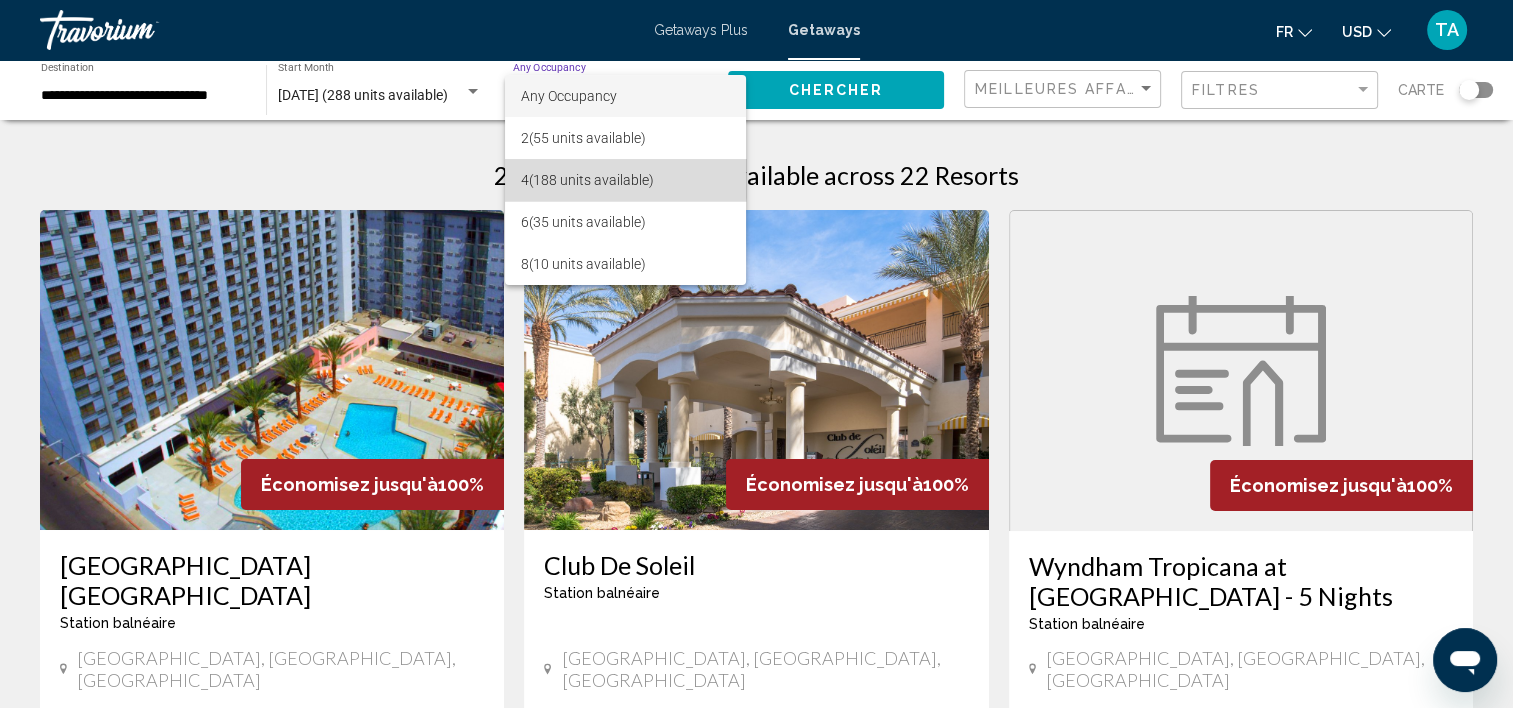 click on "4  (188 units available)" at bounding box center [625, 180] 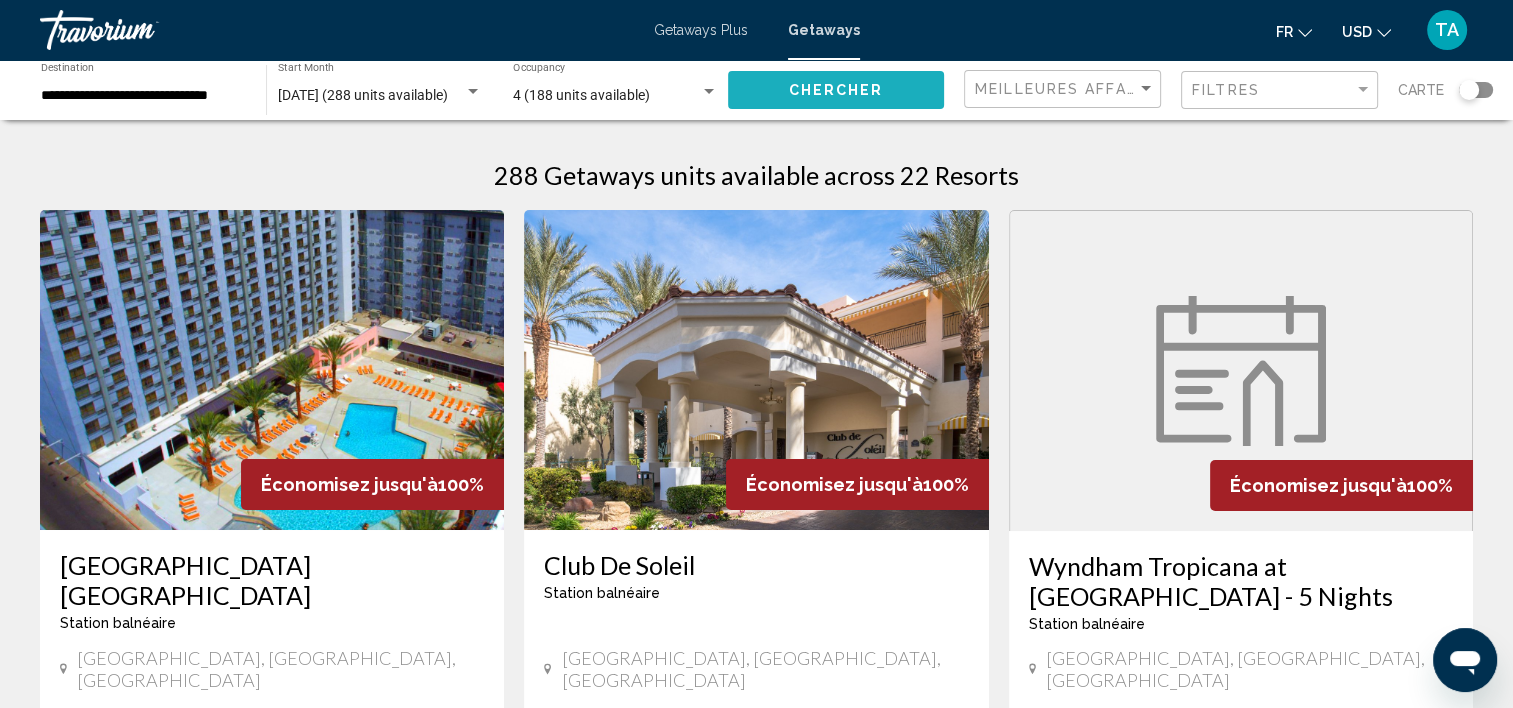 click on "Chercher" 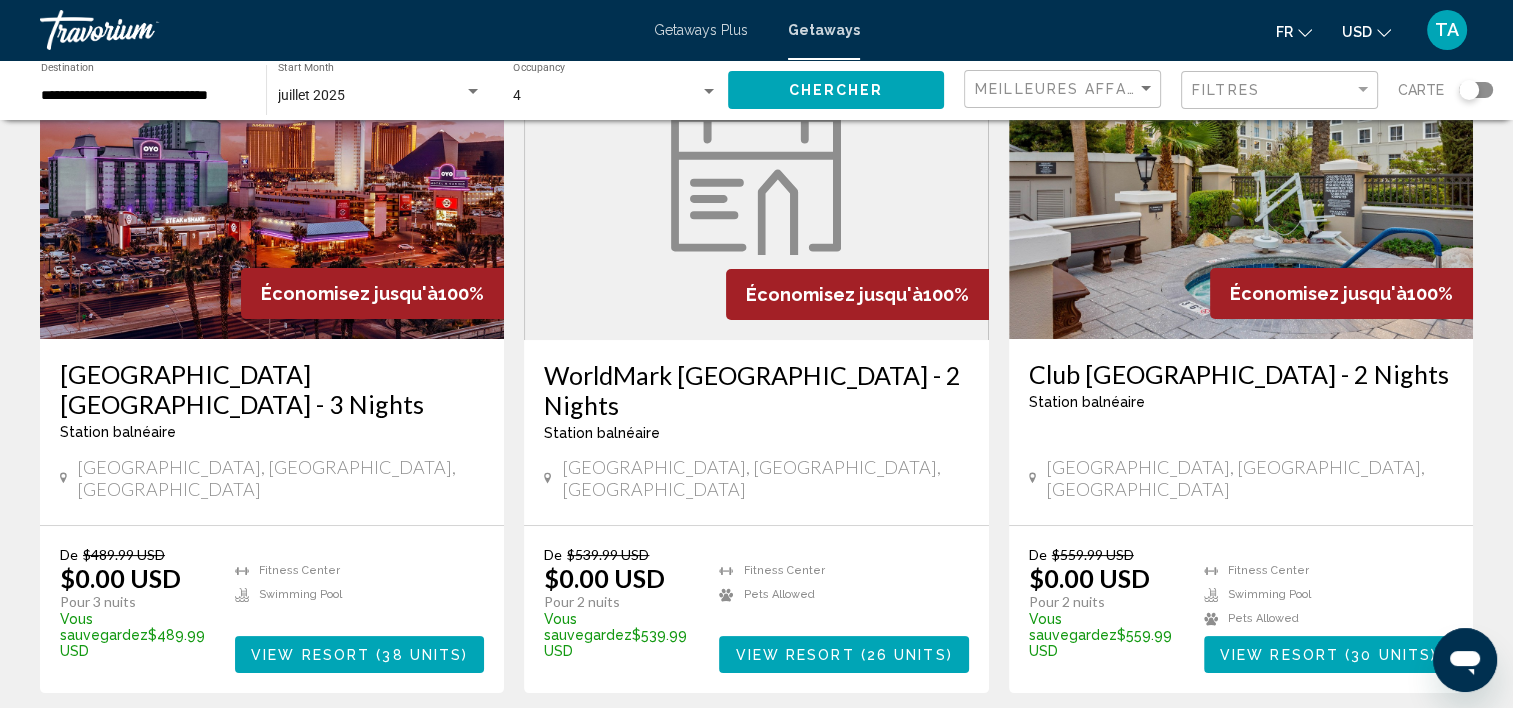 scroll, scrollTop: 216, scrollLeft: 0, axis: vertical 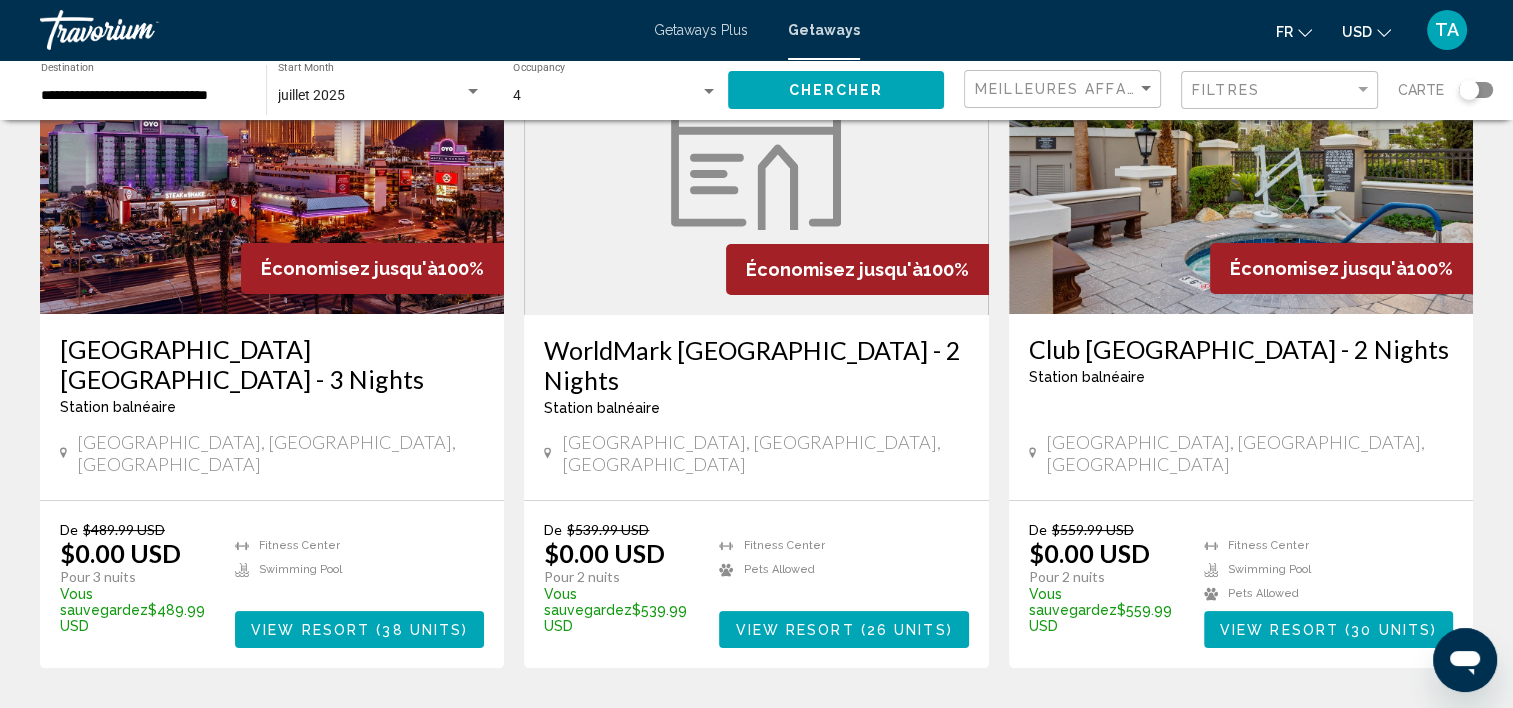 click on "Économisez jusqu'à  100%" at bounding box center [372, 268] 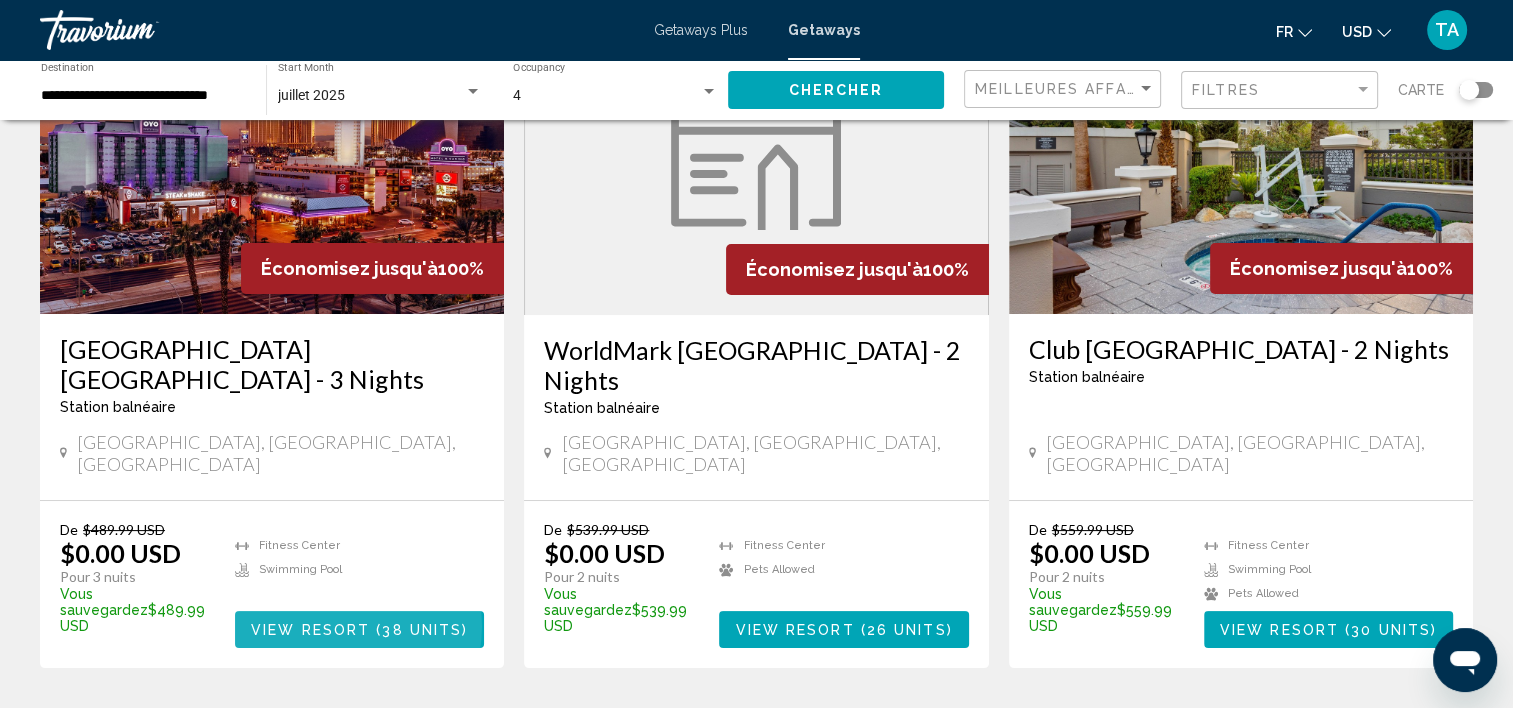 click on "View Resort" at bounding box center (310, 630) 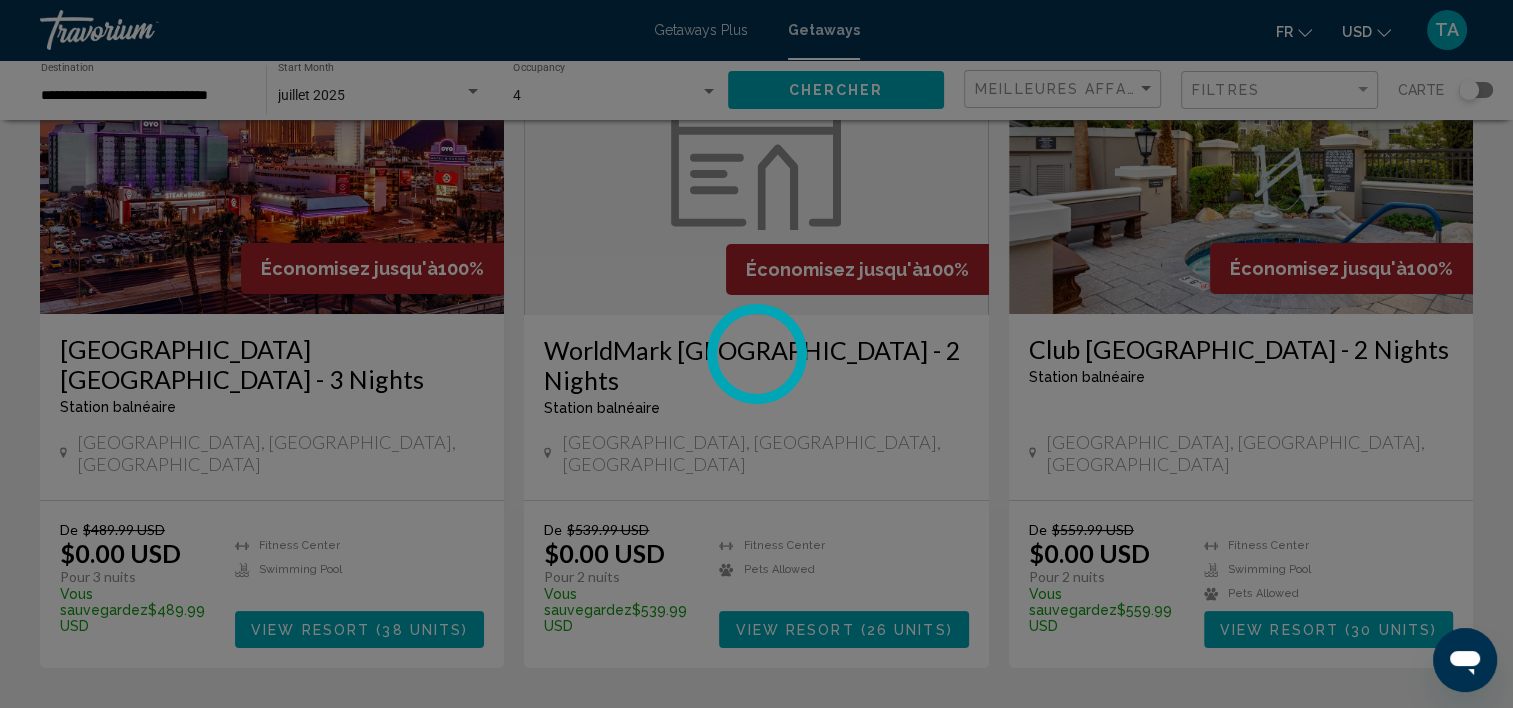 scroll, scrollTop: 5, scrollLeft: 0, axis: vertical 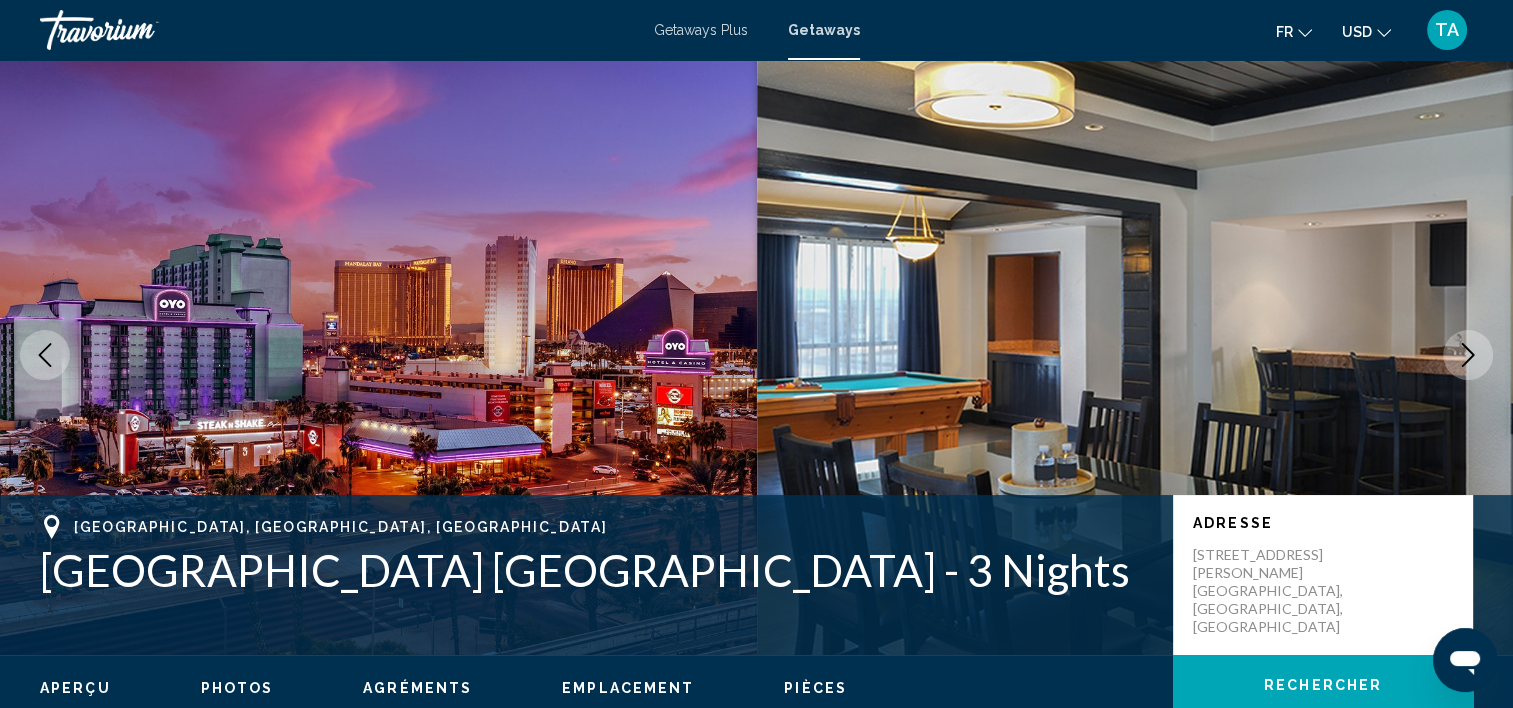click at bounding box center [1468, 355] 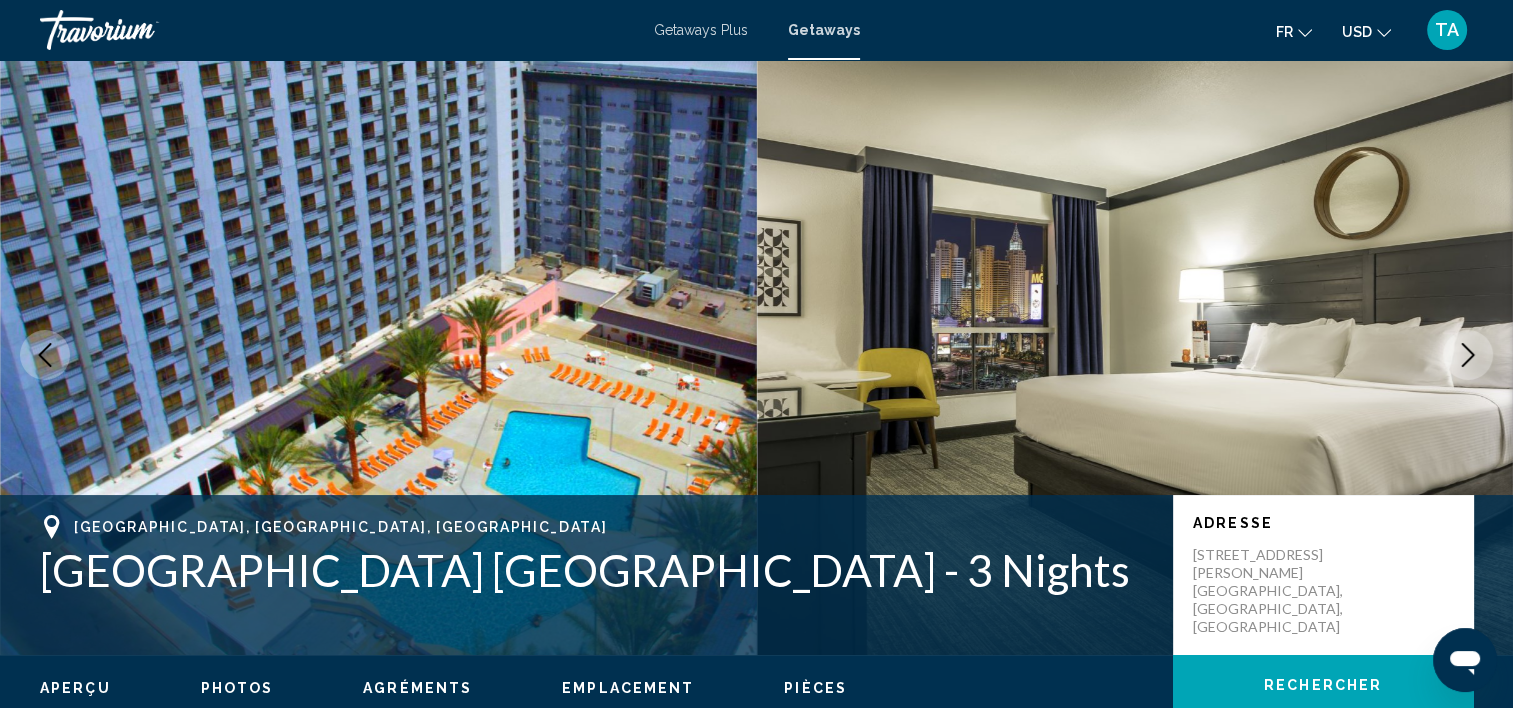 click at bounding box center (1468, 355) 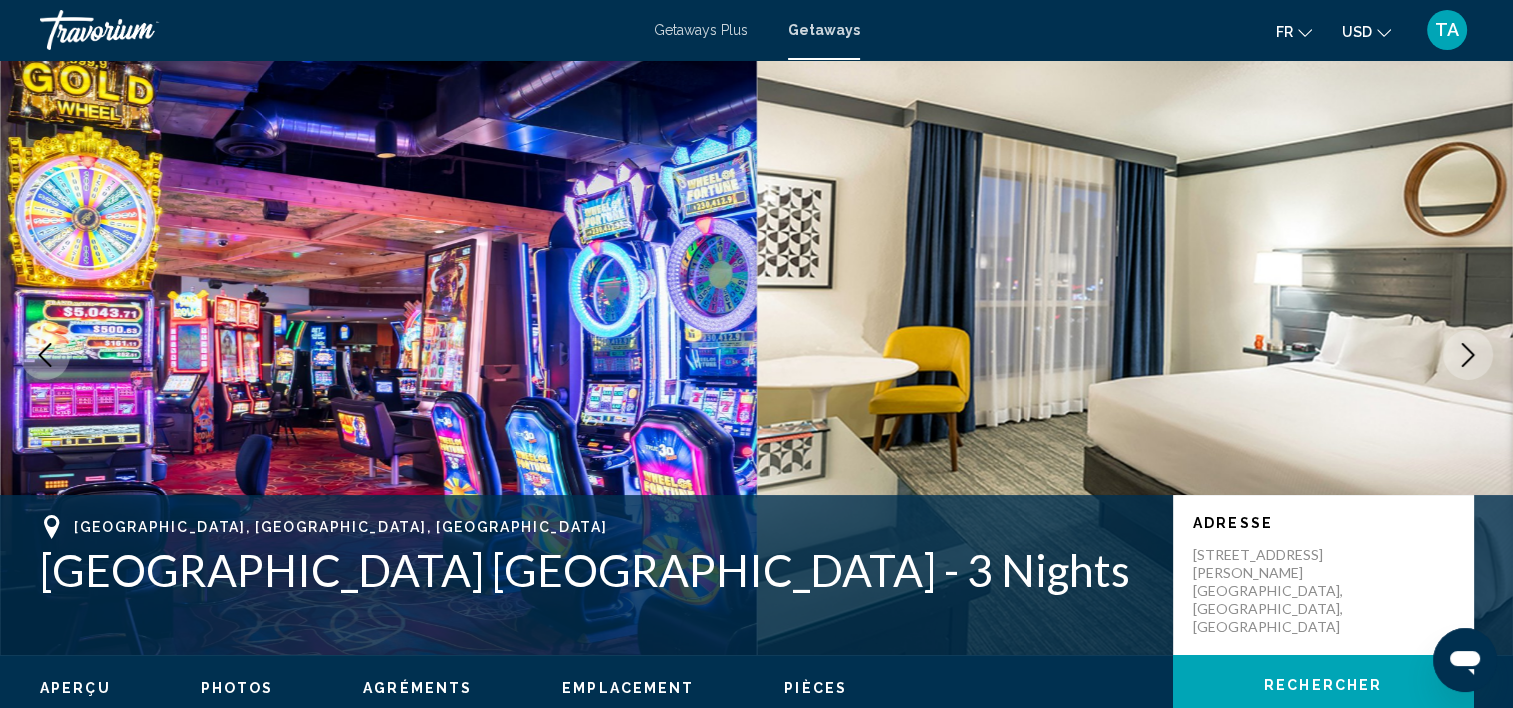 click at bounding box center [1468, 355] 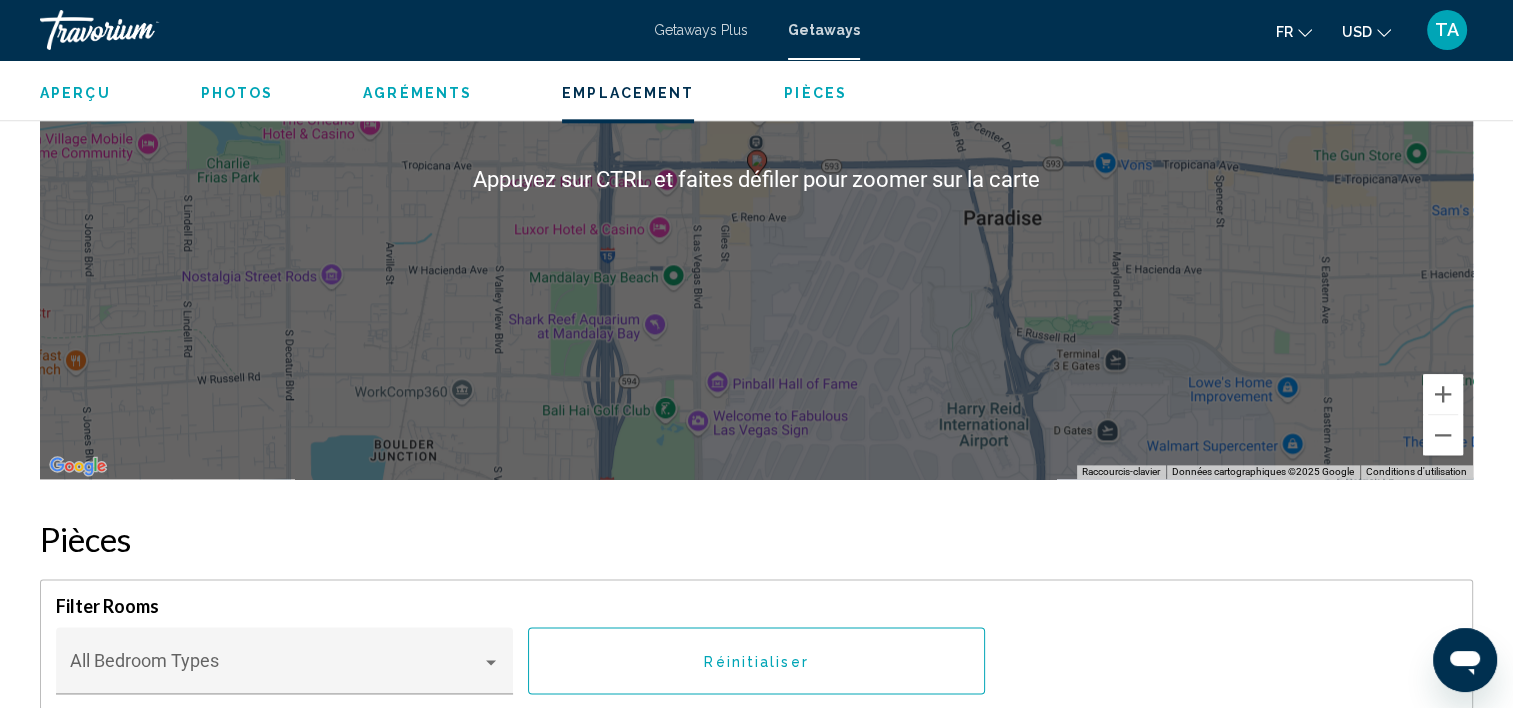 scroll, scrollTop: 2320, scrollLeft: 0, axis: vertical 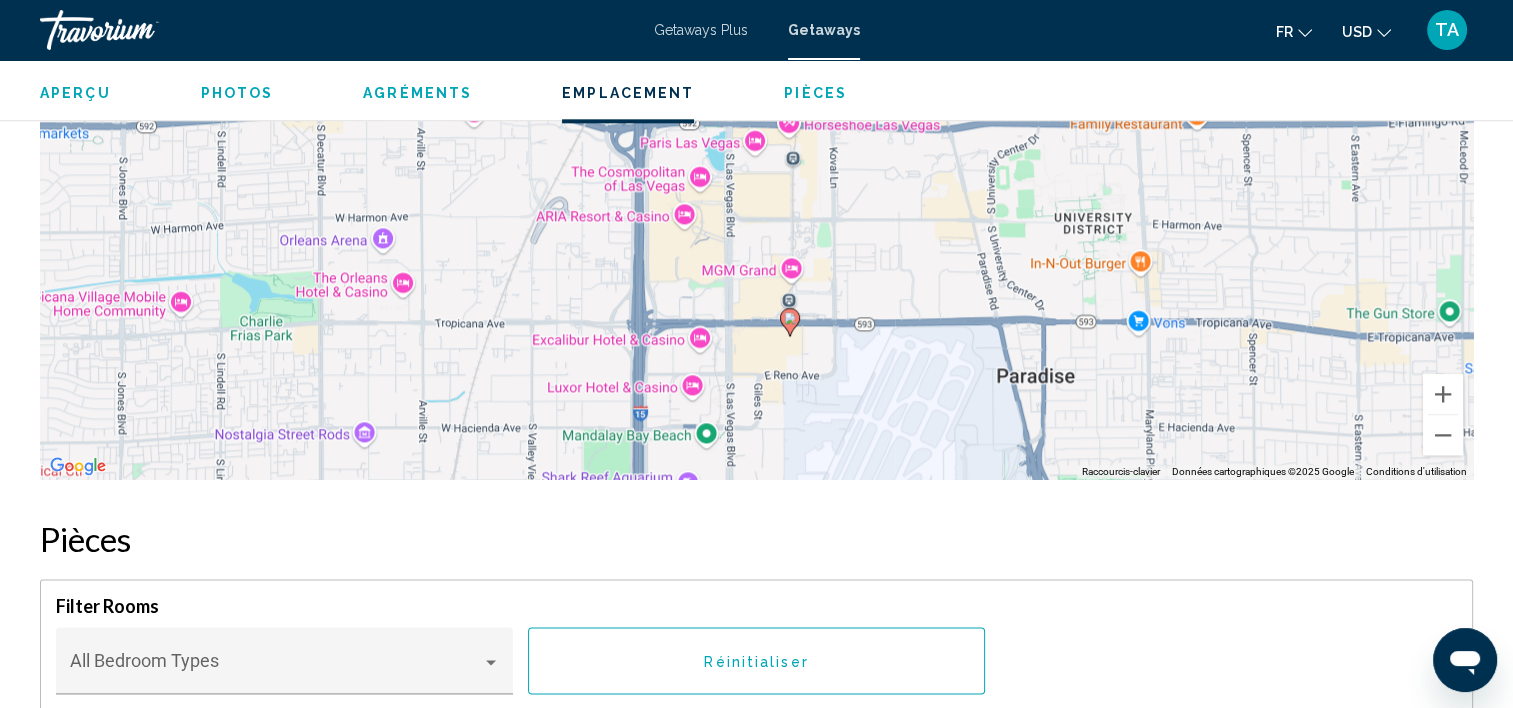 drag, startPoint x: 707, startPoint y: 260, endPoint x: 741, endPoint y: 420, distance: 163.57262 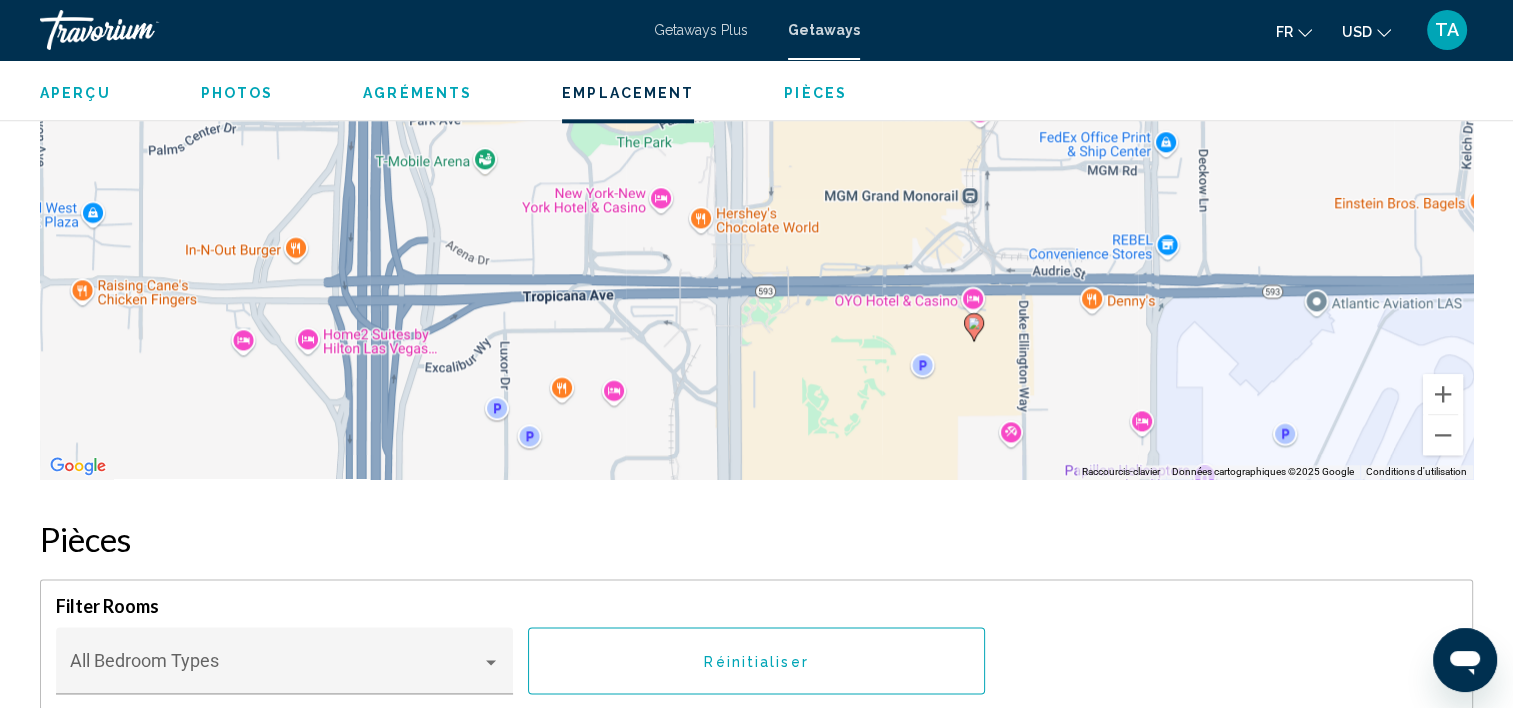 drag, startPoint x: 996, startPoint y: 228, endPoint x: 1035, endPoint y: 487, distance: 261.91983 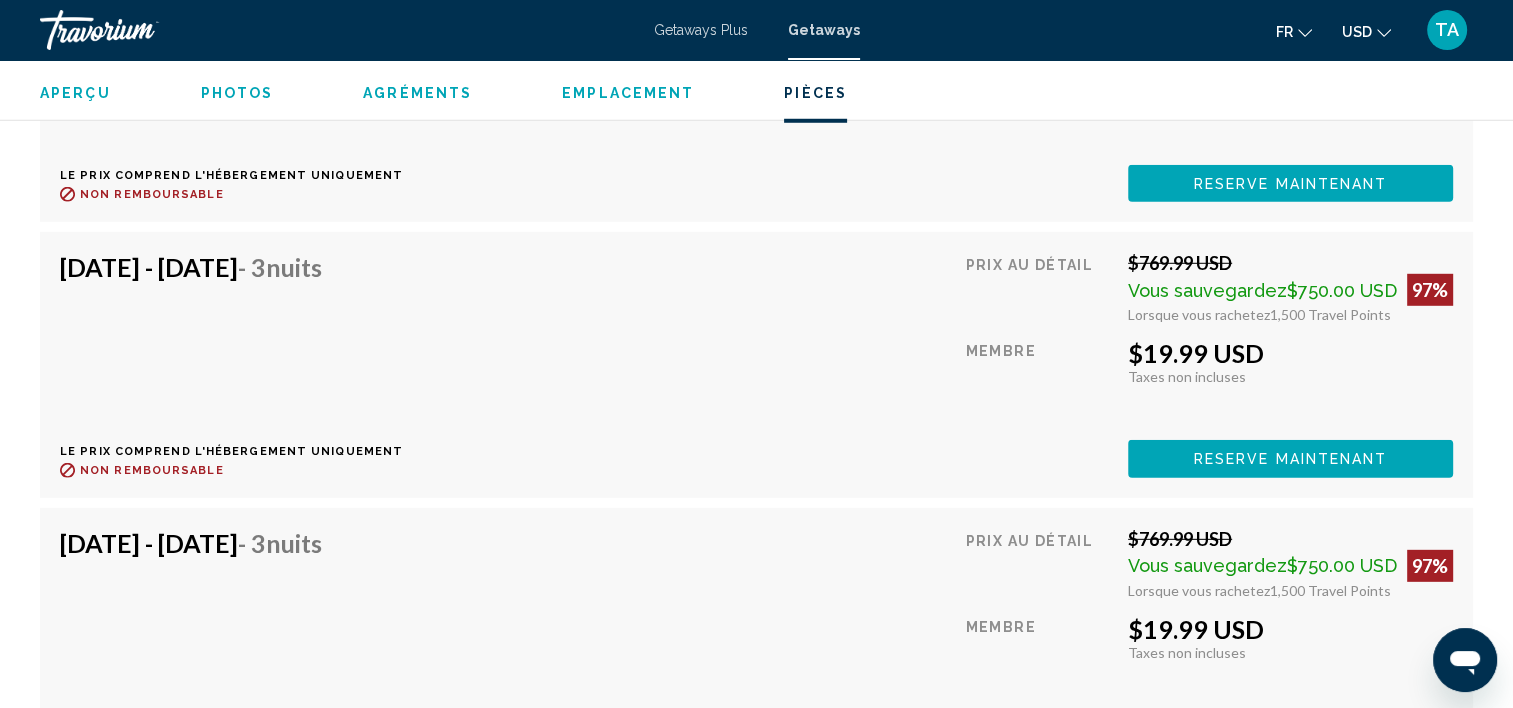 scroll, scrollTop: 5691, scrollLeft: 0, axis: vertical 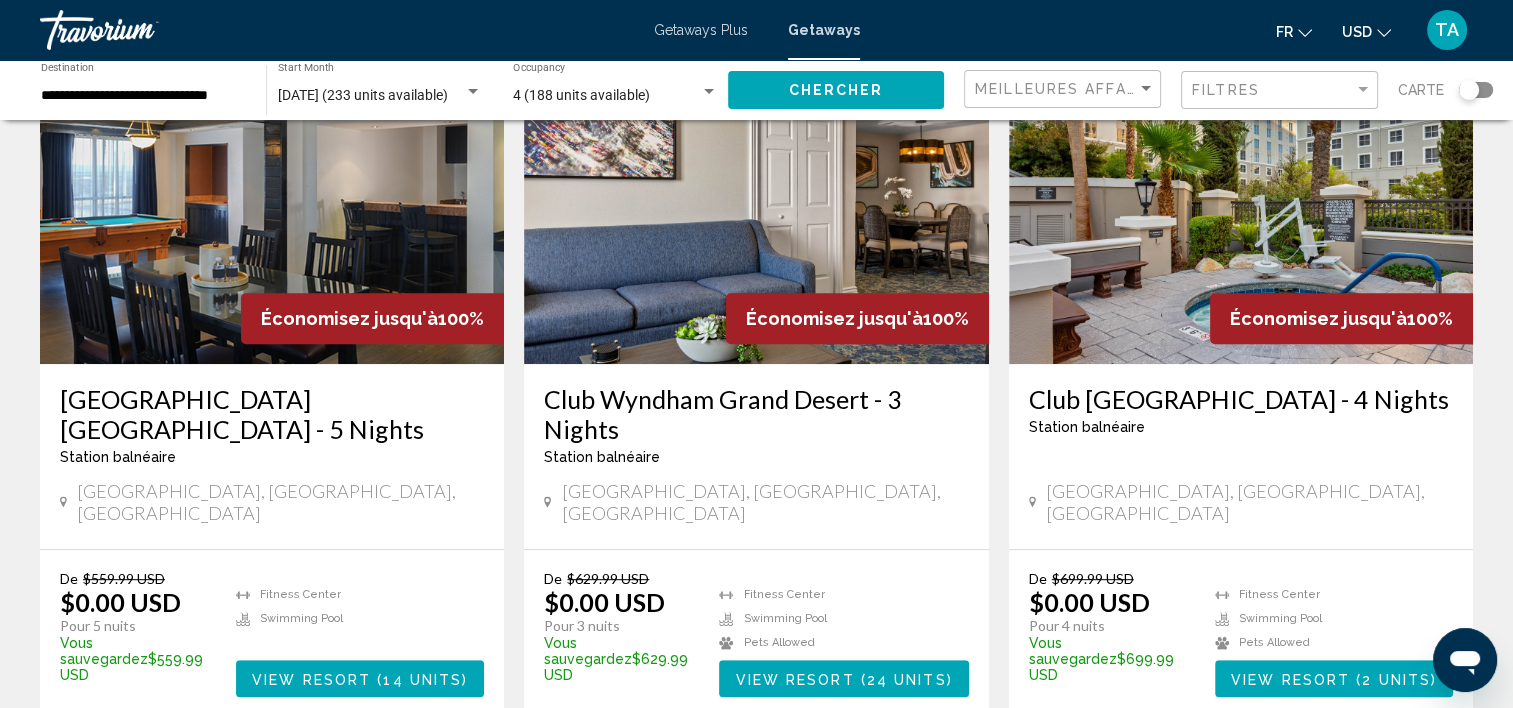 click at bounding box center (1241, 204) 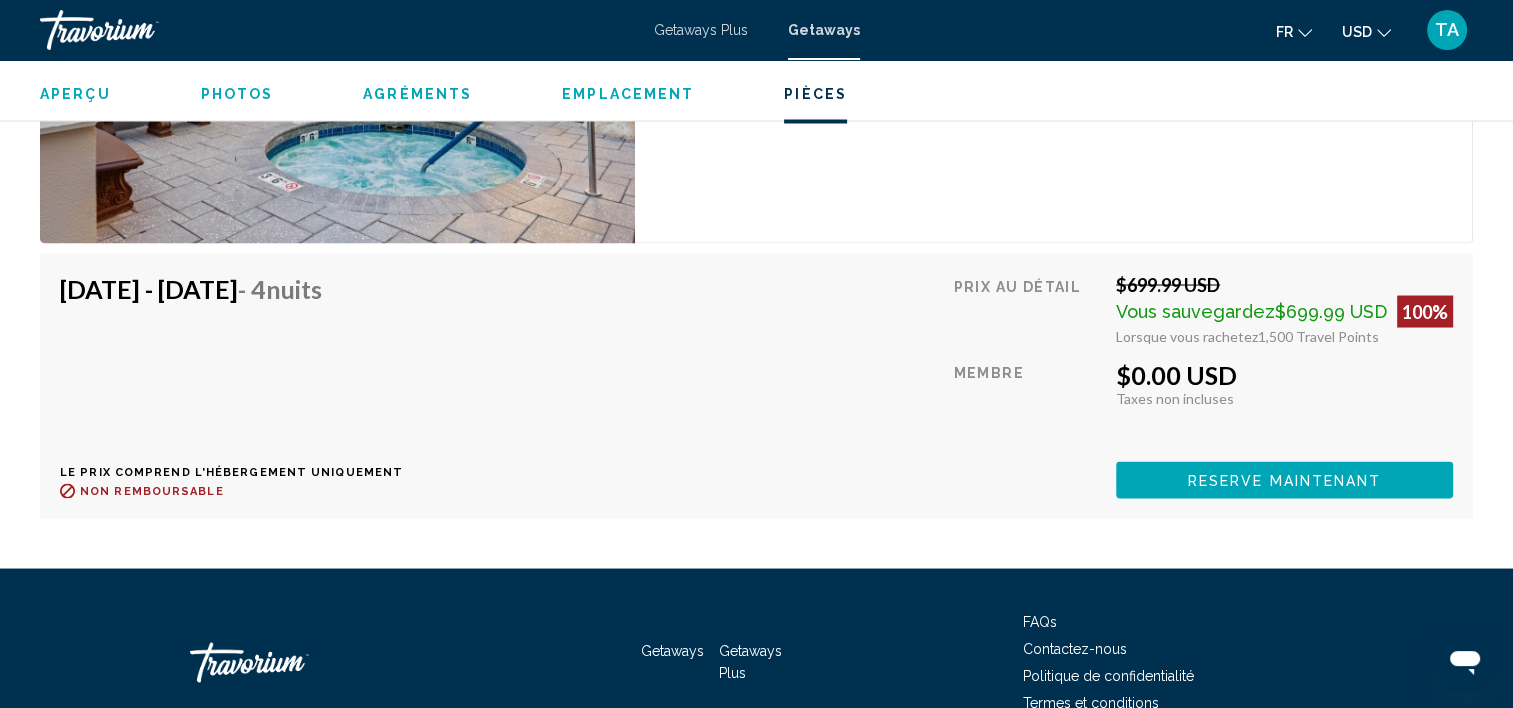 scroll, scrollTop: 3720, scrollLeft: 0, axis: vertical 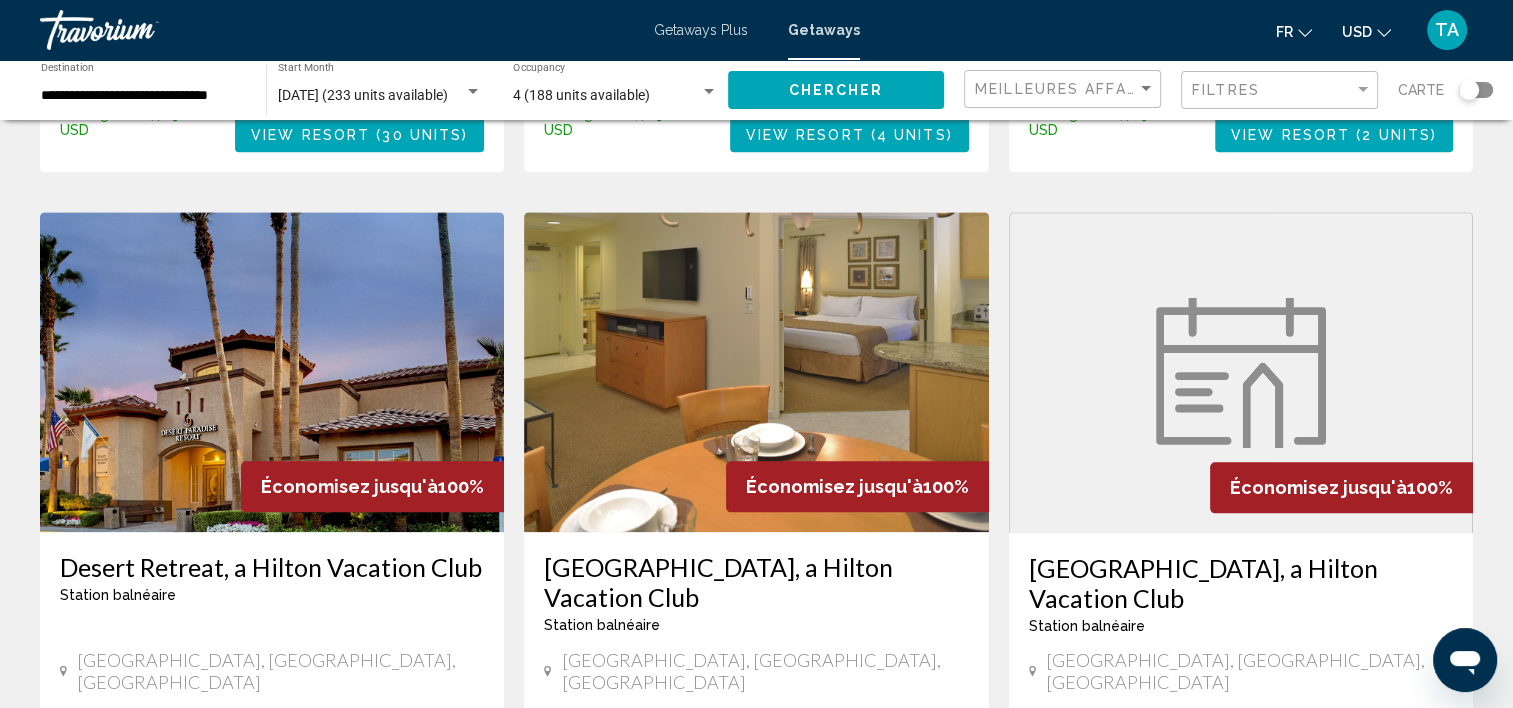 click at bounding box center [272, 372] 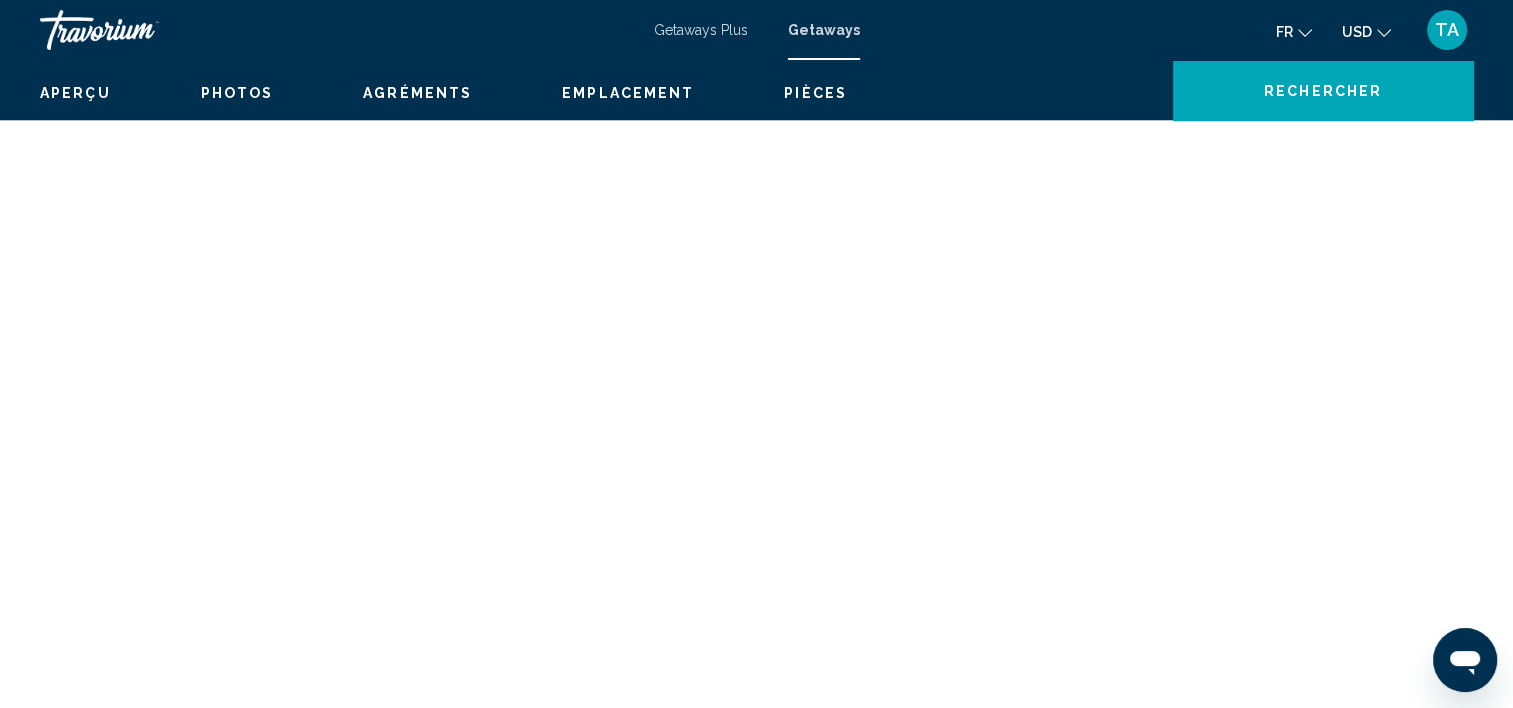 scroll, scrollTop: 5, scrollLeft: 0, axis: vertical 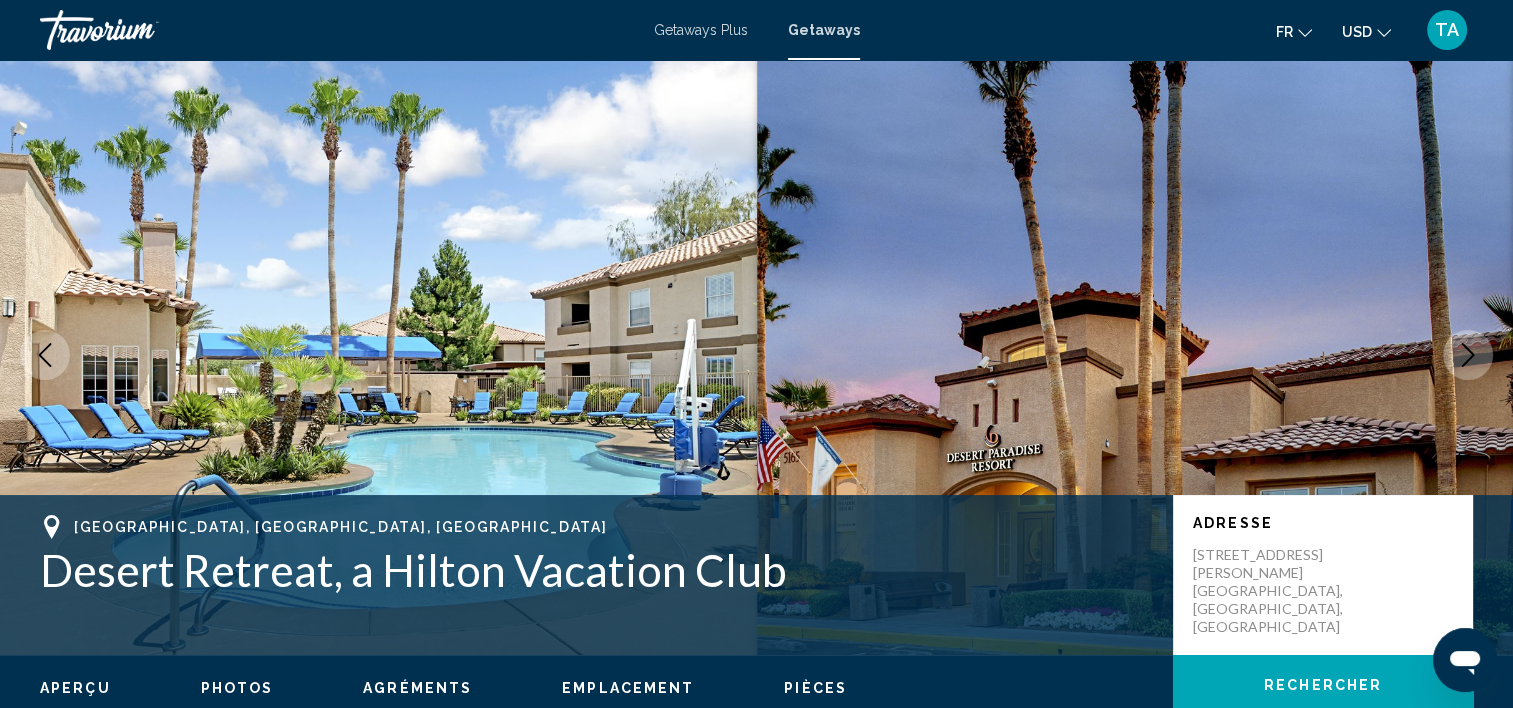 click at bounding box center [1468, 355] 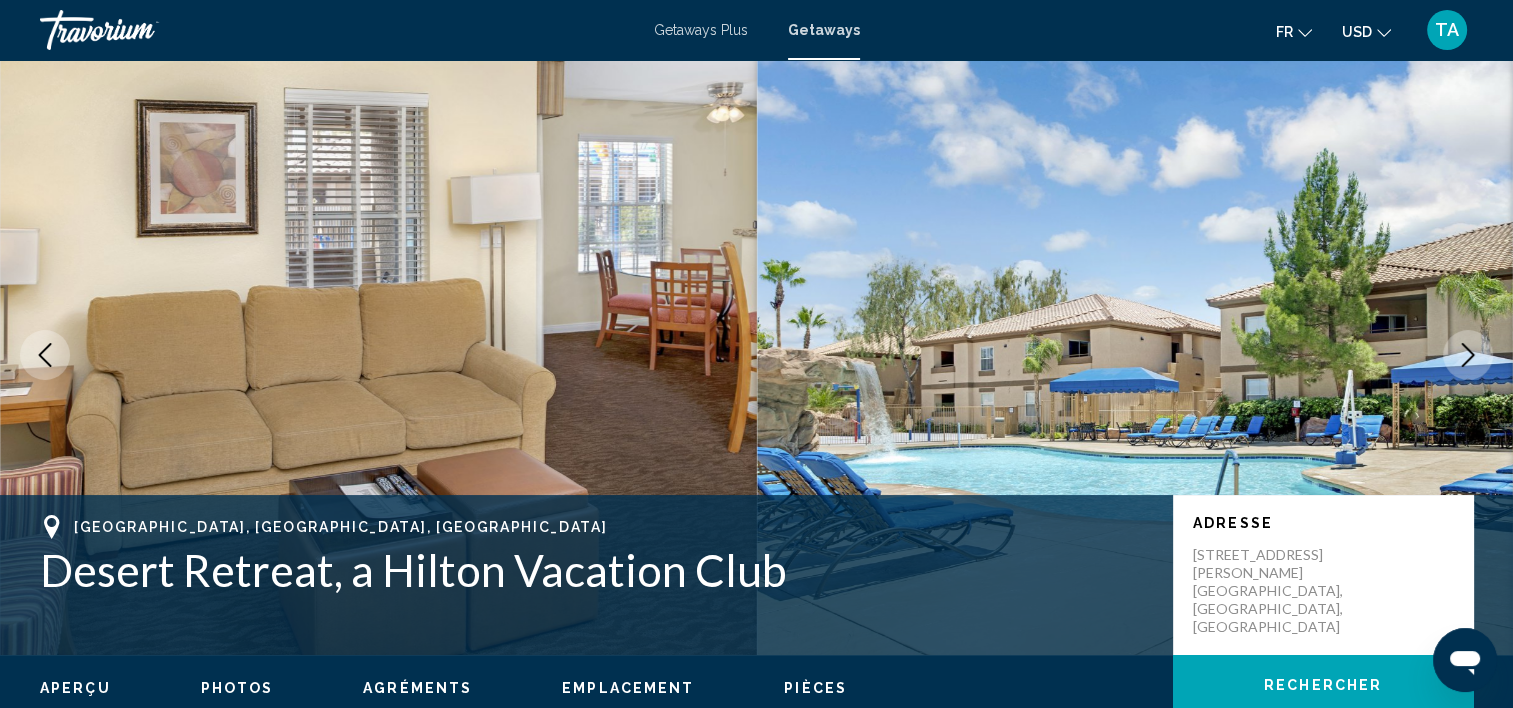 click at bounding box center [1468, 355] 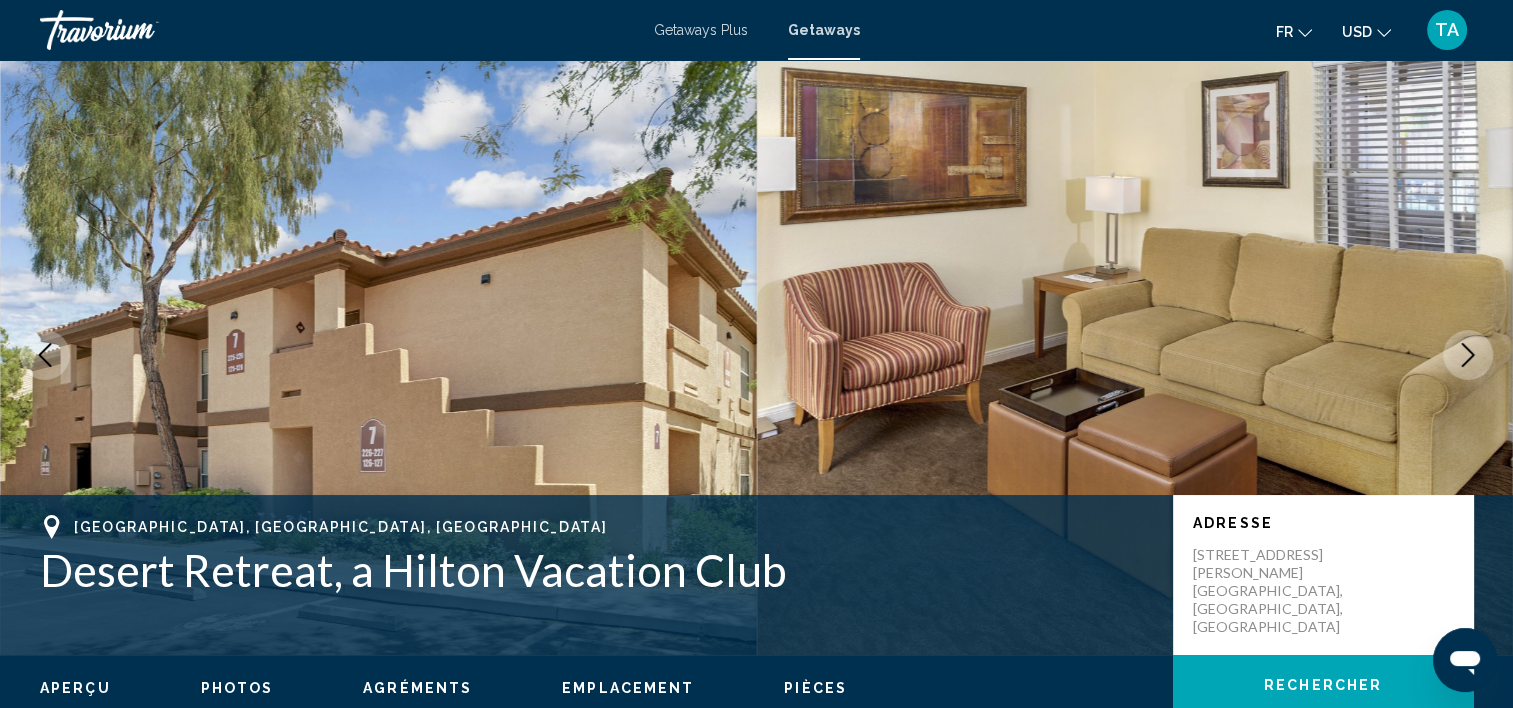 click at bounding box center (1468, 355) 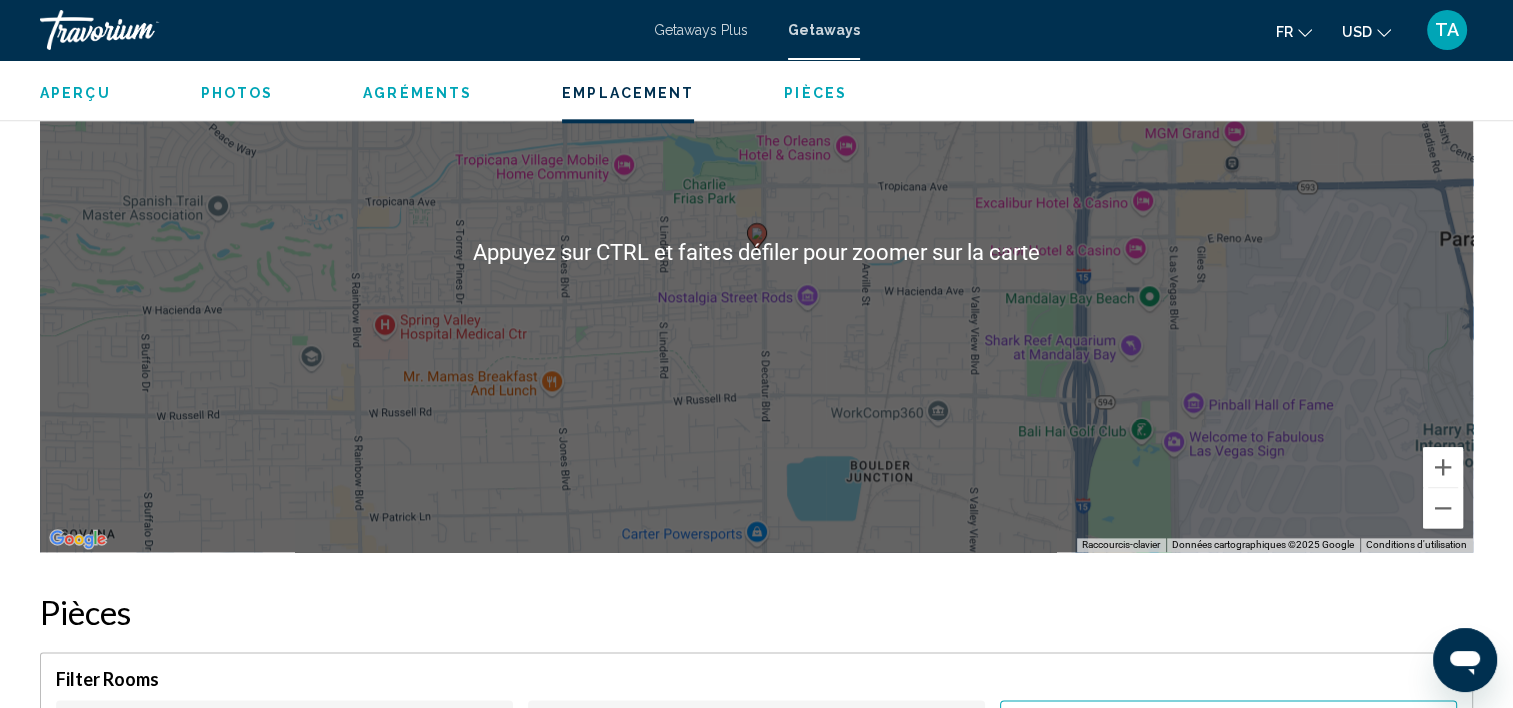 scroll, scrollTop: 2324, scrollLeft: 0, axis: vertical 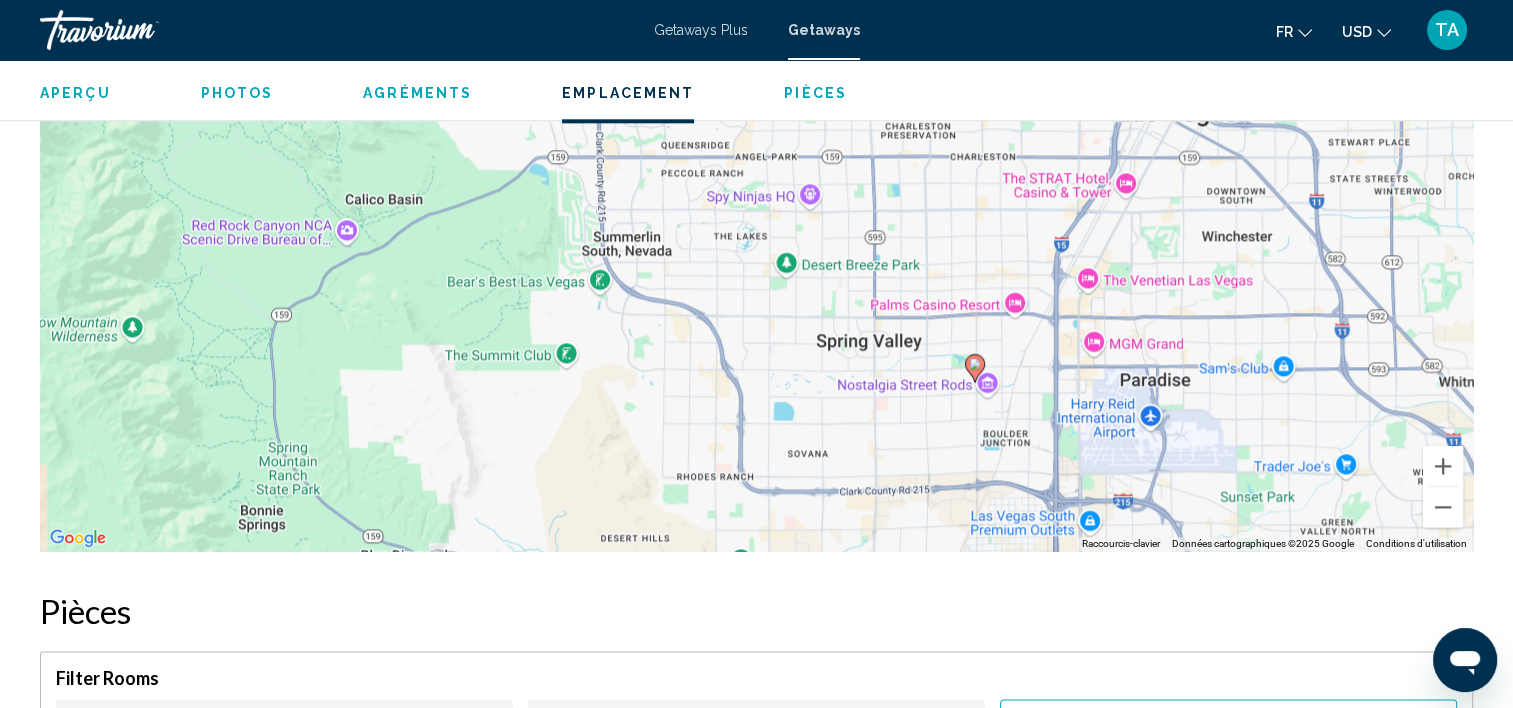 drag, startPoint x: 1290, startPoint y: 351, endPoint x: 1128, endPoint y: 420, distance: 176.08237 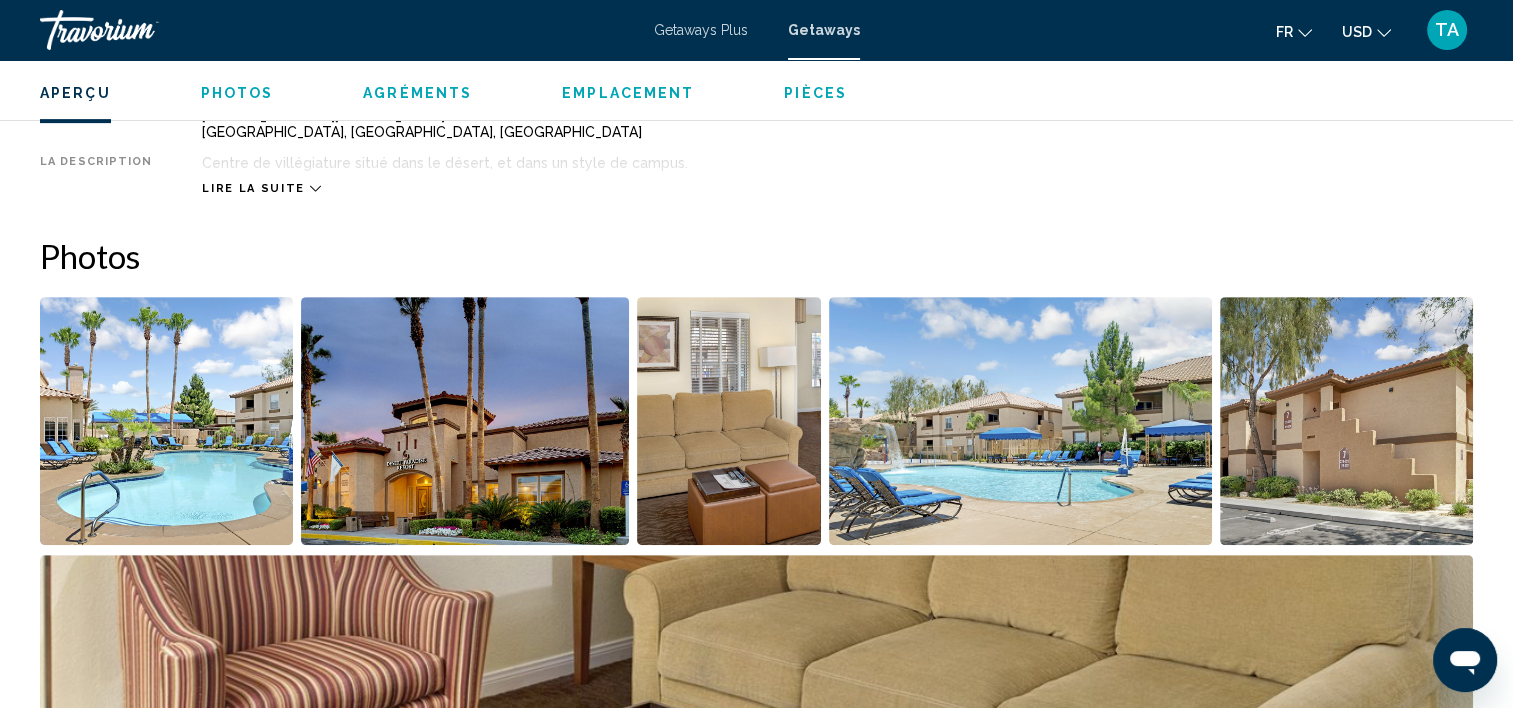 scroll, scrollTop: 686, scrollLeft: 0, axis: vertical 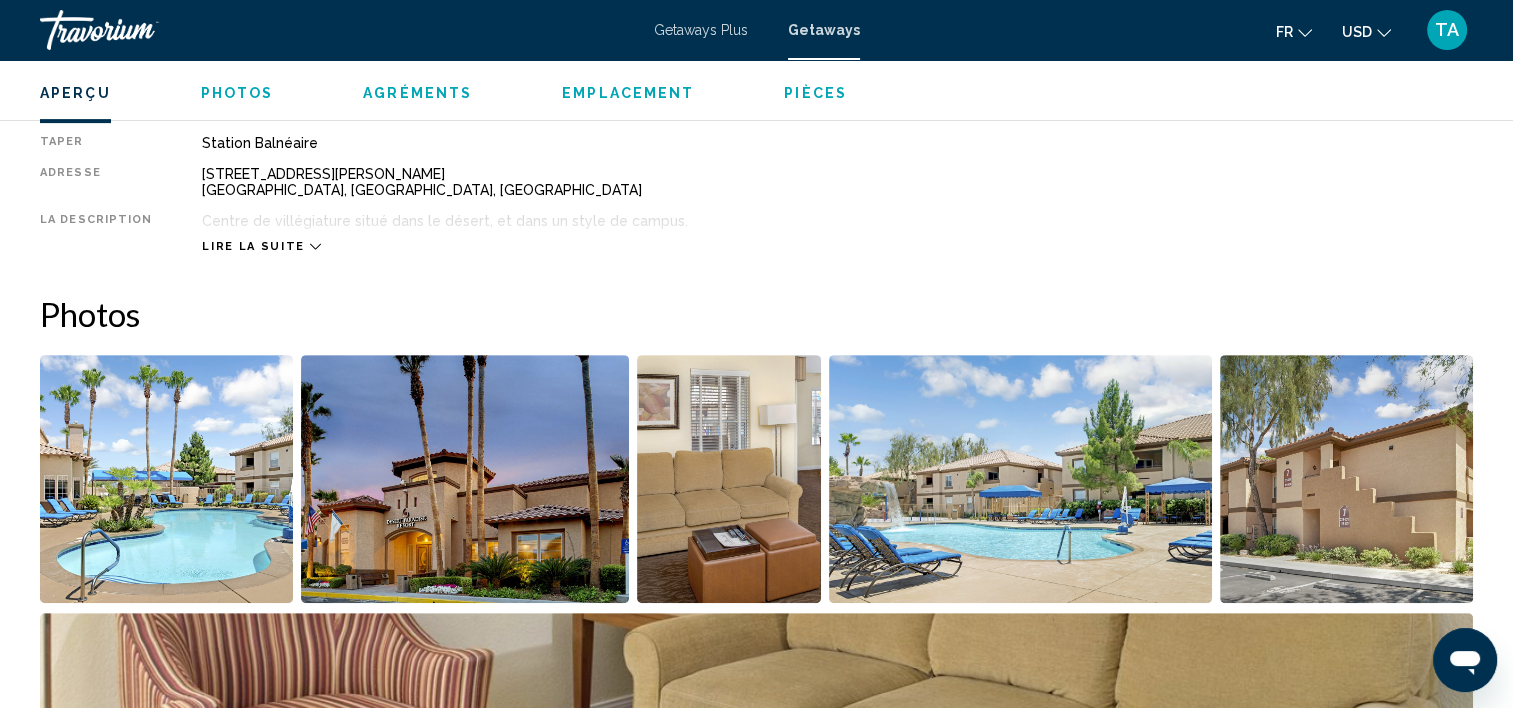 click at bounding box center [166, 479] 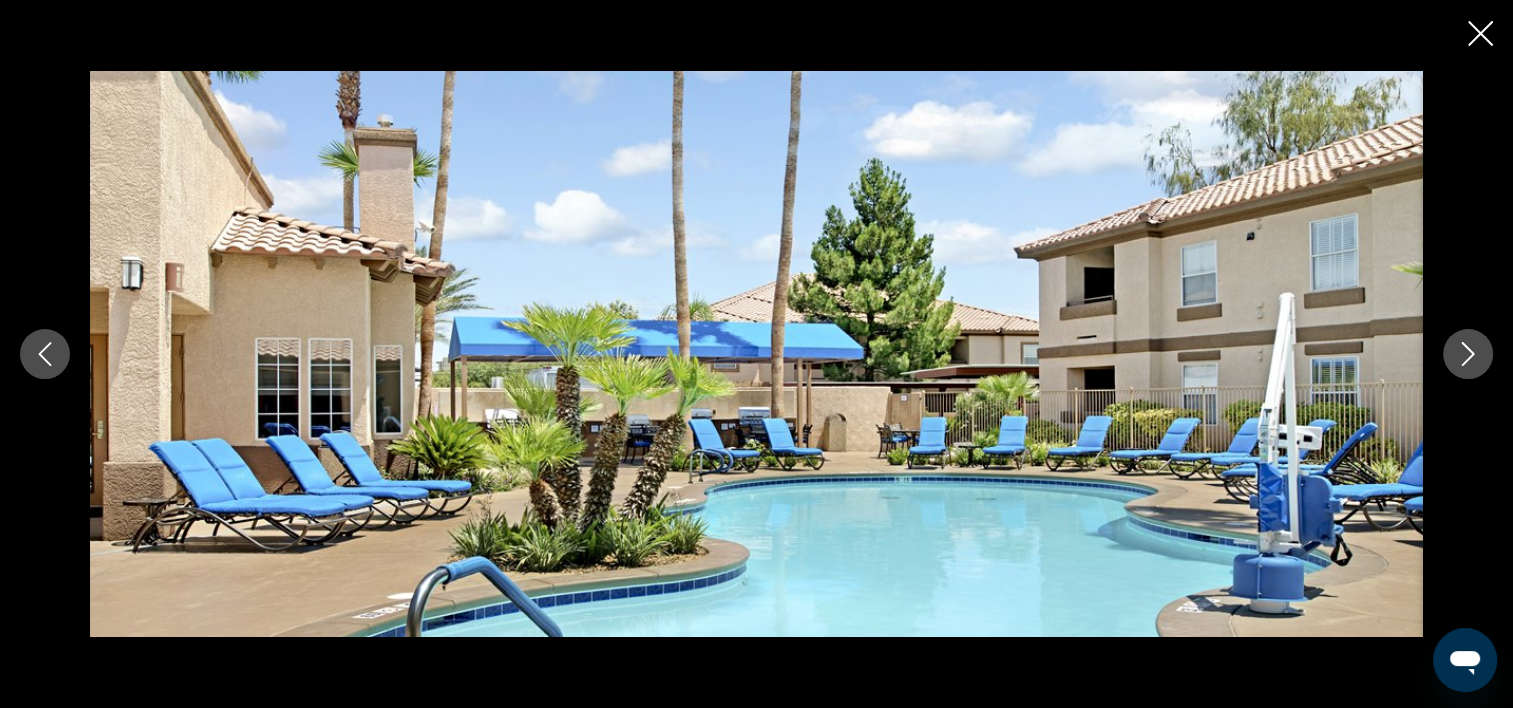 type 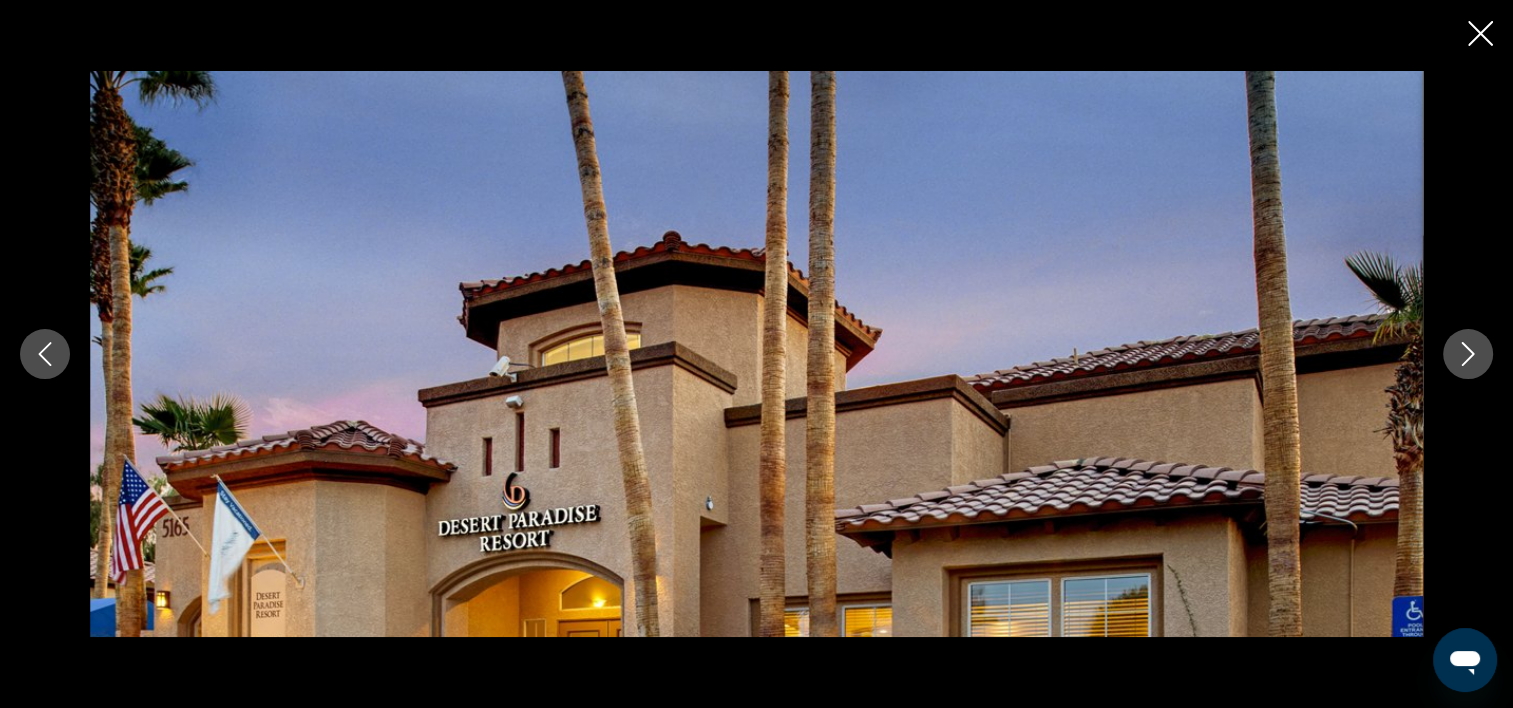 click 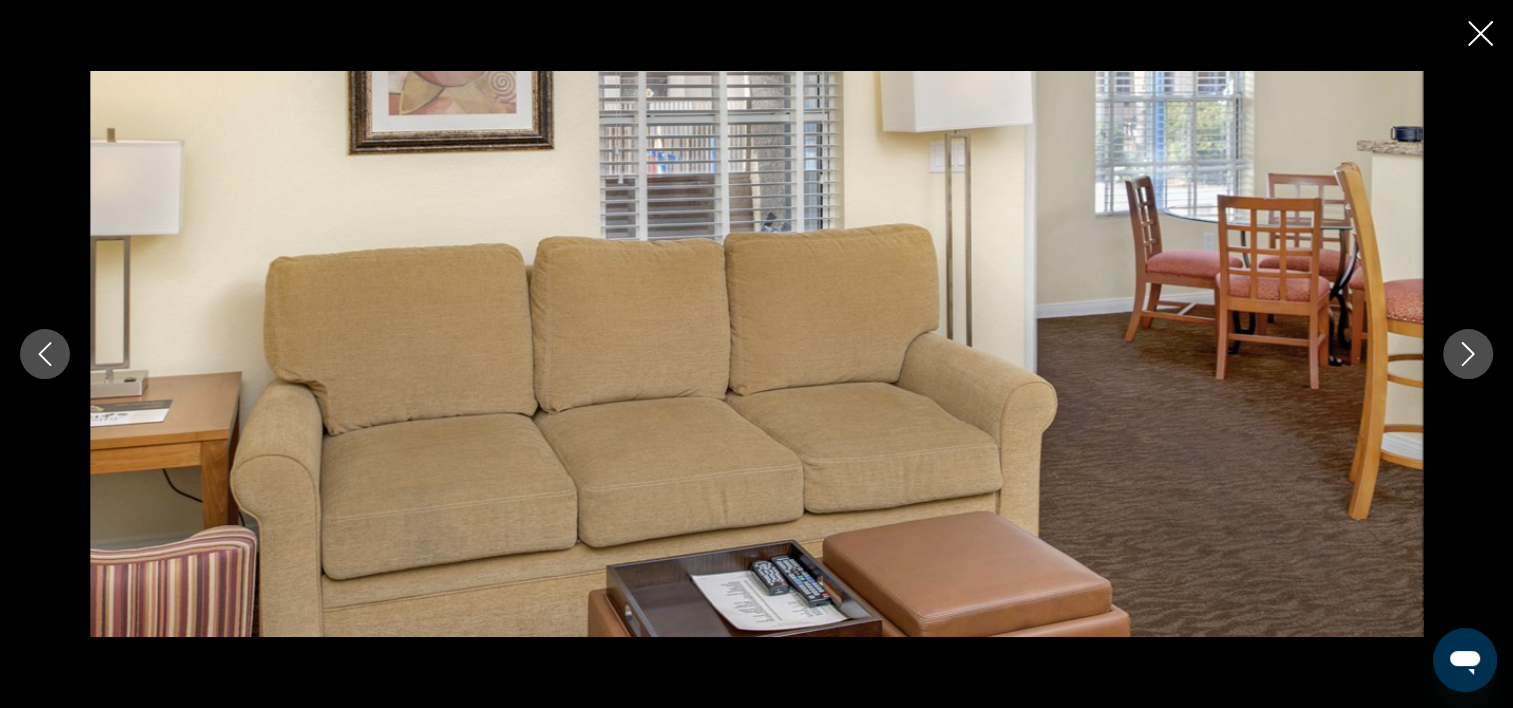 click 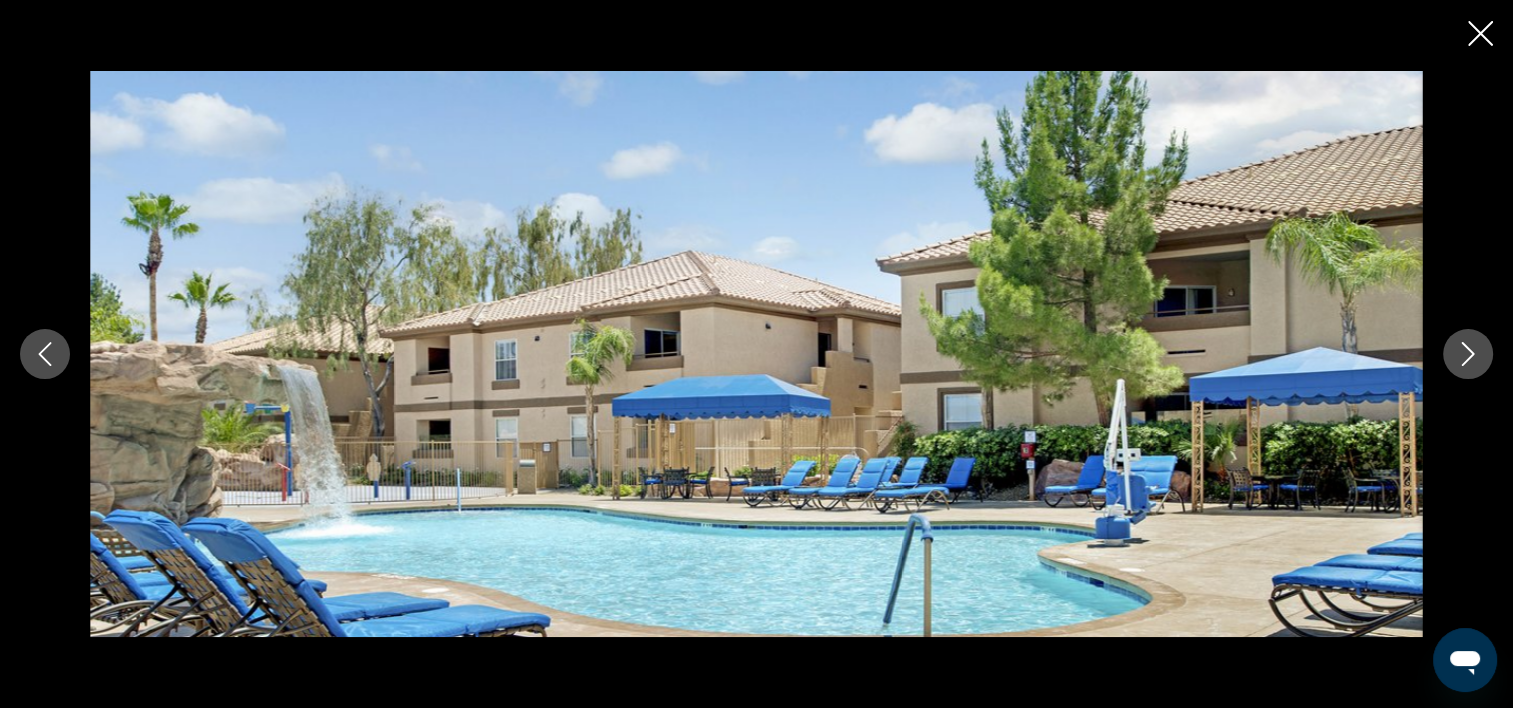 click 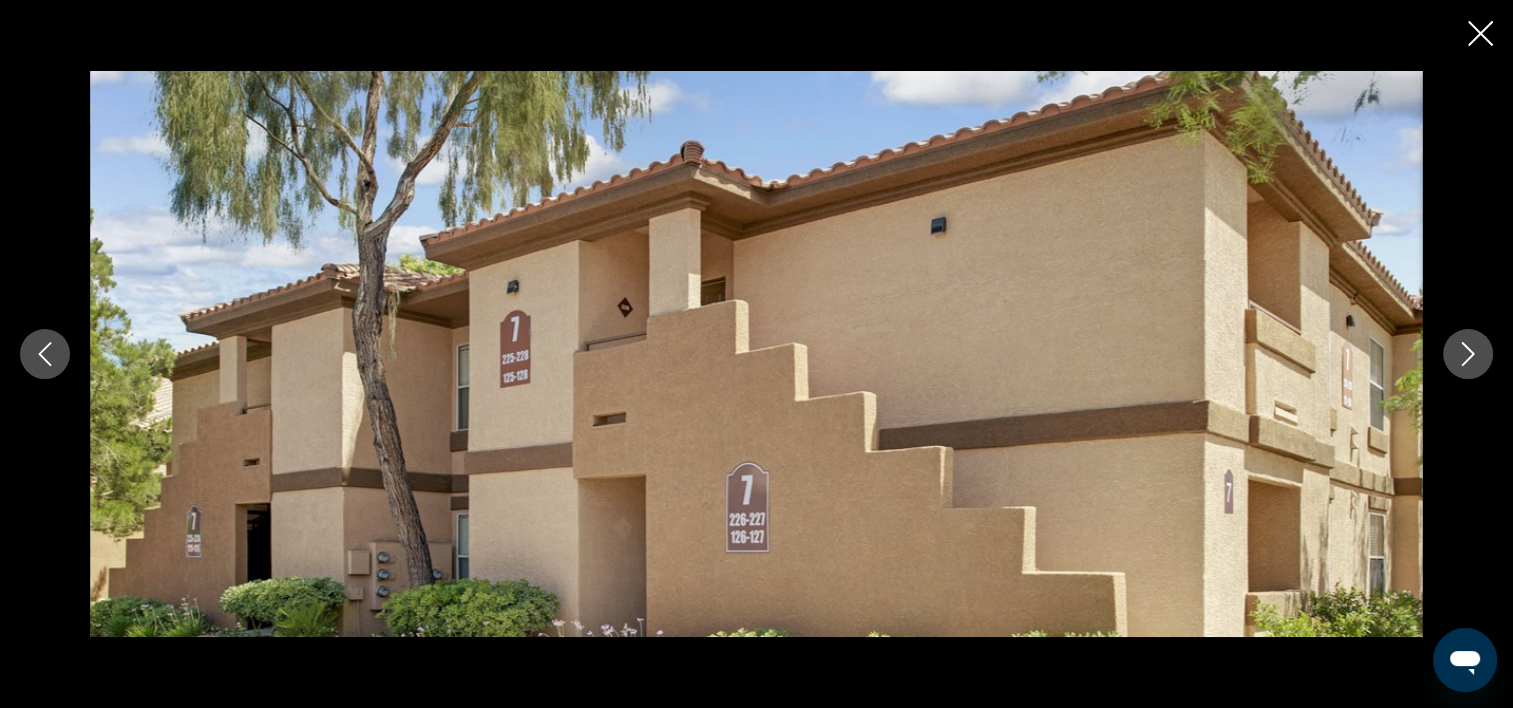 click 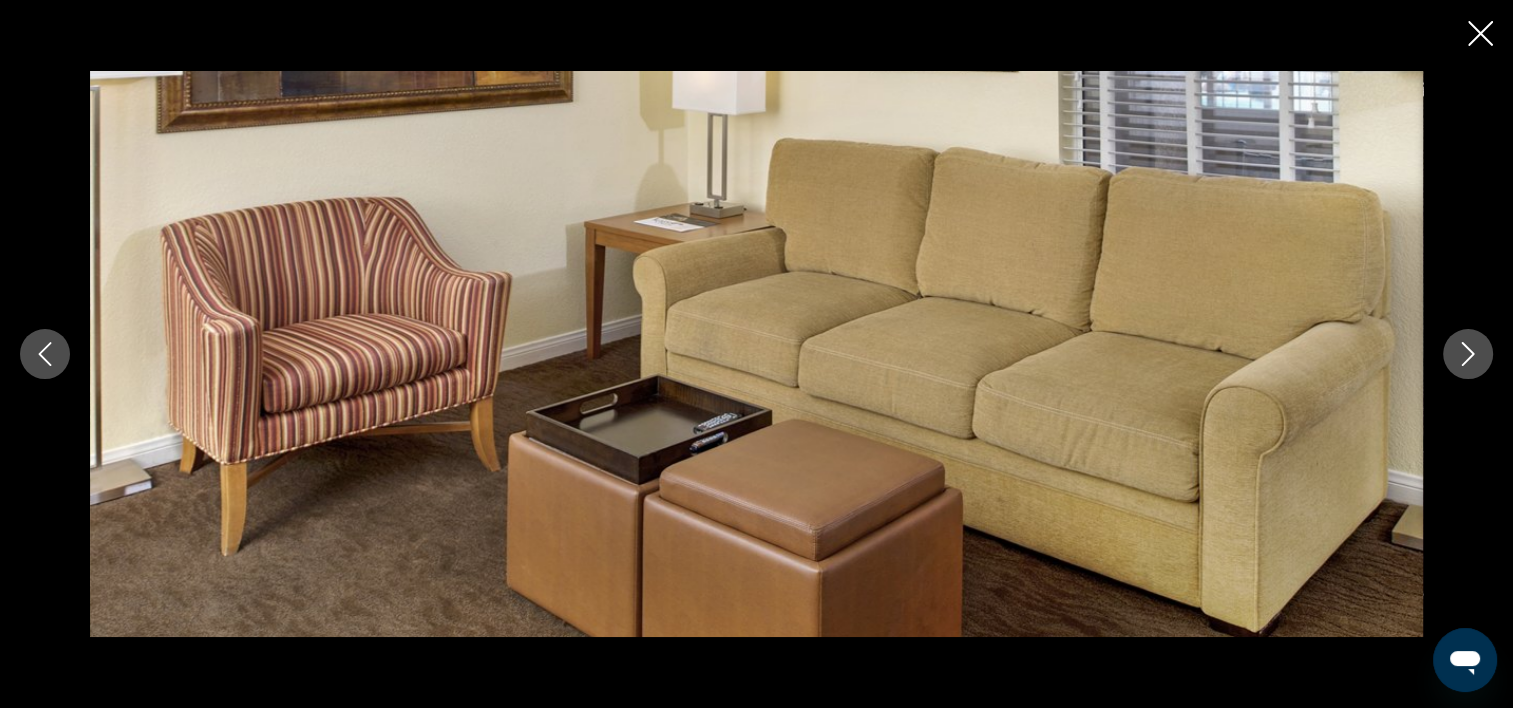 click 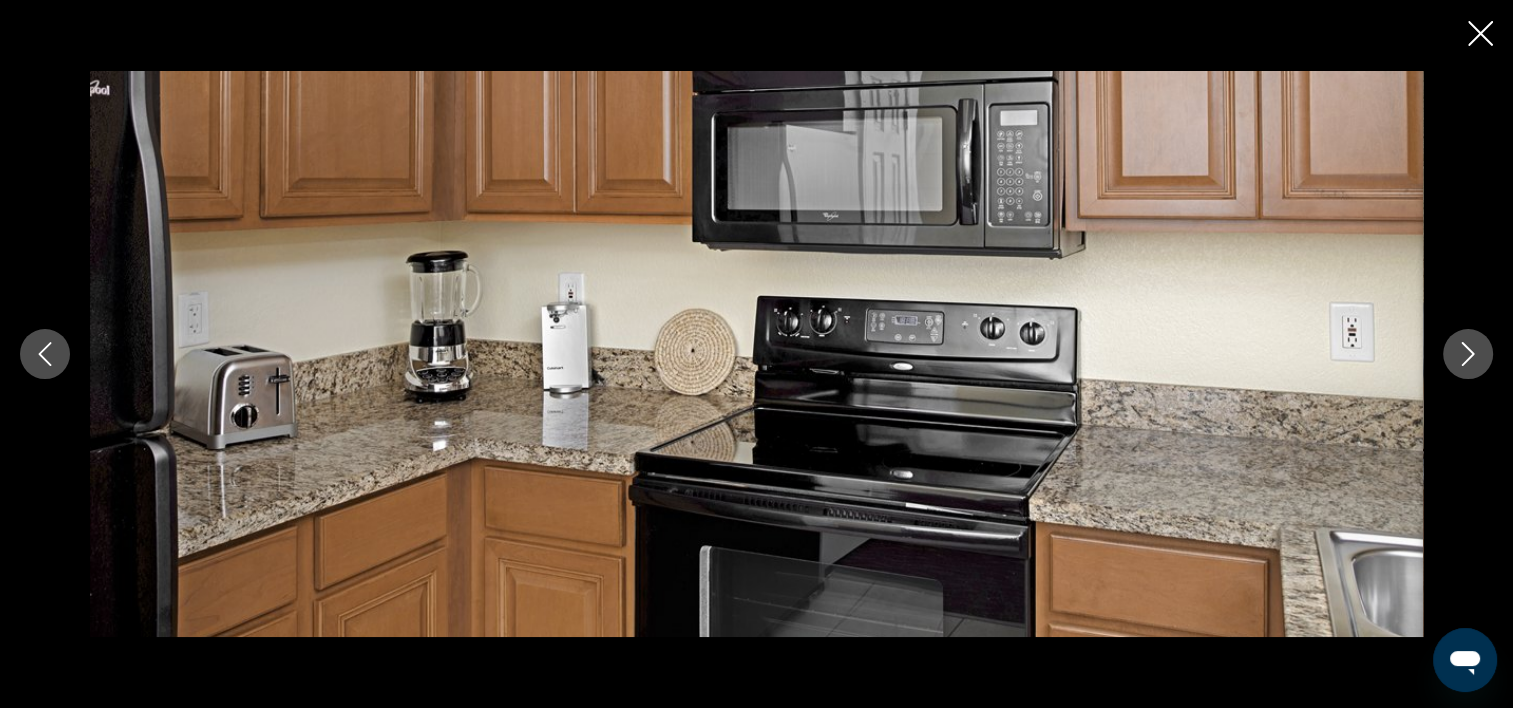 click 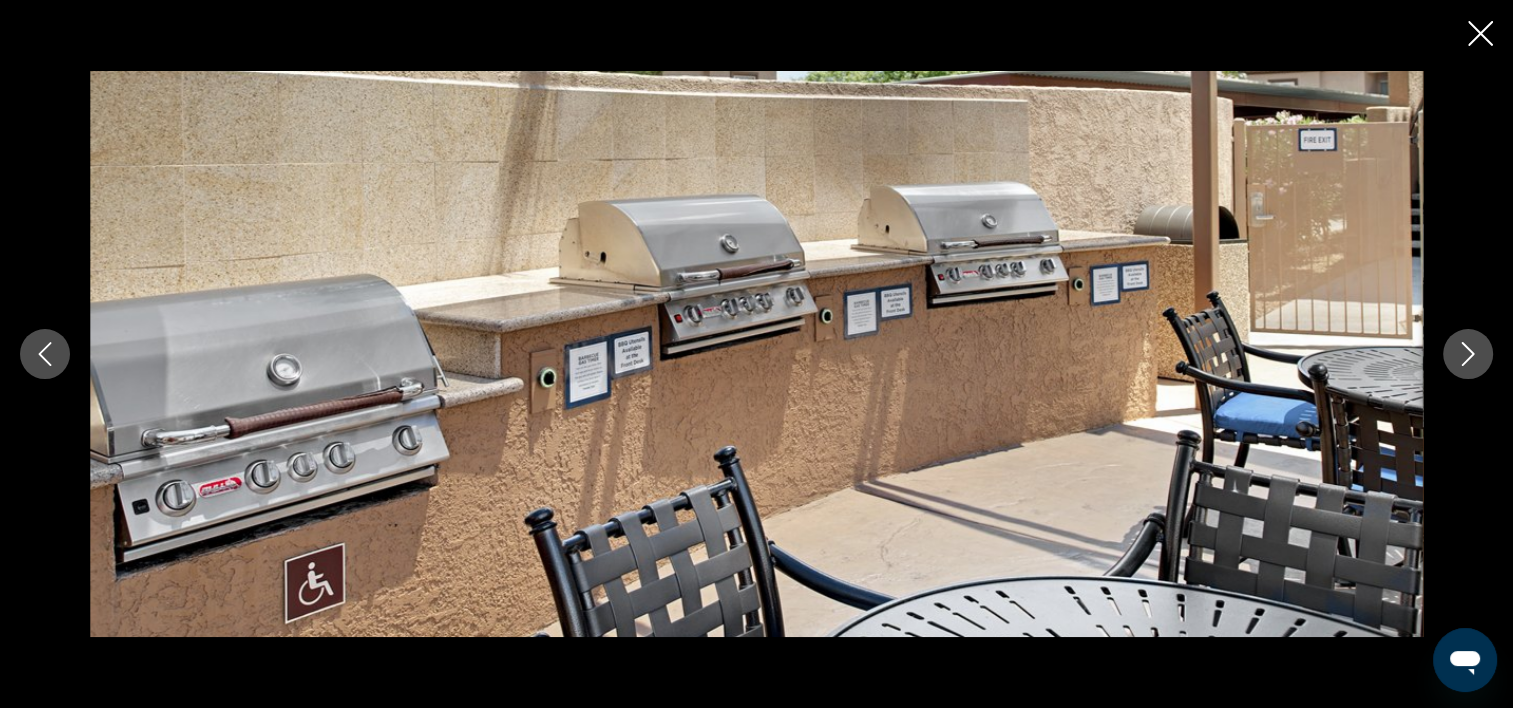 click 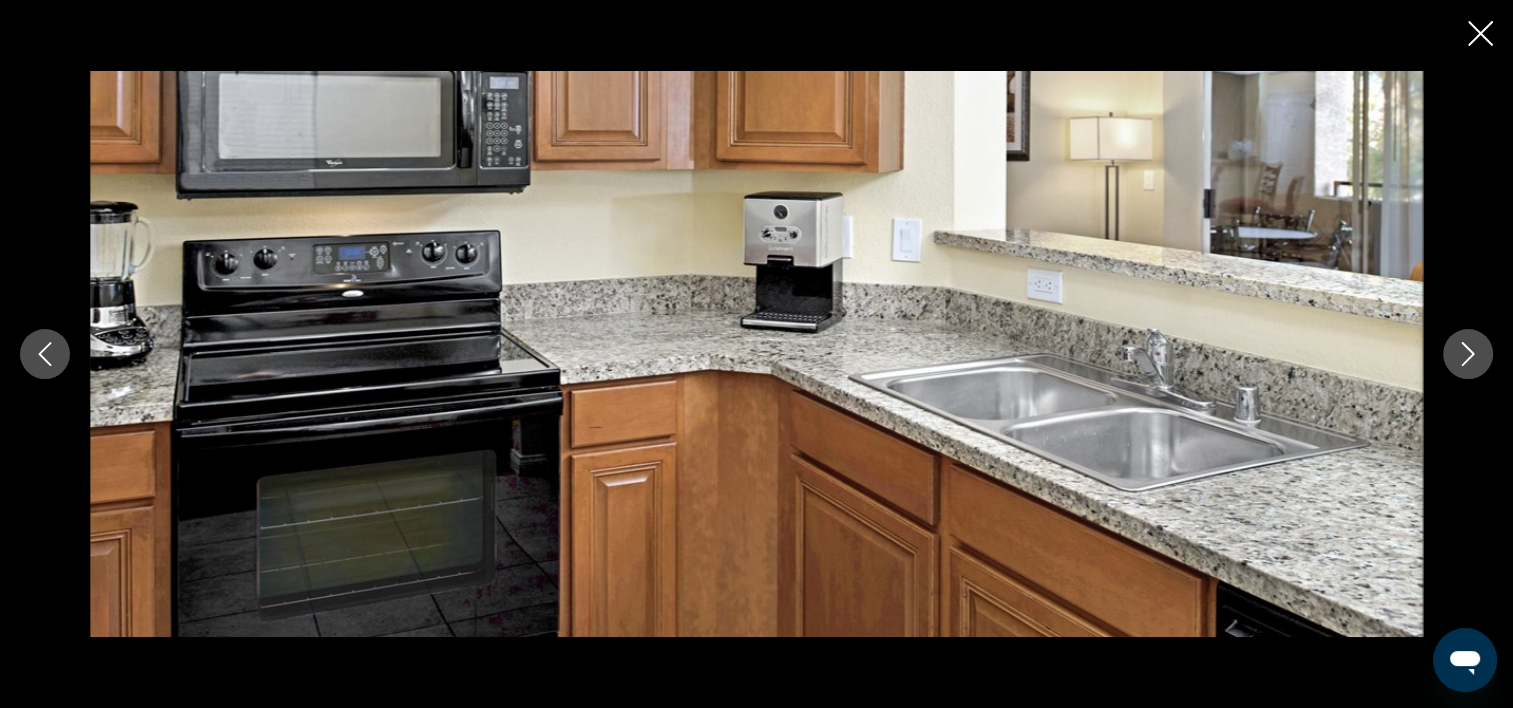 click 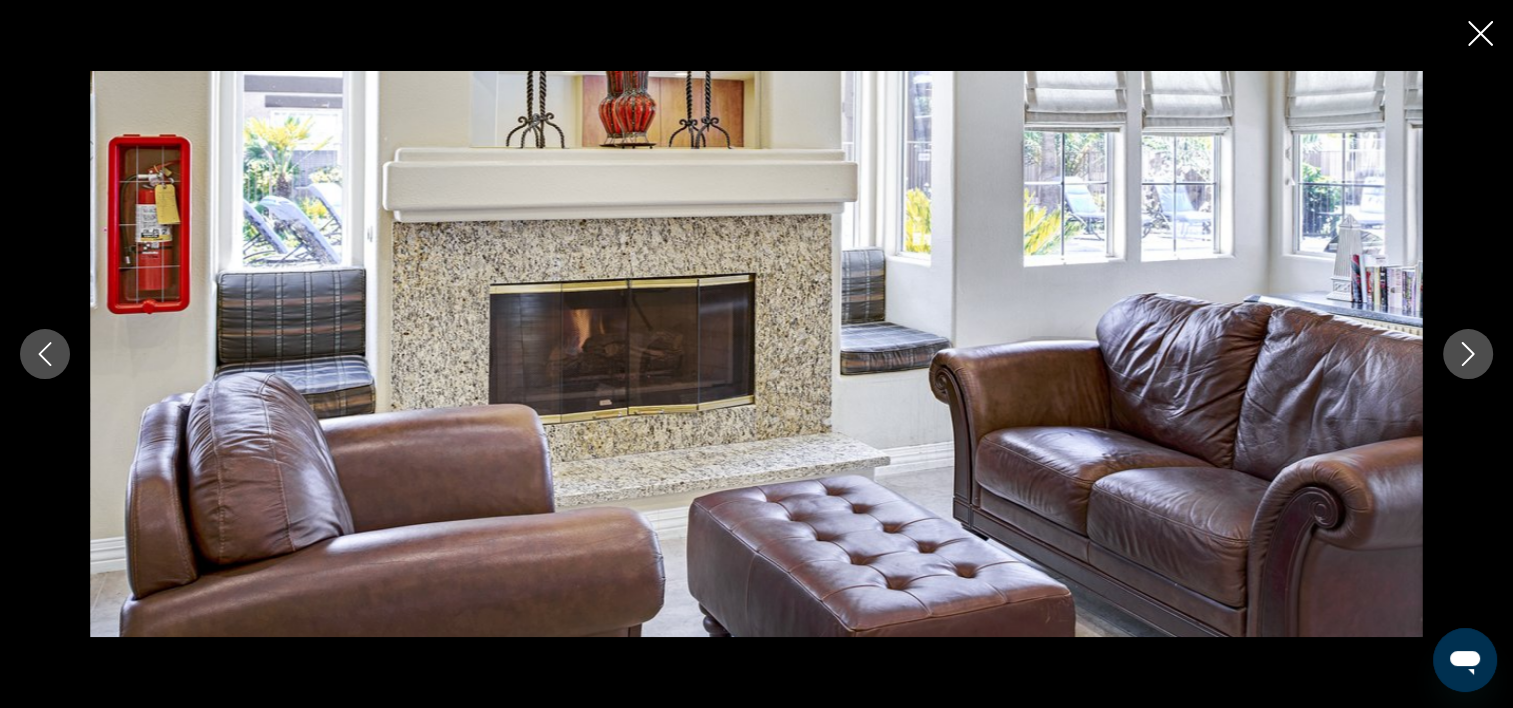click 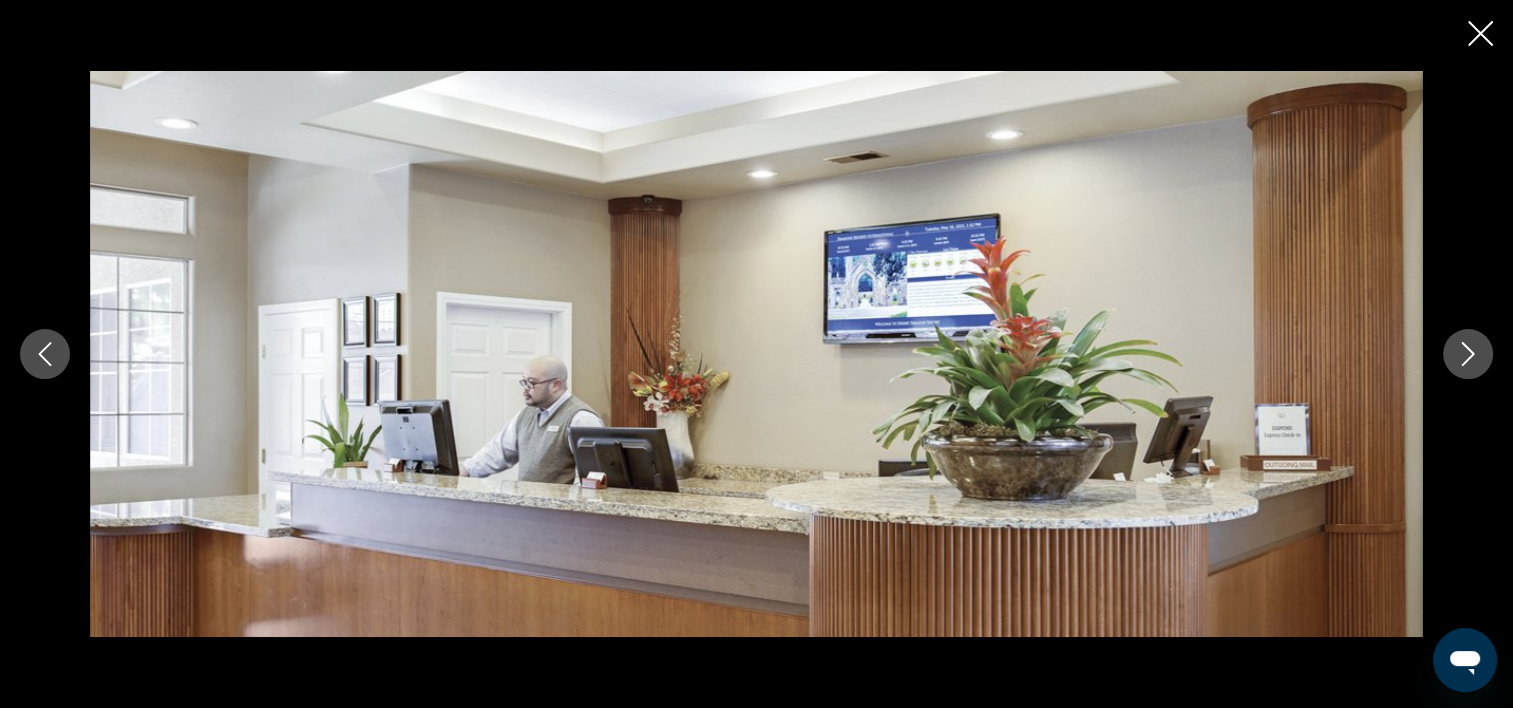 click 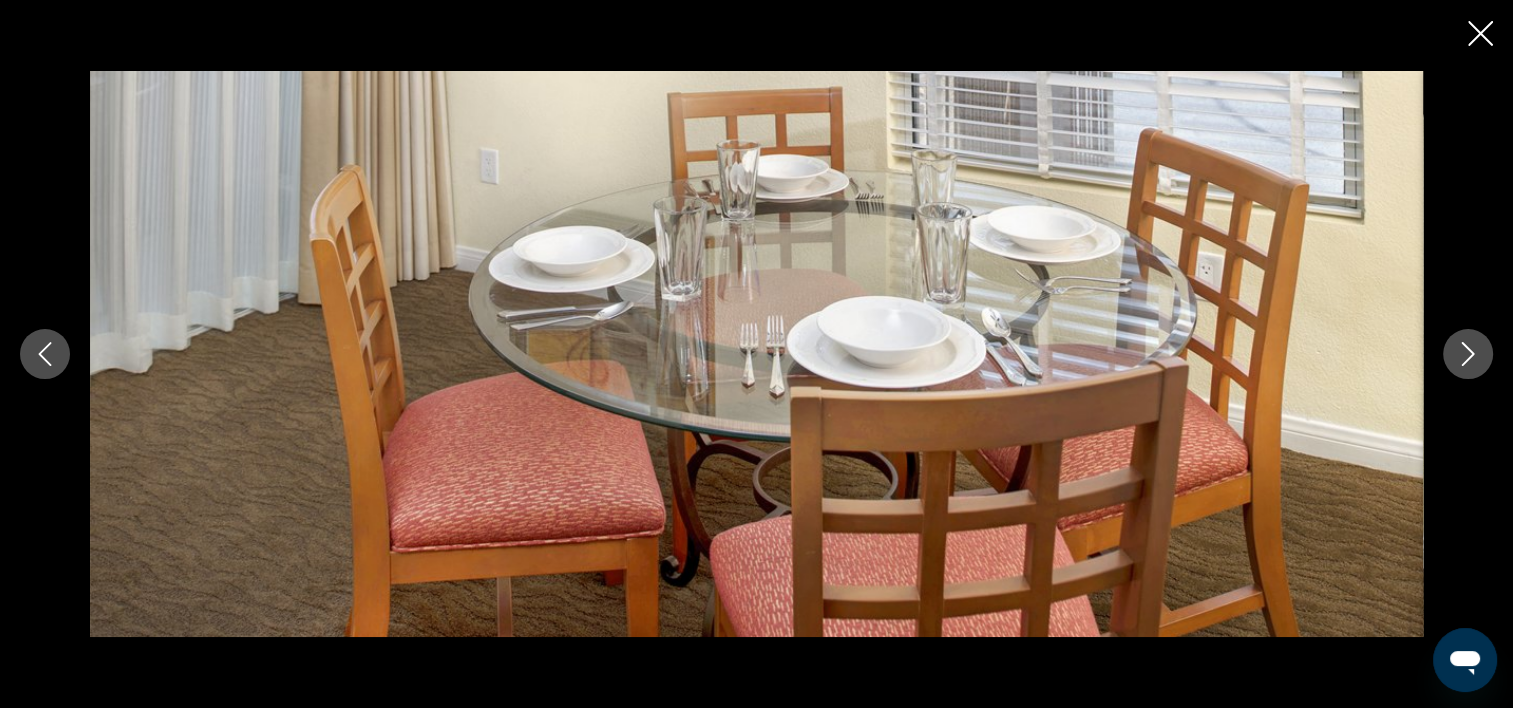 click 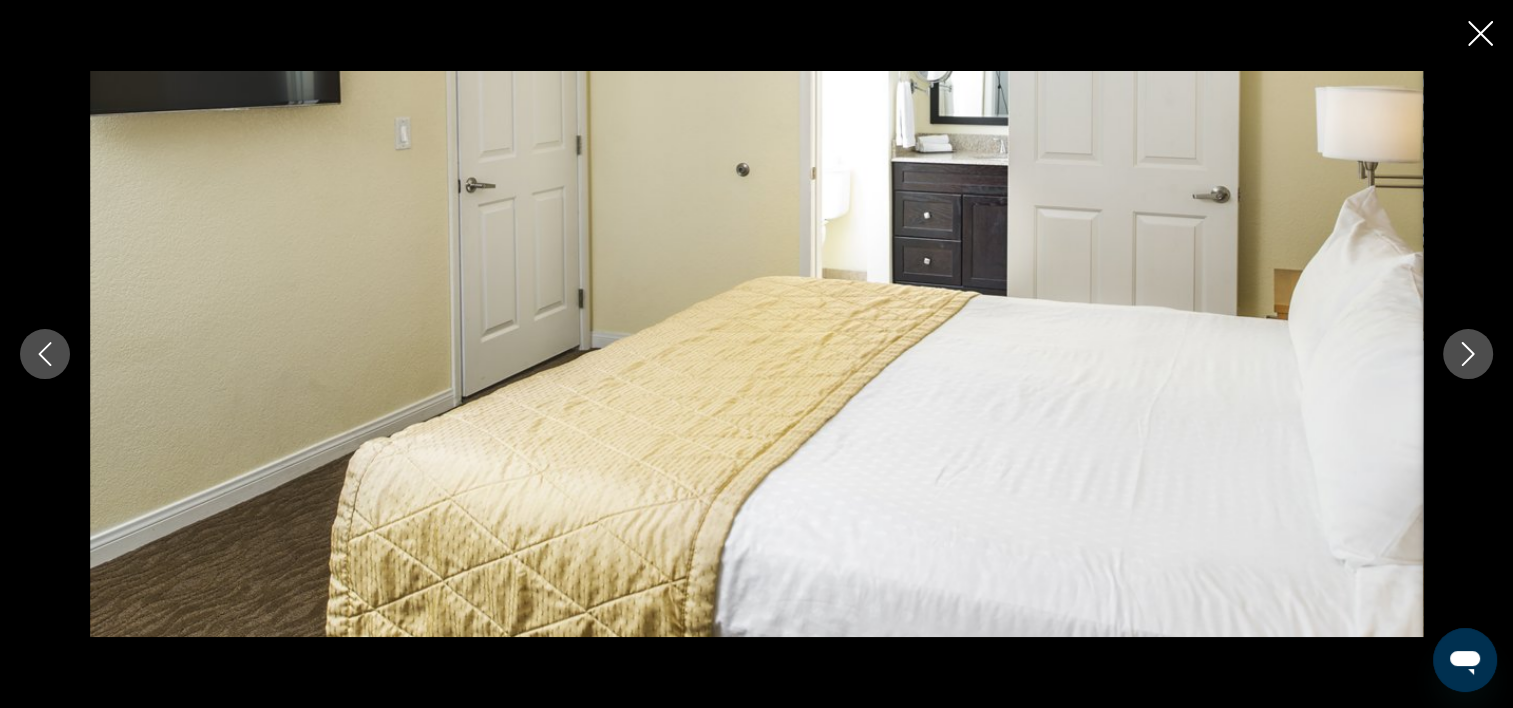 click 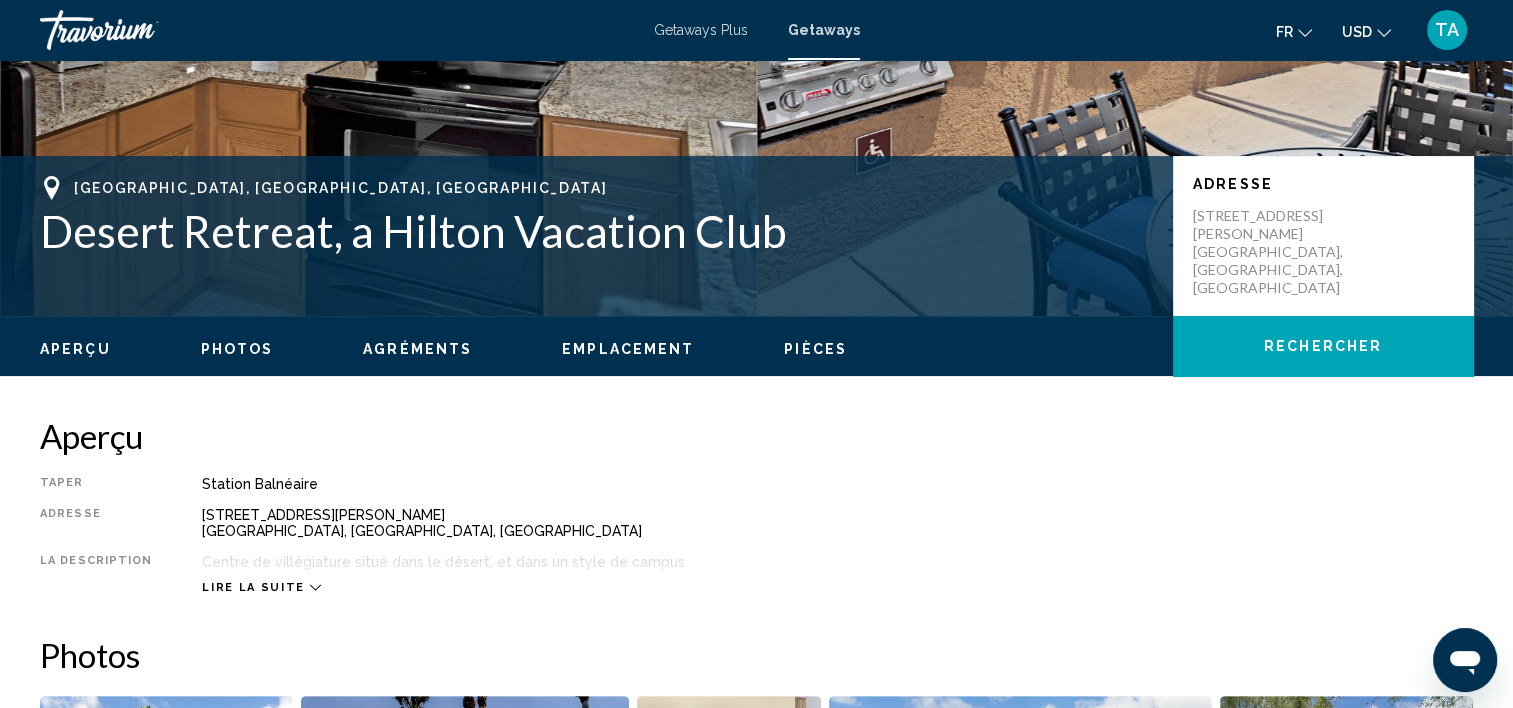 scroll, scrollTop: 343, scrollLeft: 0, axis: vertical 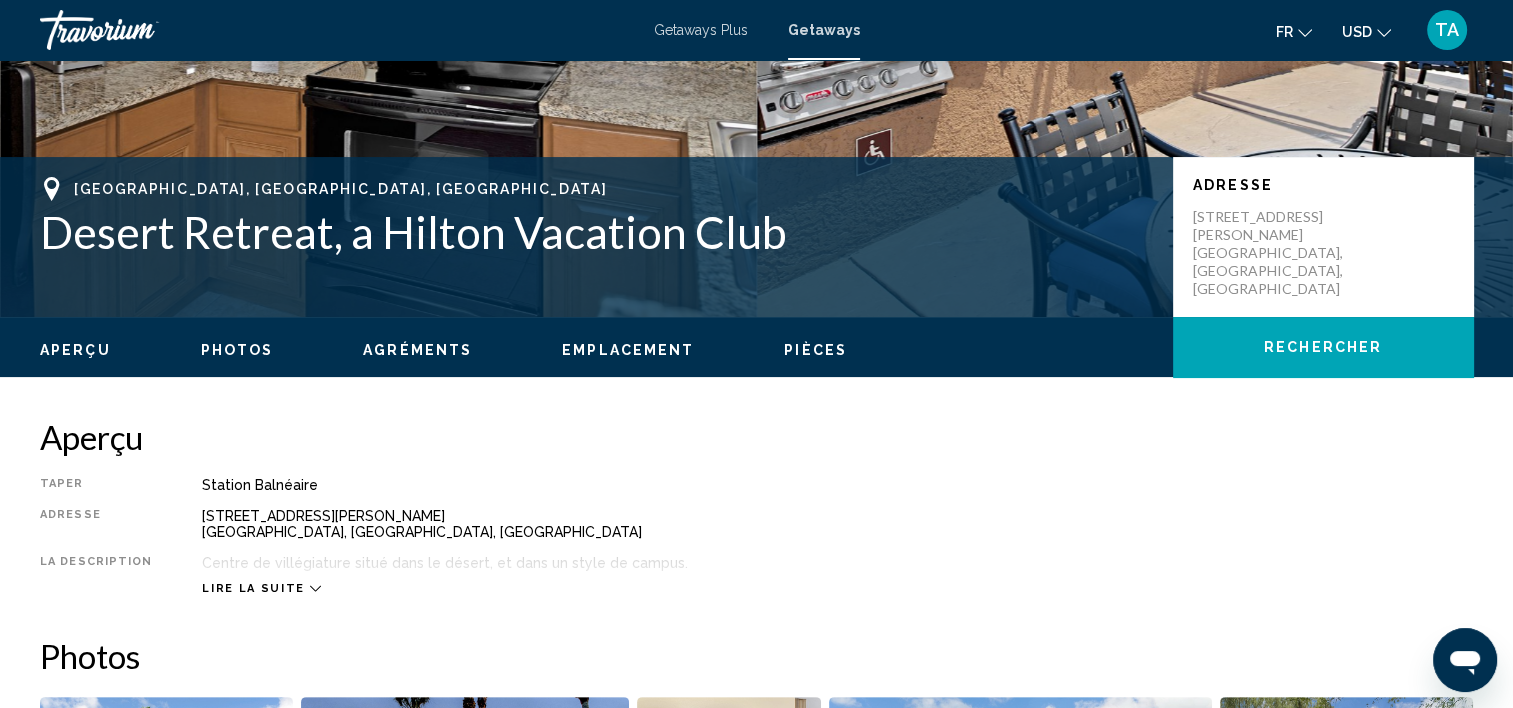 click on "Lire la suite" at bounding box center [253, 588] 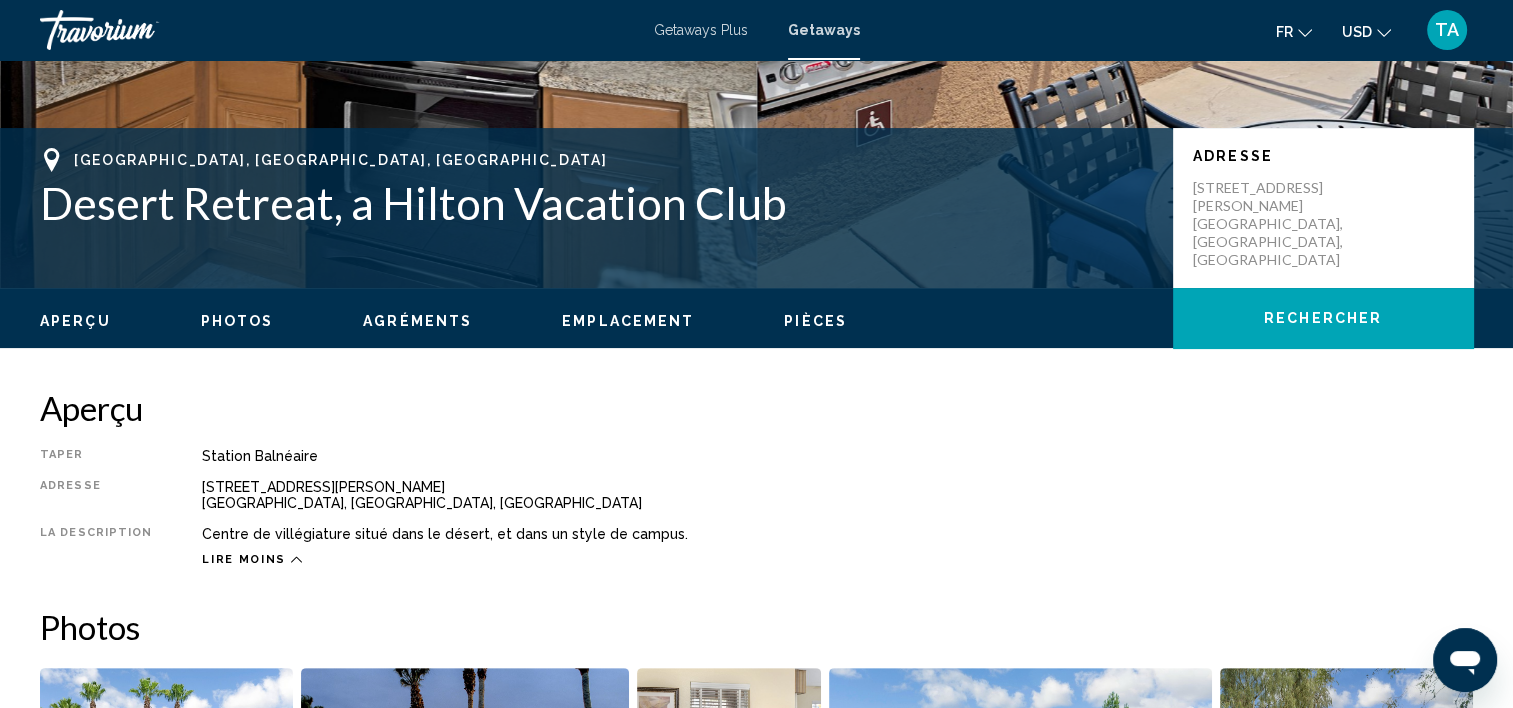 scroll, scrollTop: 371, scrollLeft: 0, axis: vertical 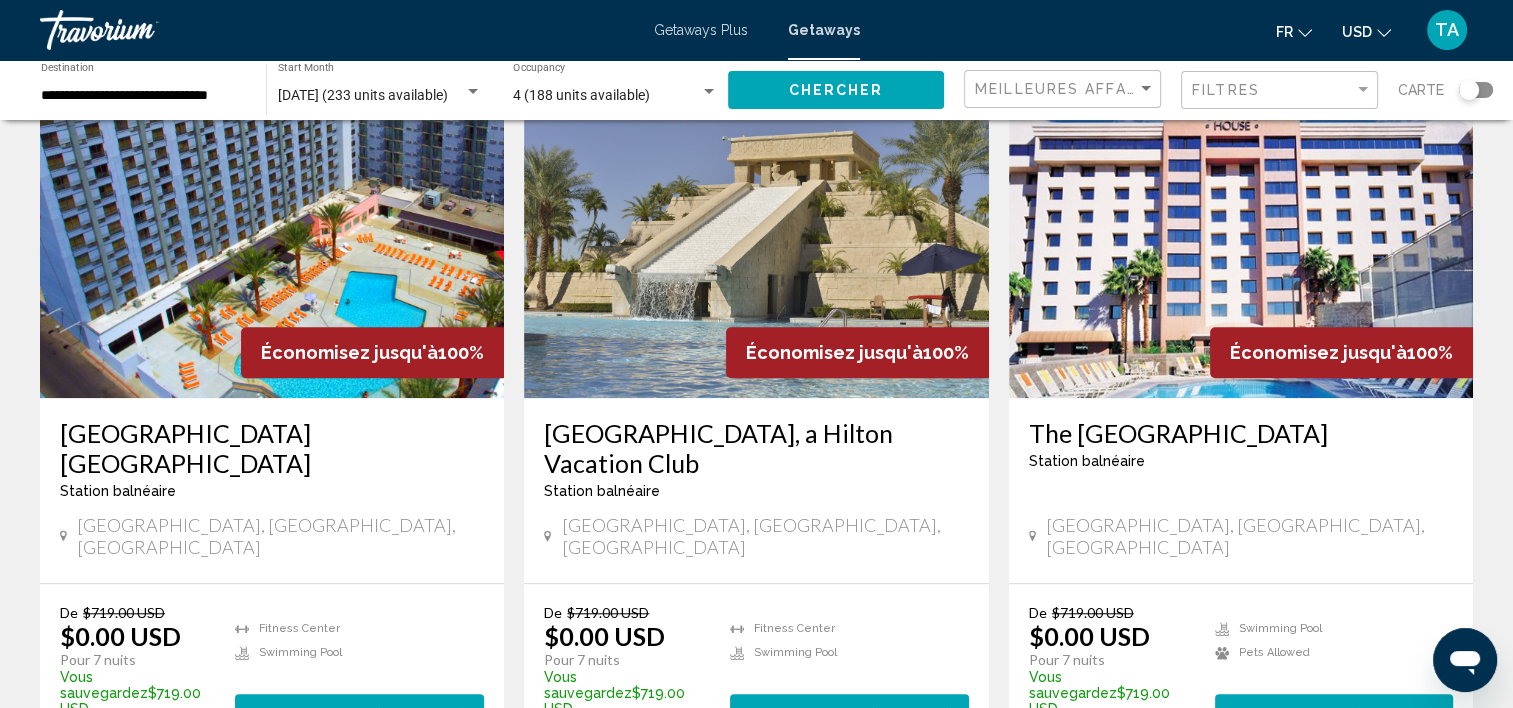 click on "Cancun Las Vegas, a Hilton Vacation Club" at bounding box center (756, 448) 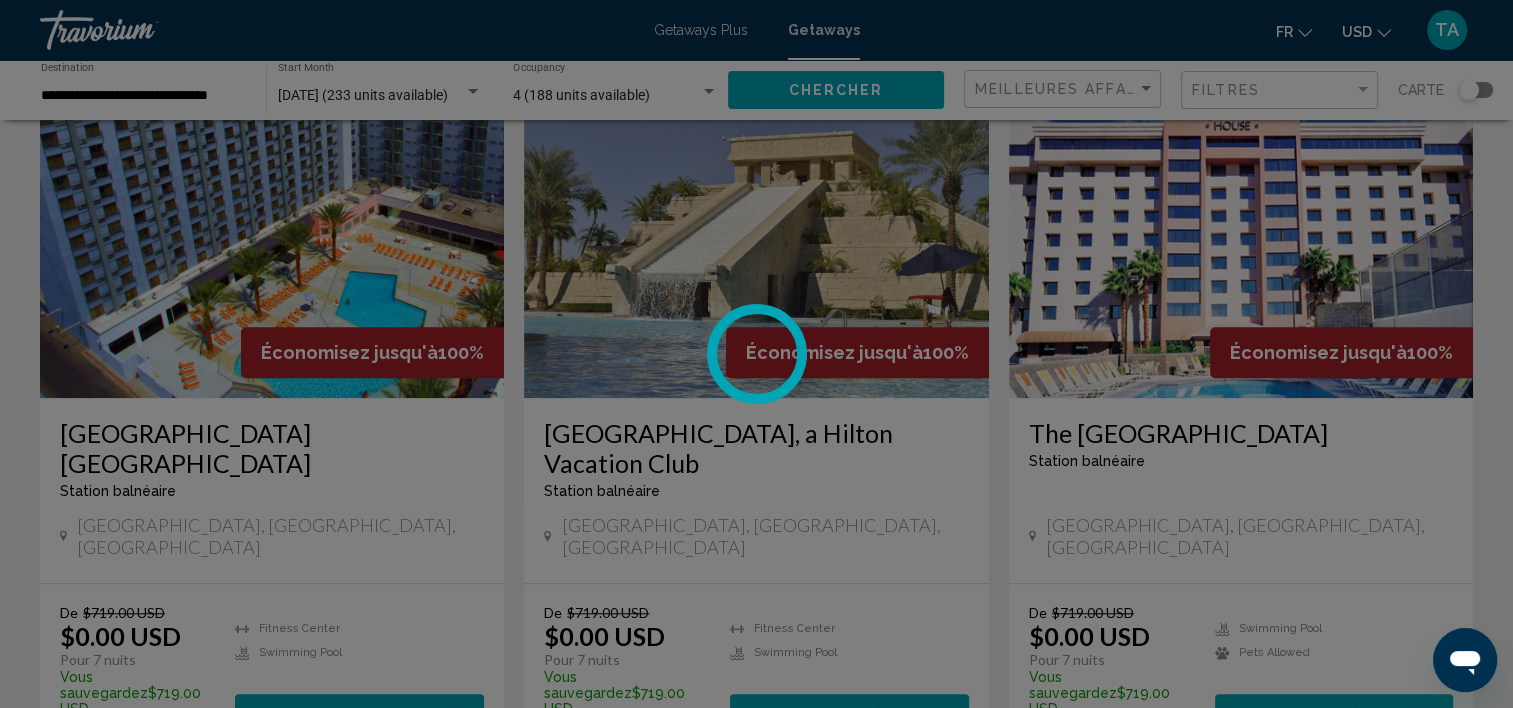 scroll, scrollTop: 5, scrollLeft: 0, axis: vertical 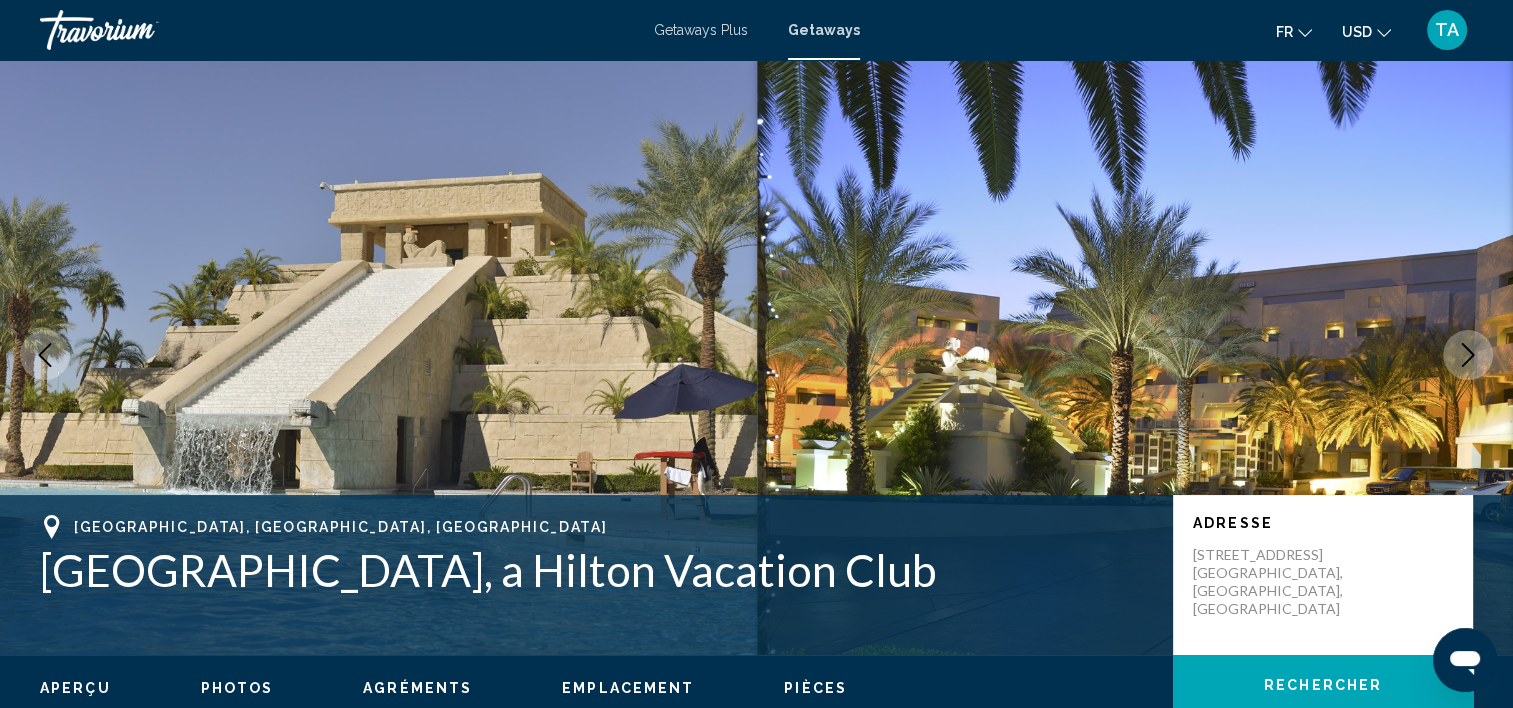 click at bounding box center [1468, 355] 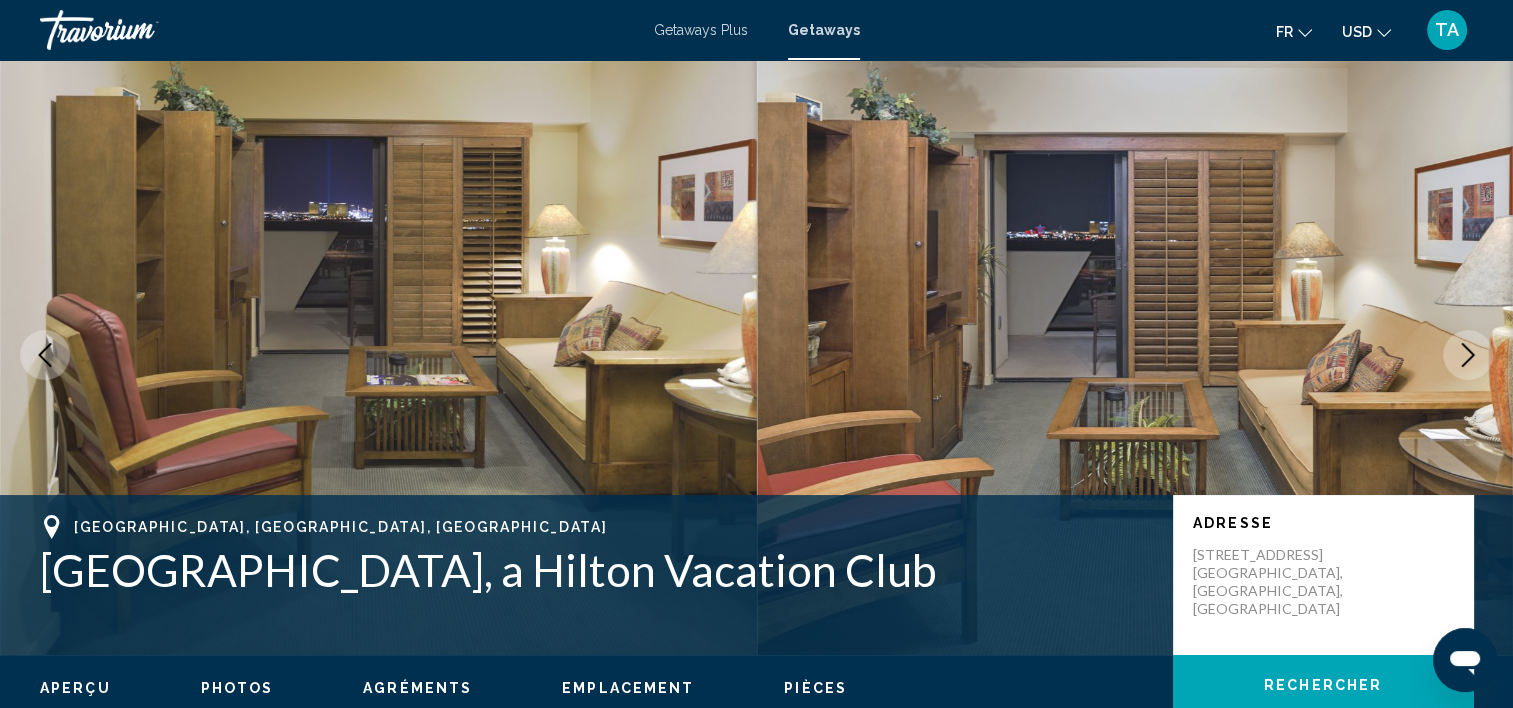 click at bounding box center [1468, 355] 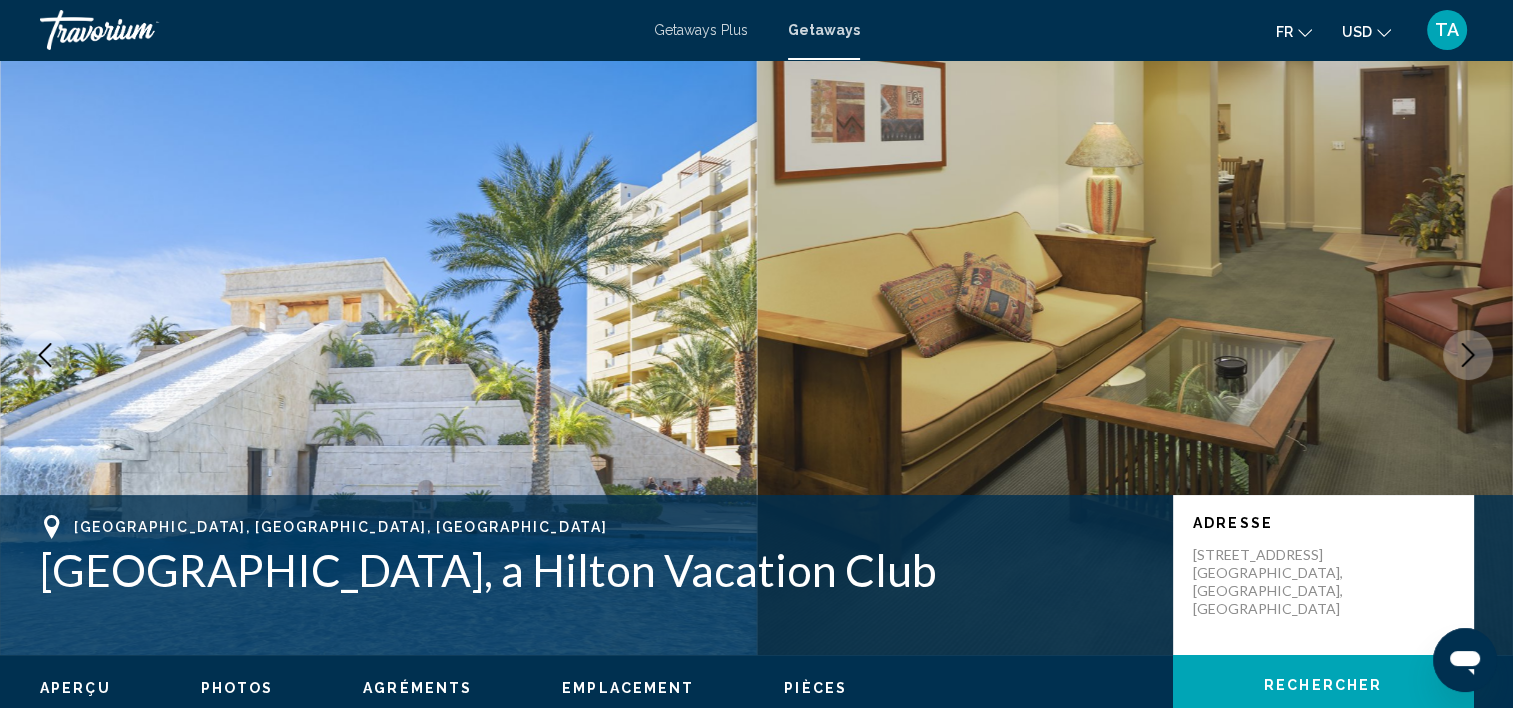 click at bounding box center (1468, 355) 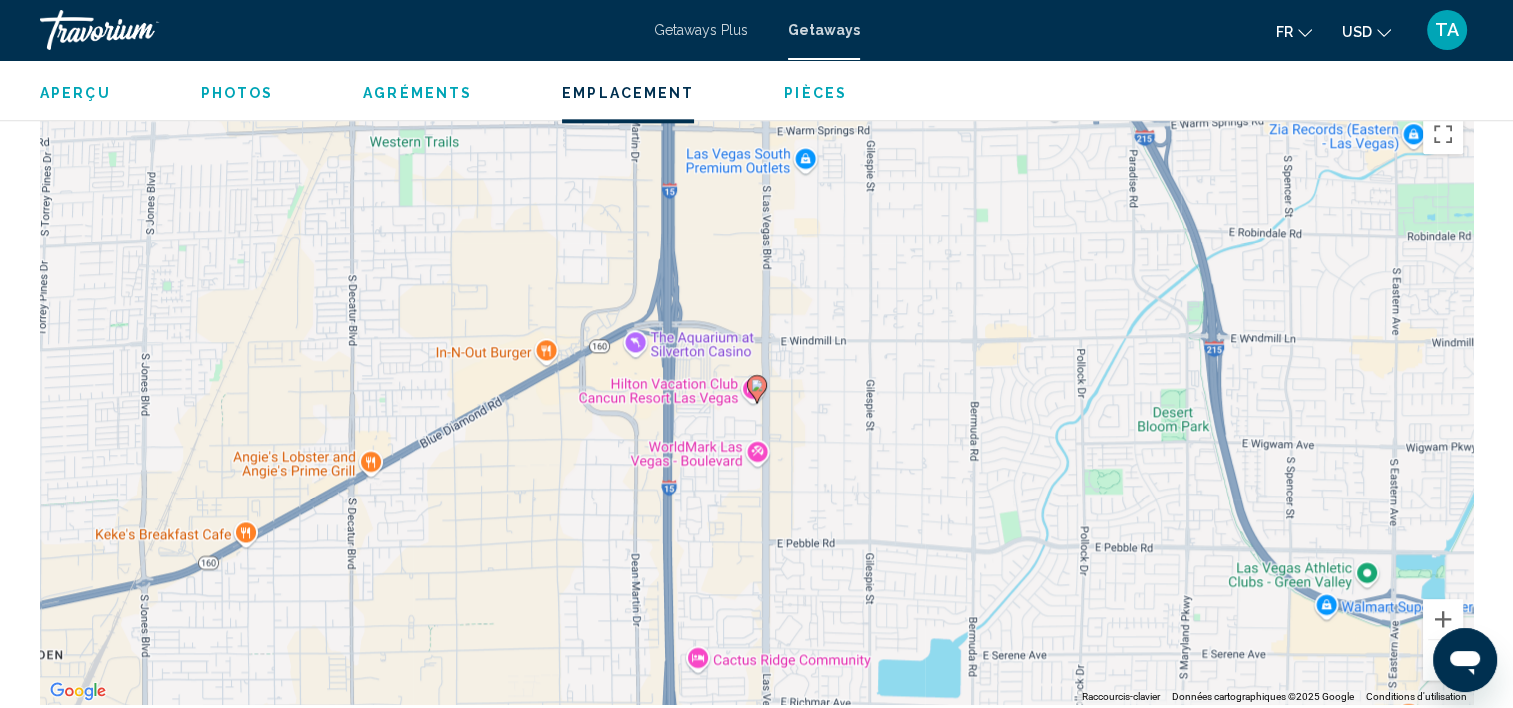 scroll, scrollTop: 2366, scrollLeft: 0, axis: vertical 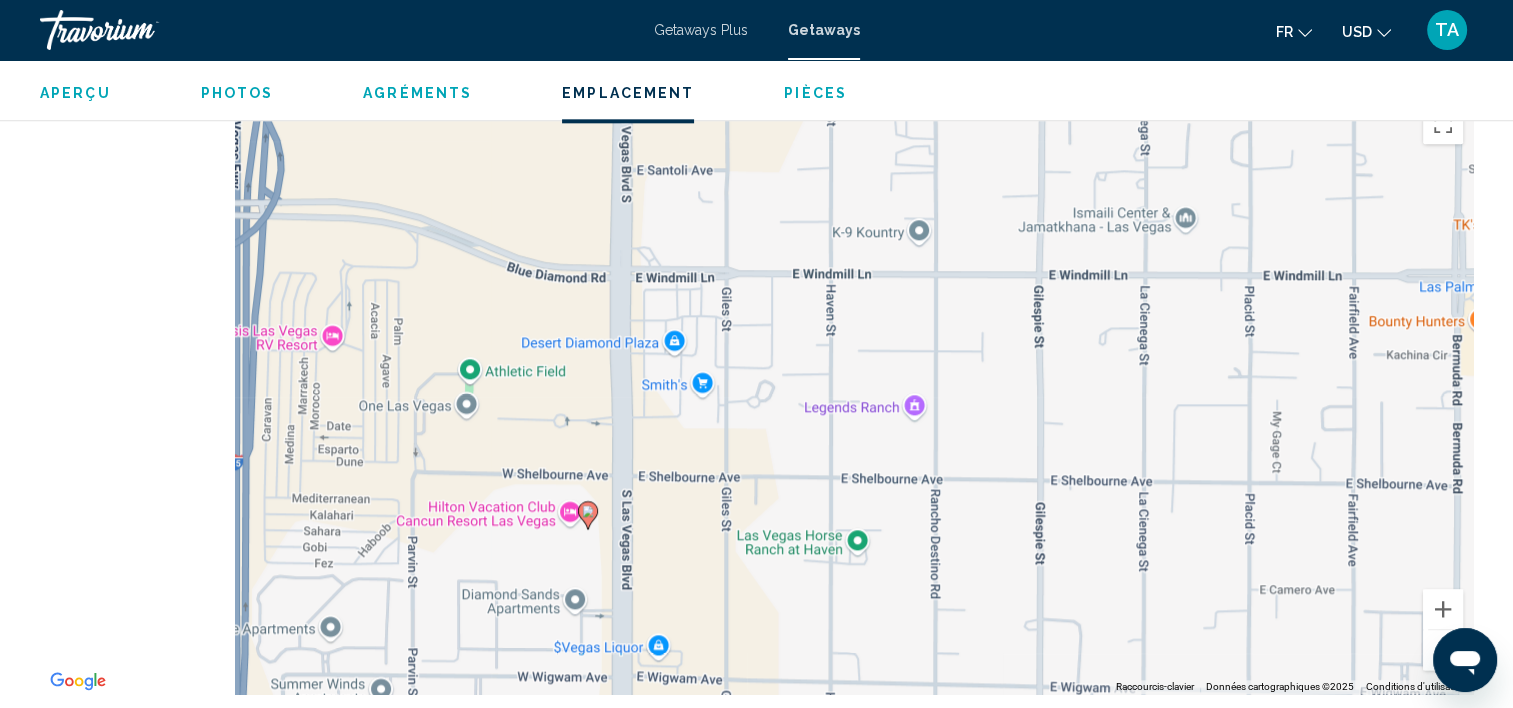 drag, startPoint x: 444, startPoint y: 392, endPoint x: 1003, endPoint y: 439, distance: 560.97235 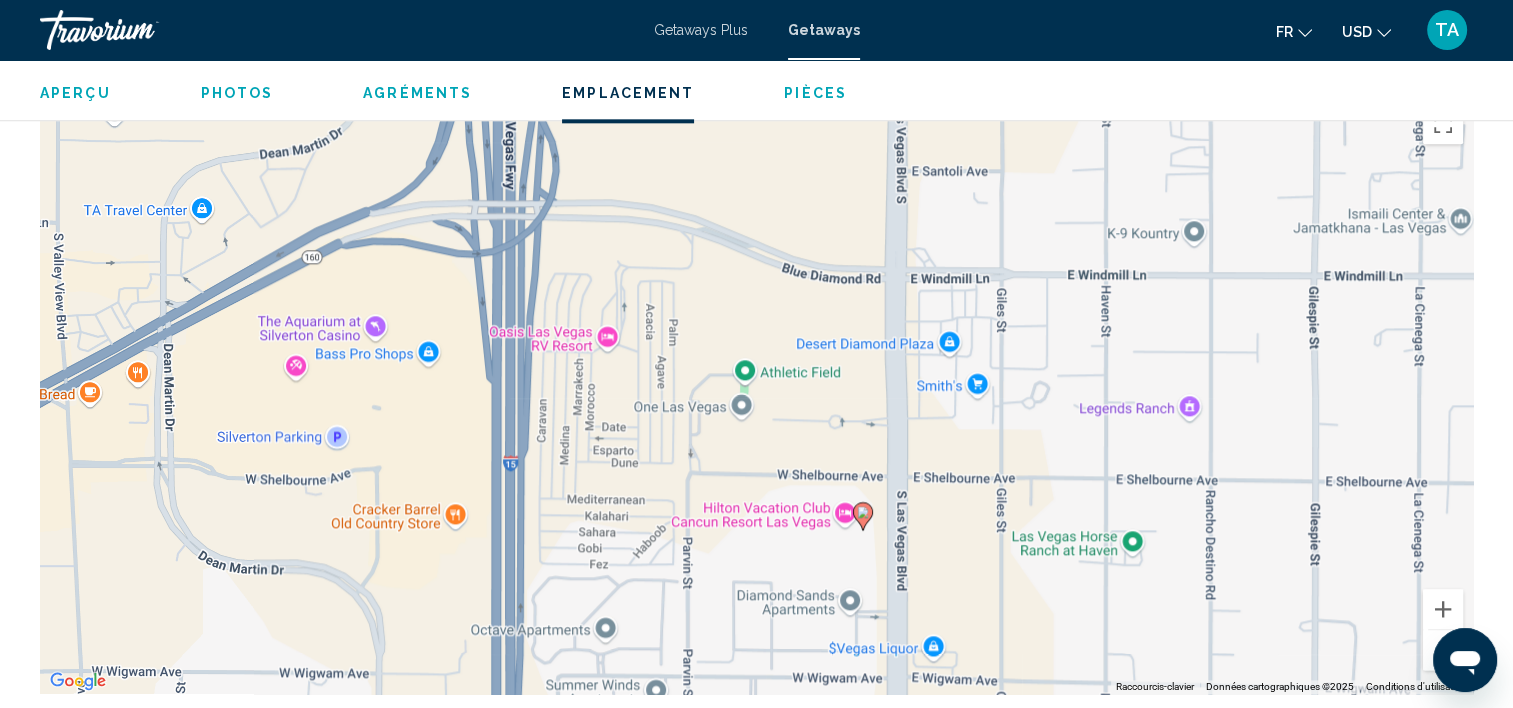 drag, startPoint x: 854, startPoint y: 425, endPoint x: 1116, endPoint y: 429, distance: 262.03052 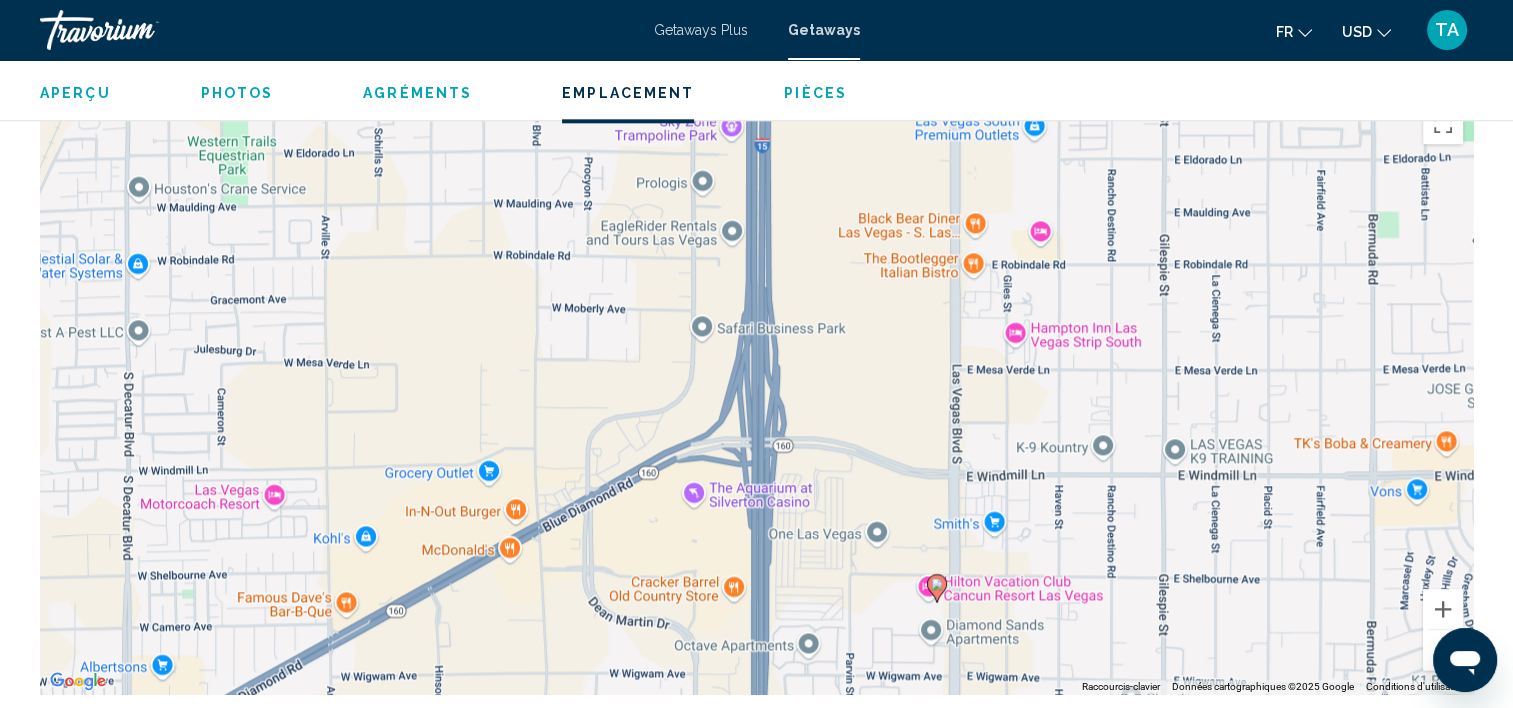 drag, startPoint x: 911, startPoint y: 473, endPoint x: 852, endPoint y: 596, distance: 136.41847 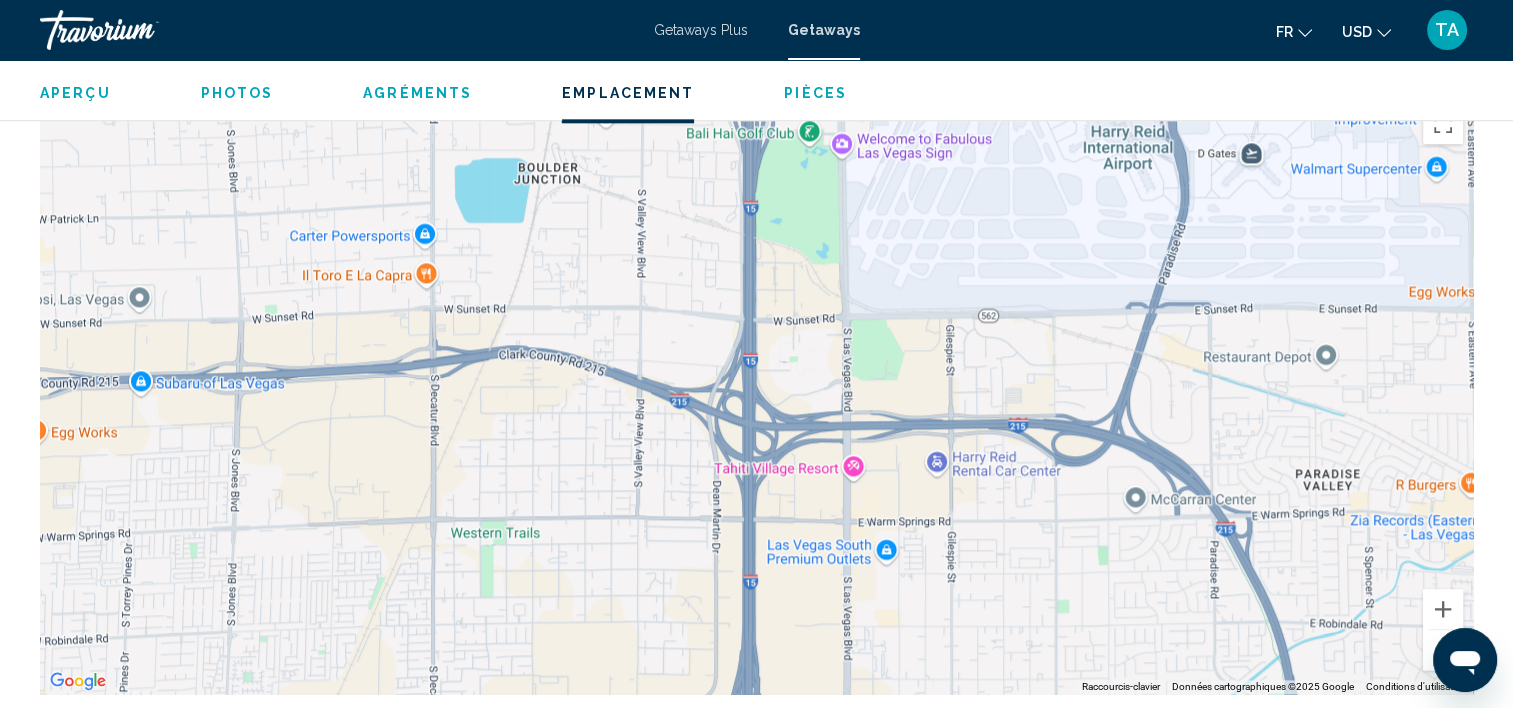drag, startPoint x: 1056, startPoint y: 432, endPoint x: 997, endPoint y: 638, distance: 214.28252 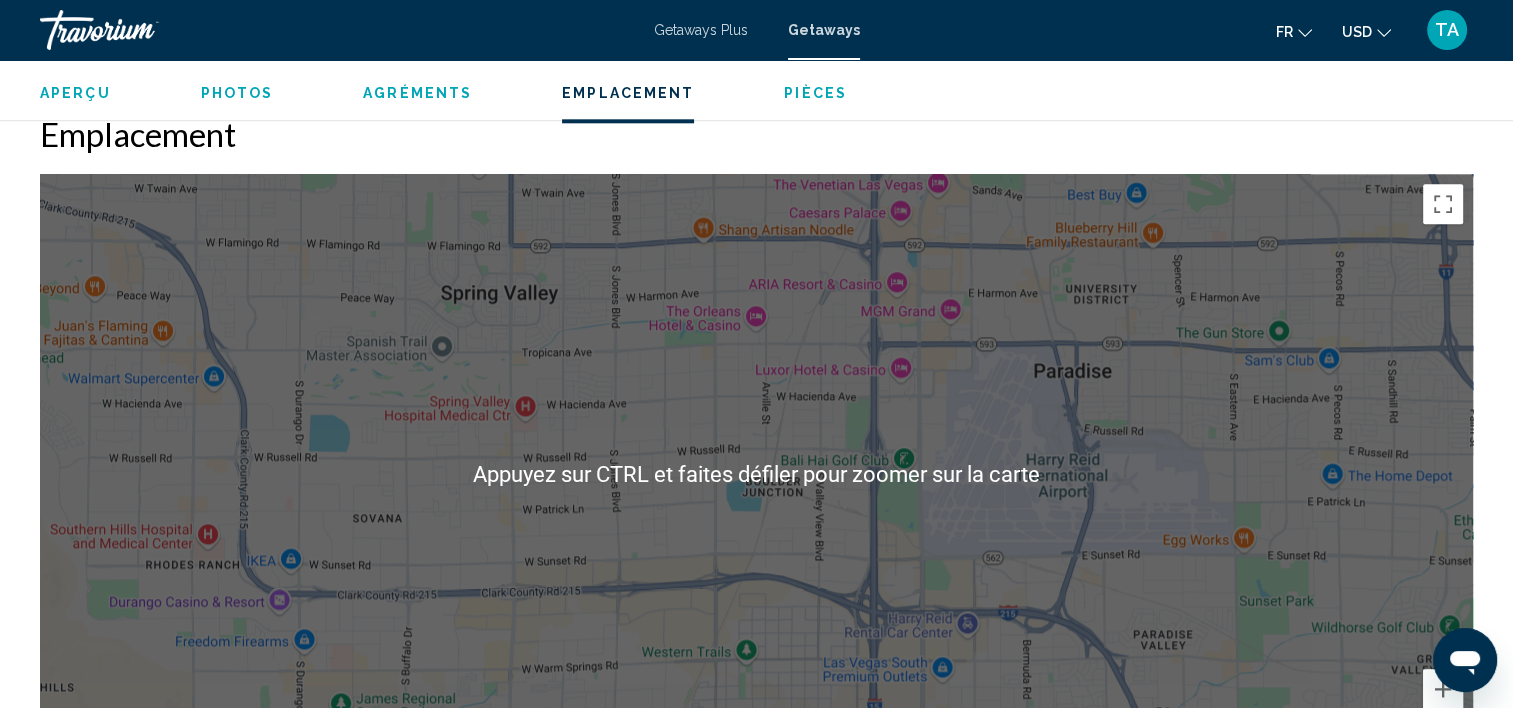 scroll, scrollTop: 2280, scrollLeft: 0, axis: vertical 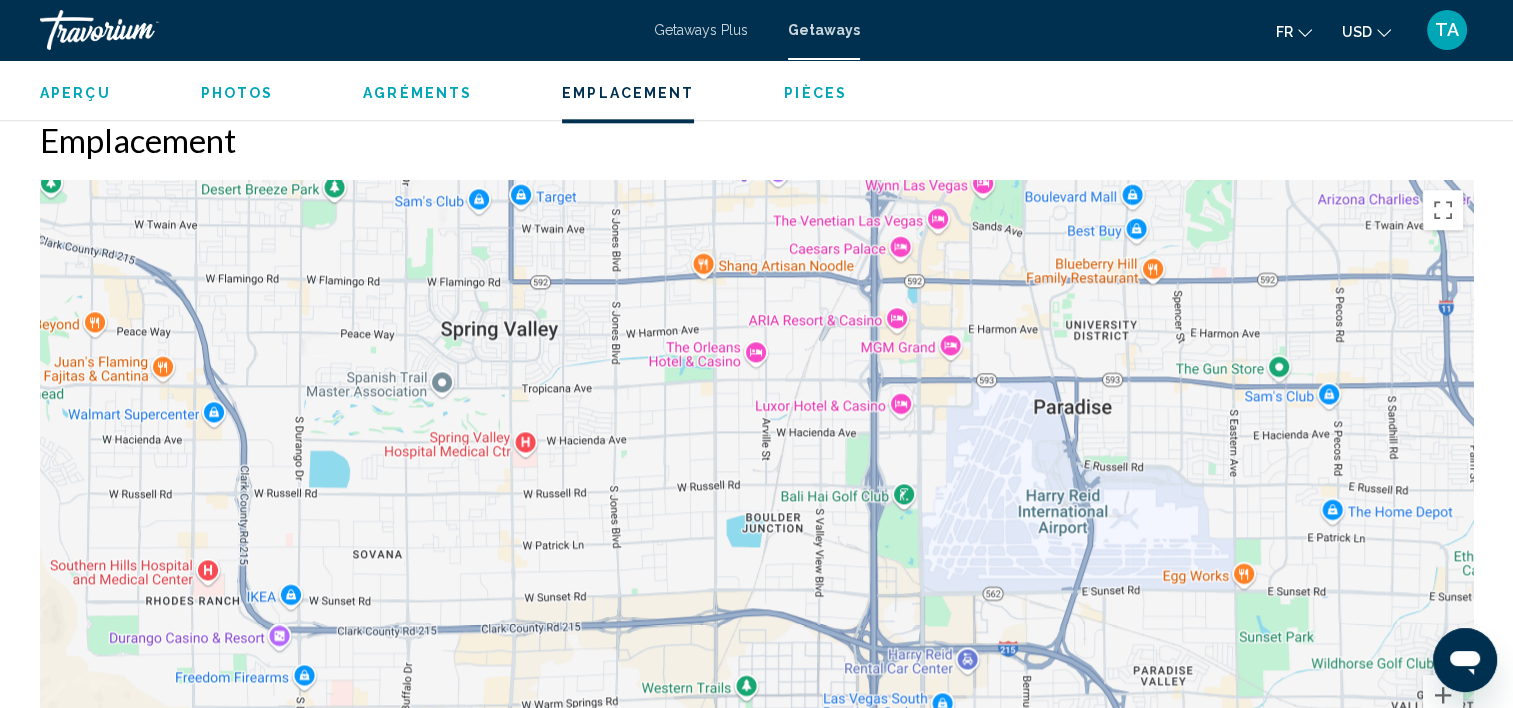 drag, startPoint x: 950, startPoint y: 461, endPoint x: 950, endPoint y: 498, distance: 37 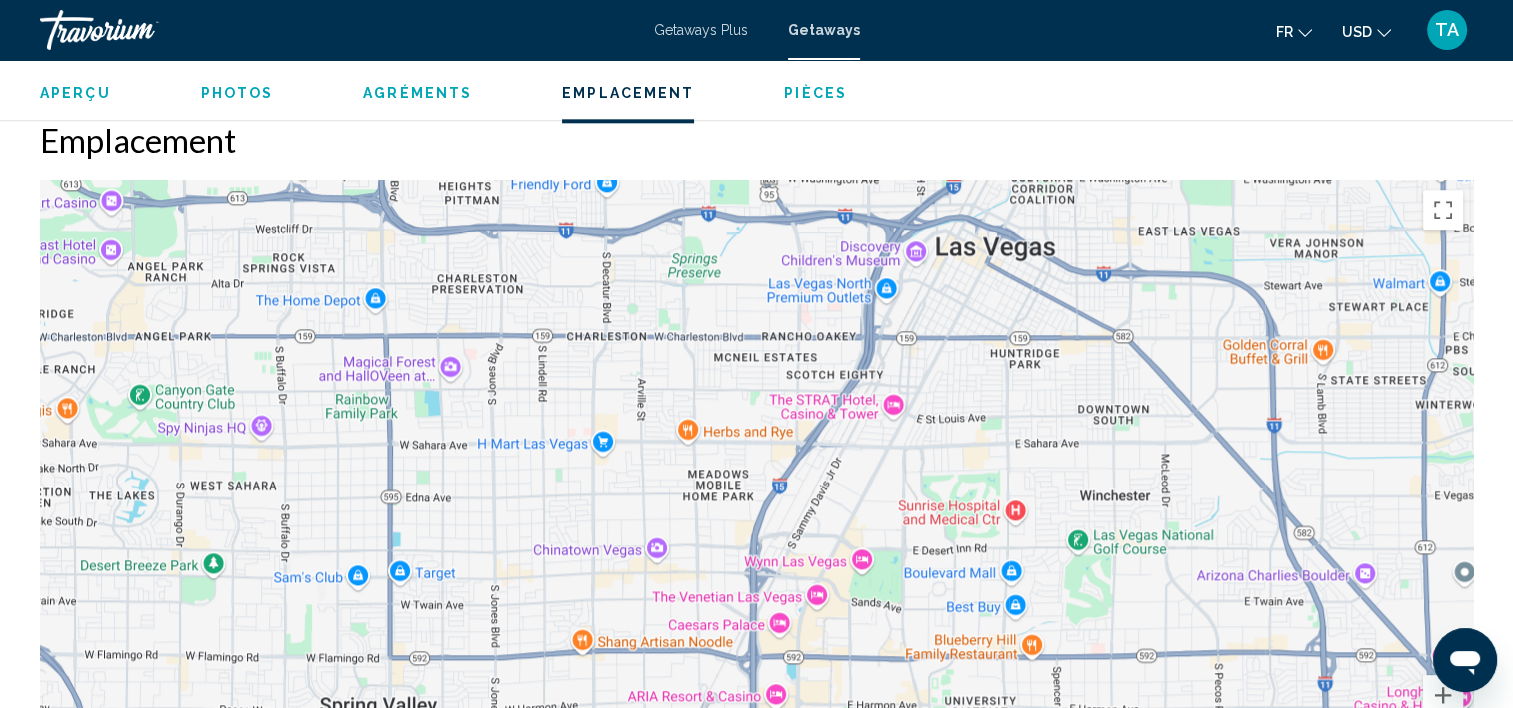 drag, startPoint x: 1018, startPoint y: 385, endPoint x: 896, endPoint y: 758, distance: 392.44492 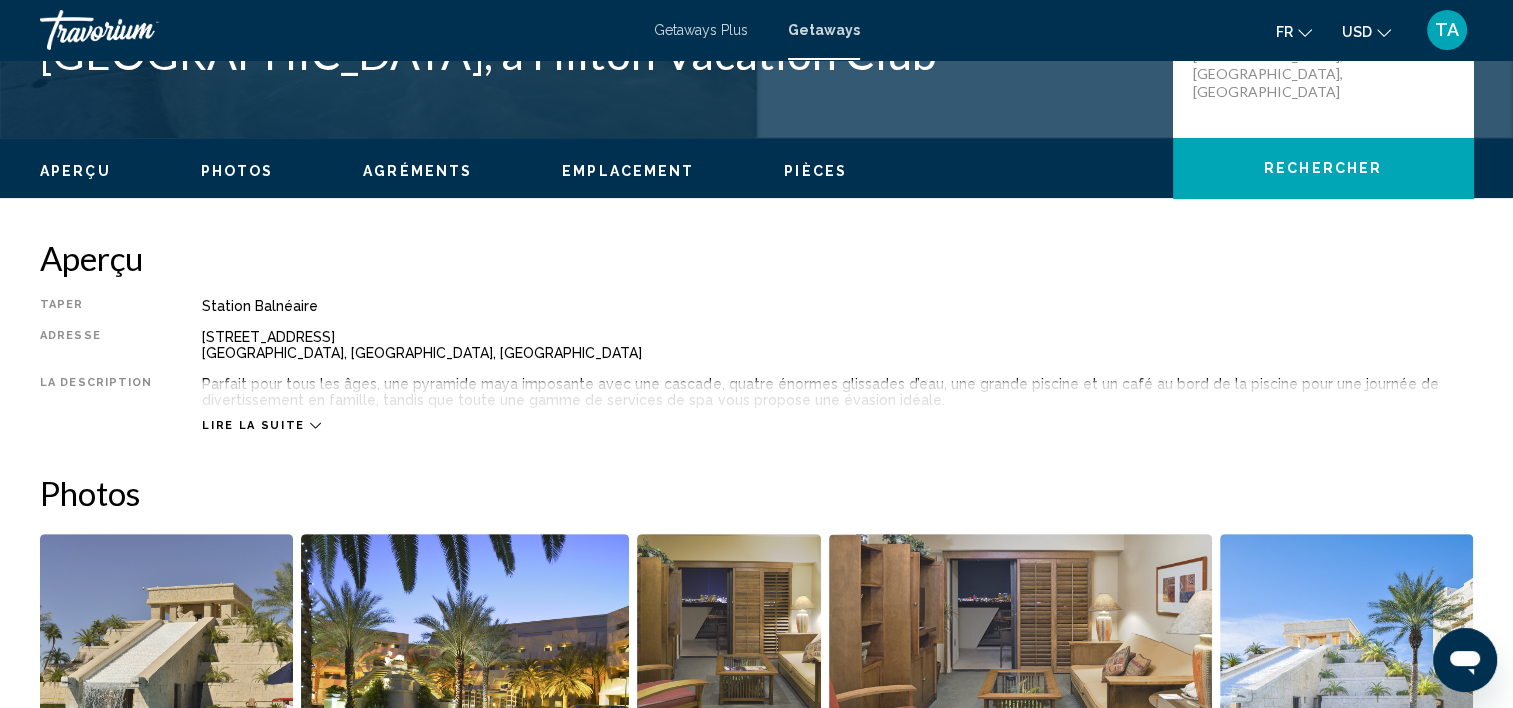 scroll, scrollTop: 480, scrollLeft: 0, axis: vertical 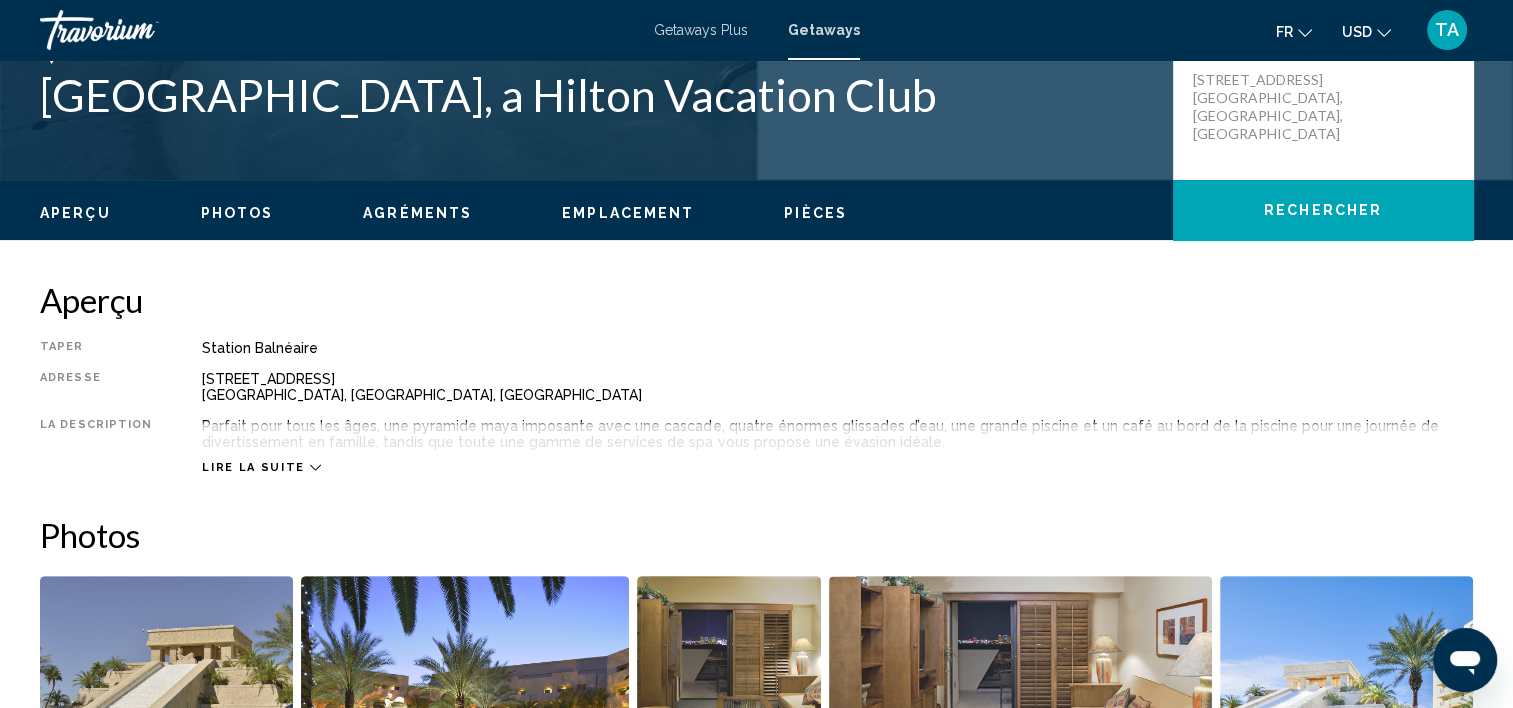 click on "Lire la suite" at bounding box center (837, 447) 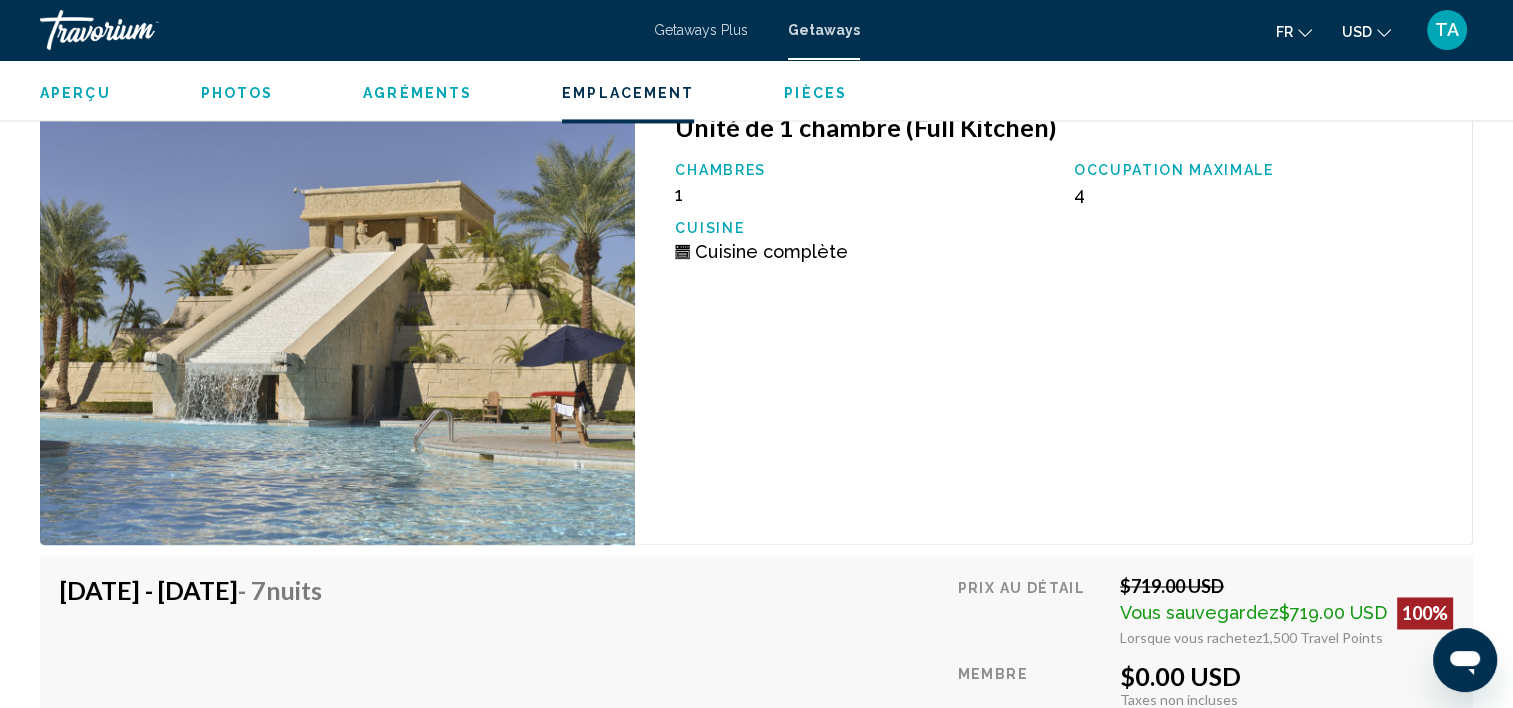 scroll, scrollTop: 3104, scrollLeft: 0, axis: vertical 